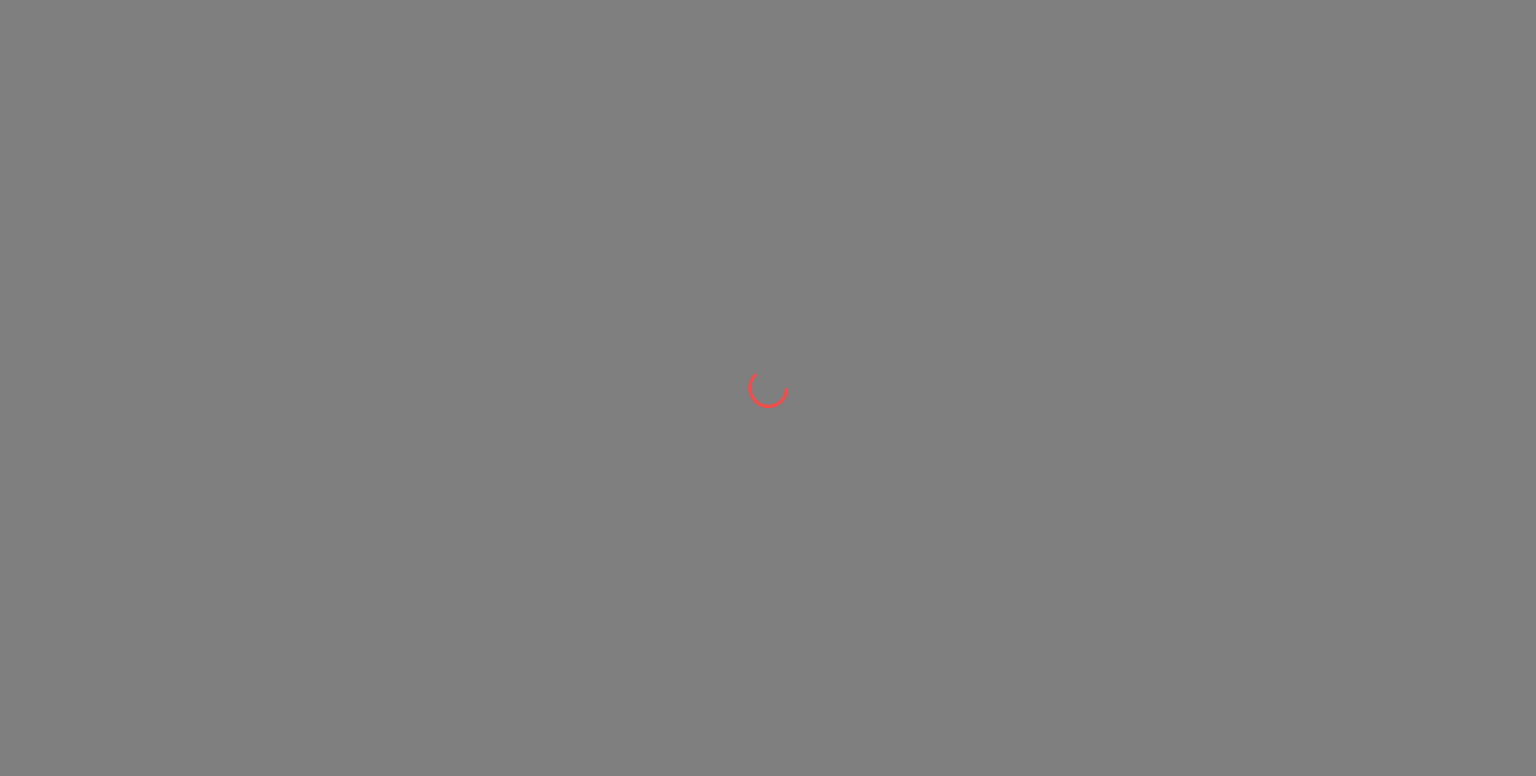 scroll, scrollTop: 0, scrollLeft: 0, axis: both 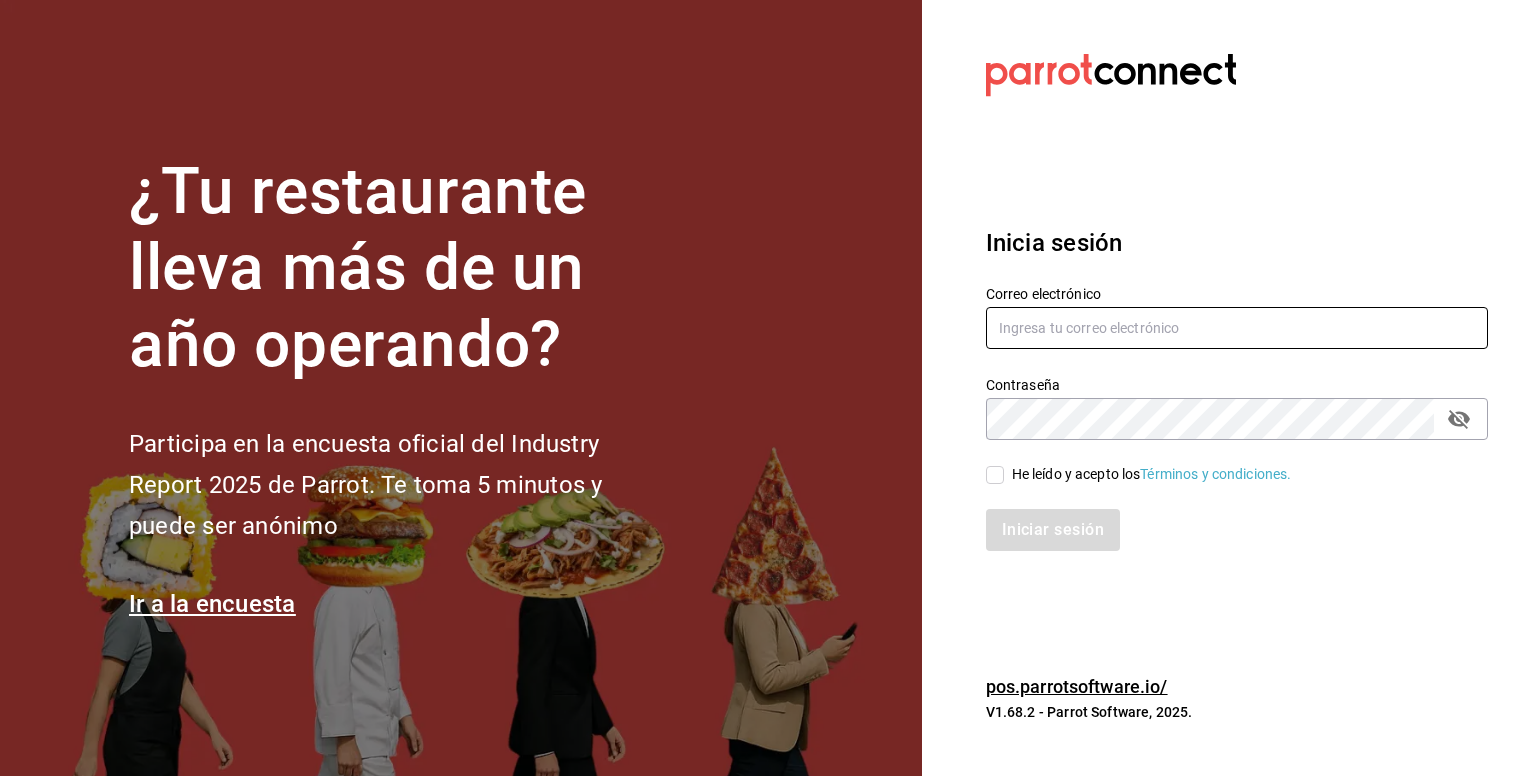 click at bounding box center [1237, 328] 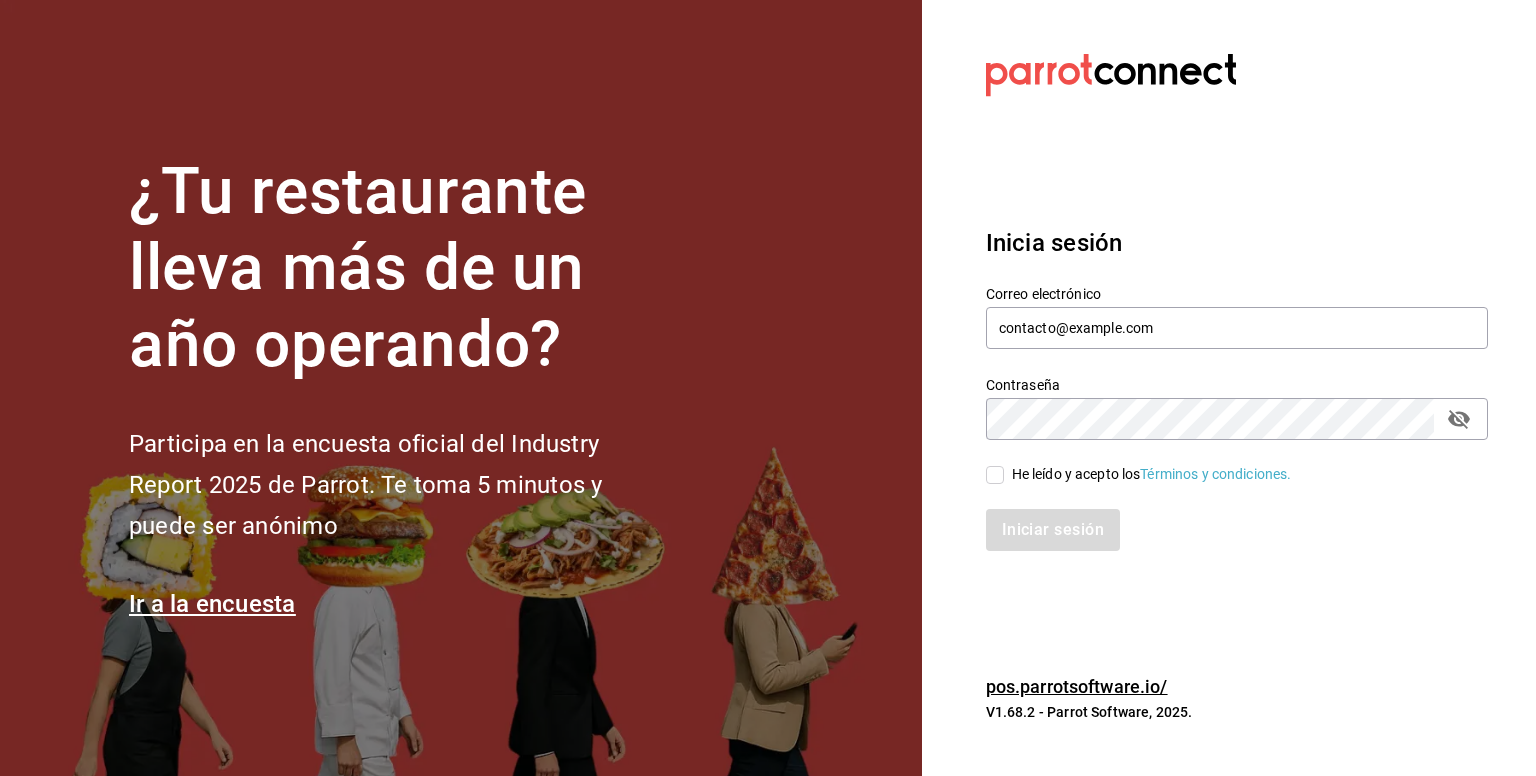 click on "He leído y acepto los  Términos y condiciones." at bounding box center (995, 475) 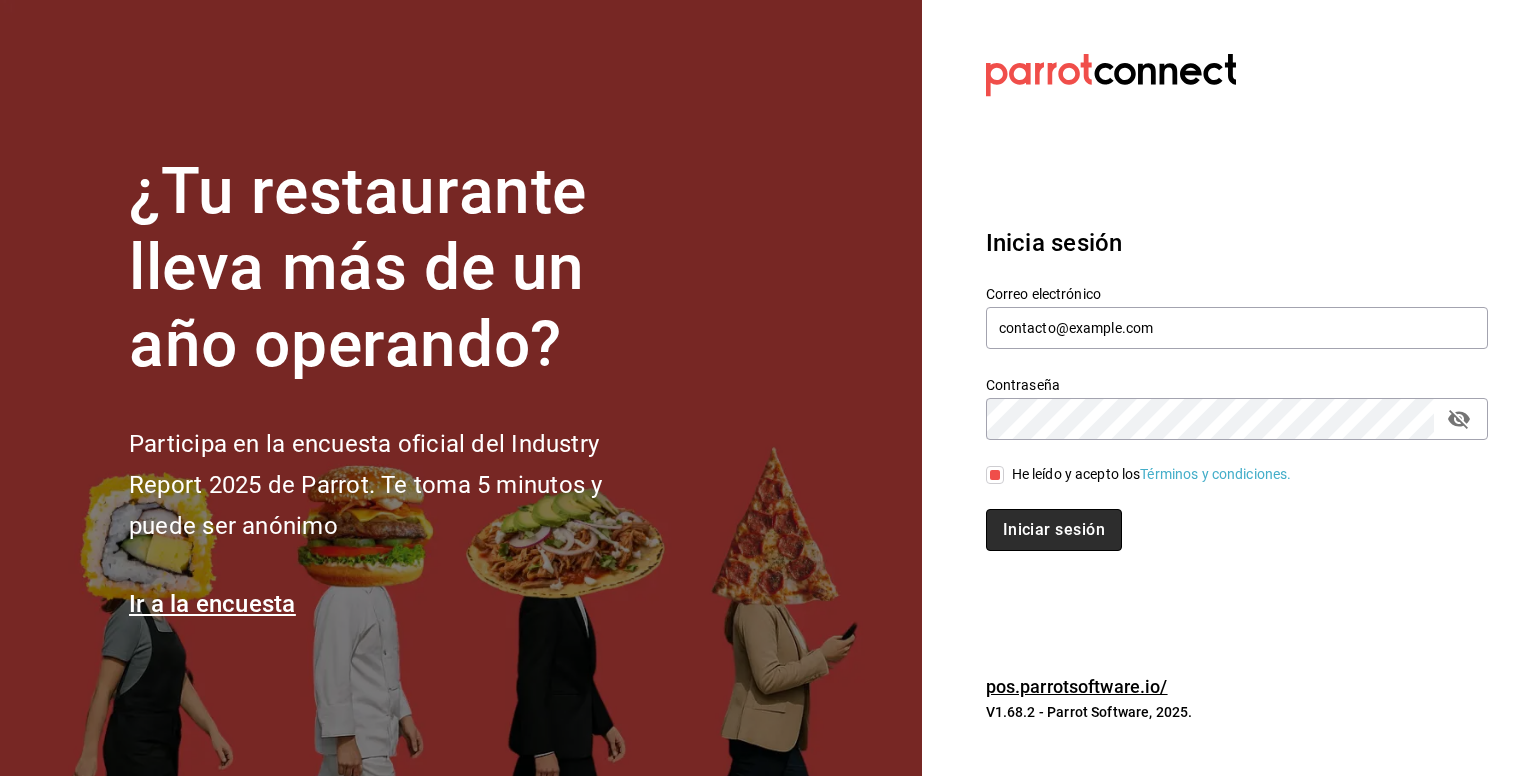 click on "Iniciar sesión" at bounding box center [1054, 530] 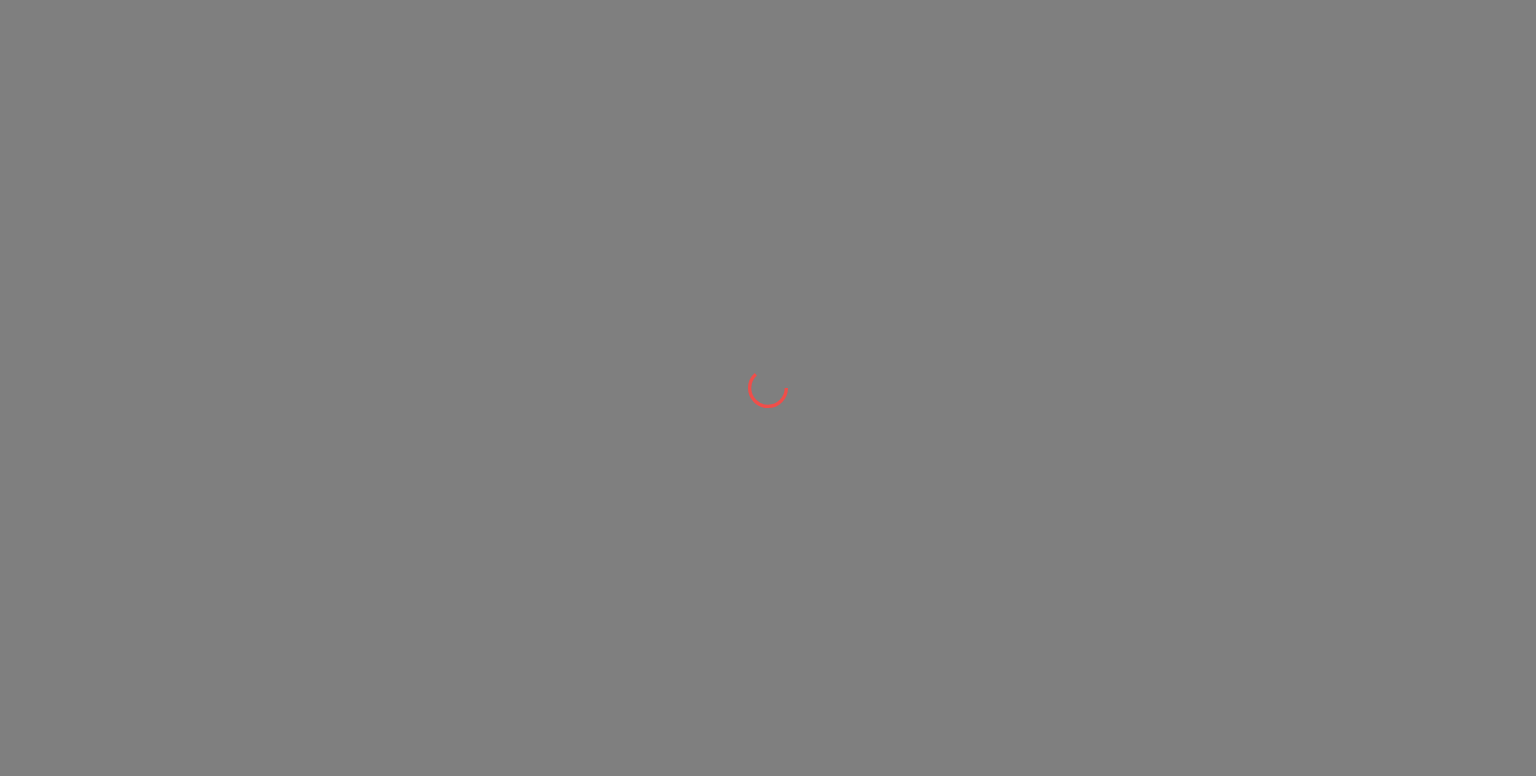 scroll, scrollTop: 0, scrollLeft: 0, axis: both 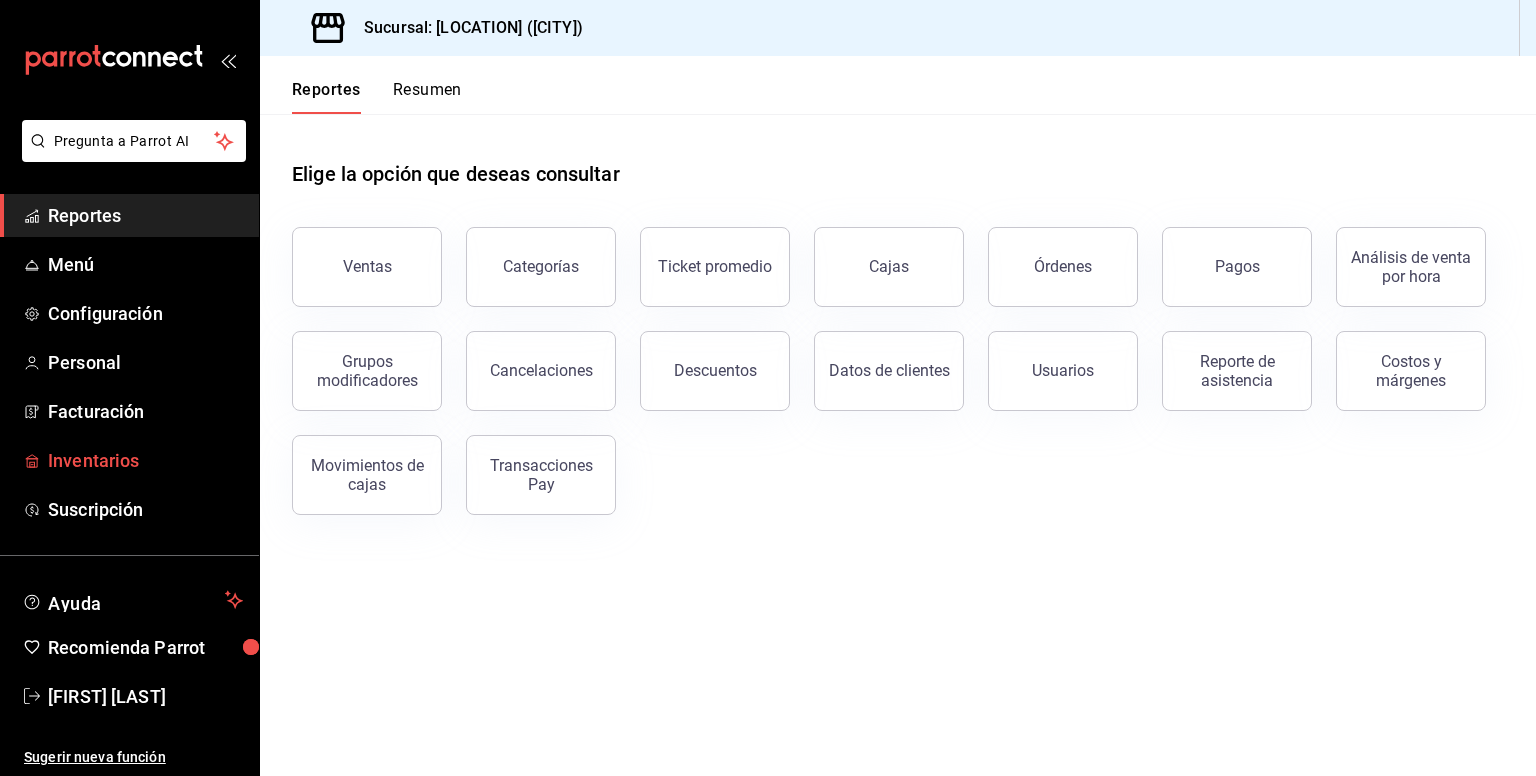 click on "Inventarios" at bounding box center [145, 460] 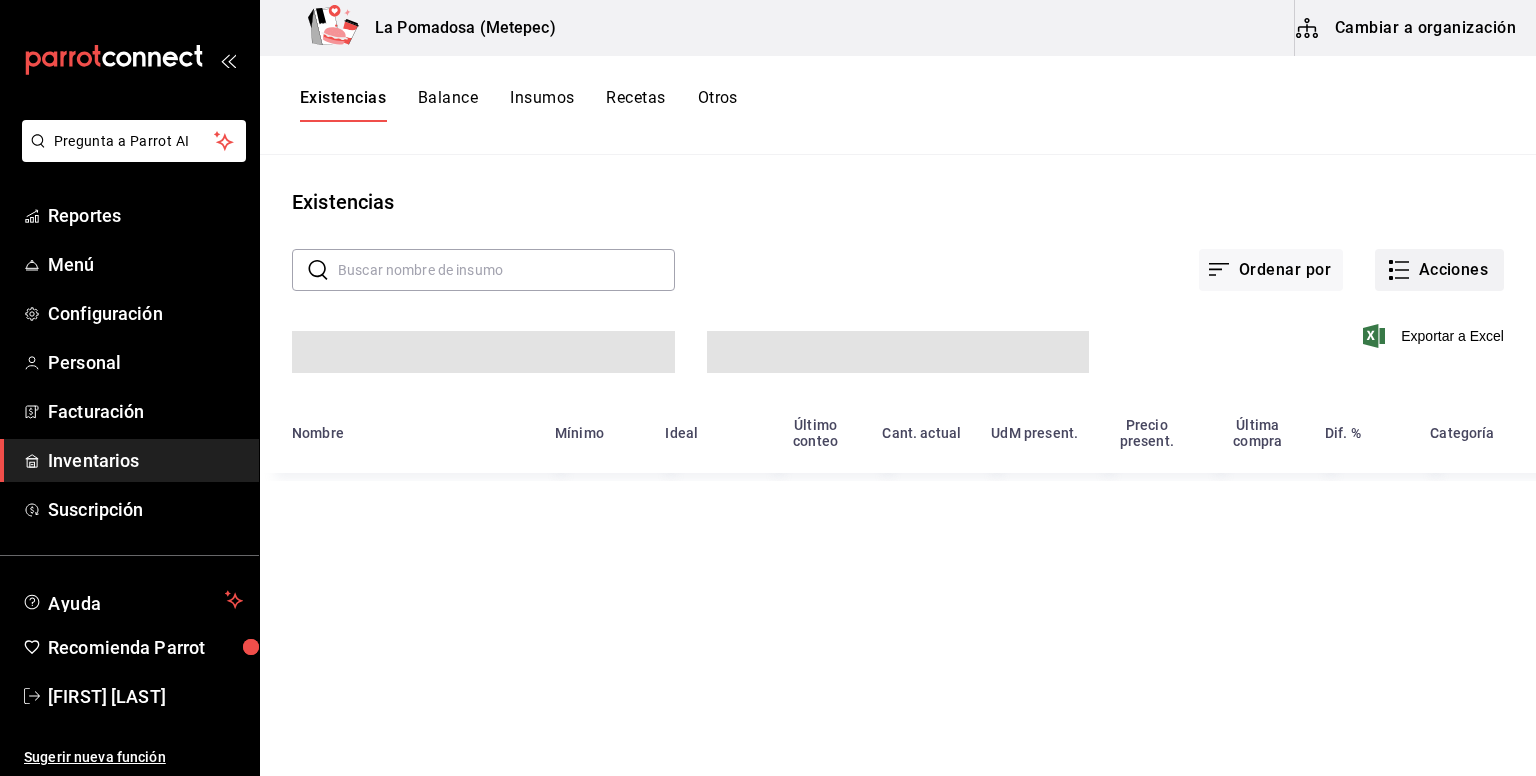click on "Acciones" at bounding box center (1439, 270) 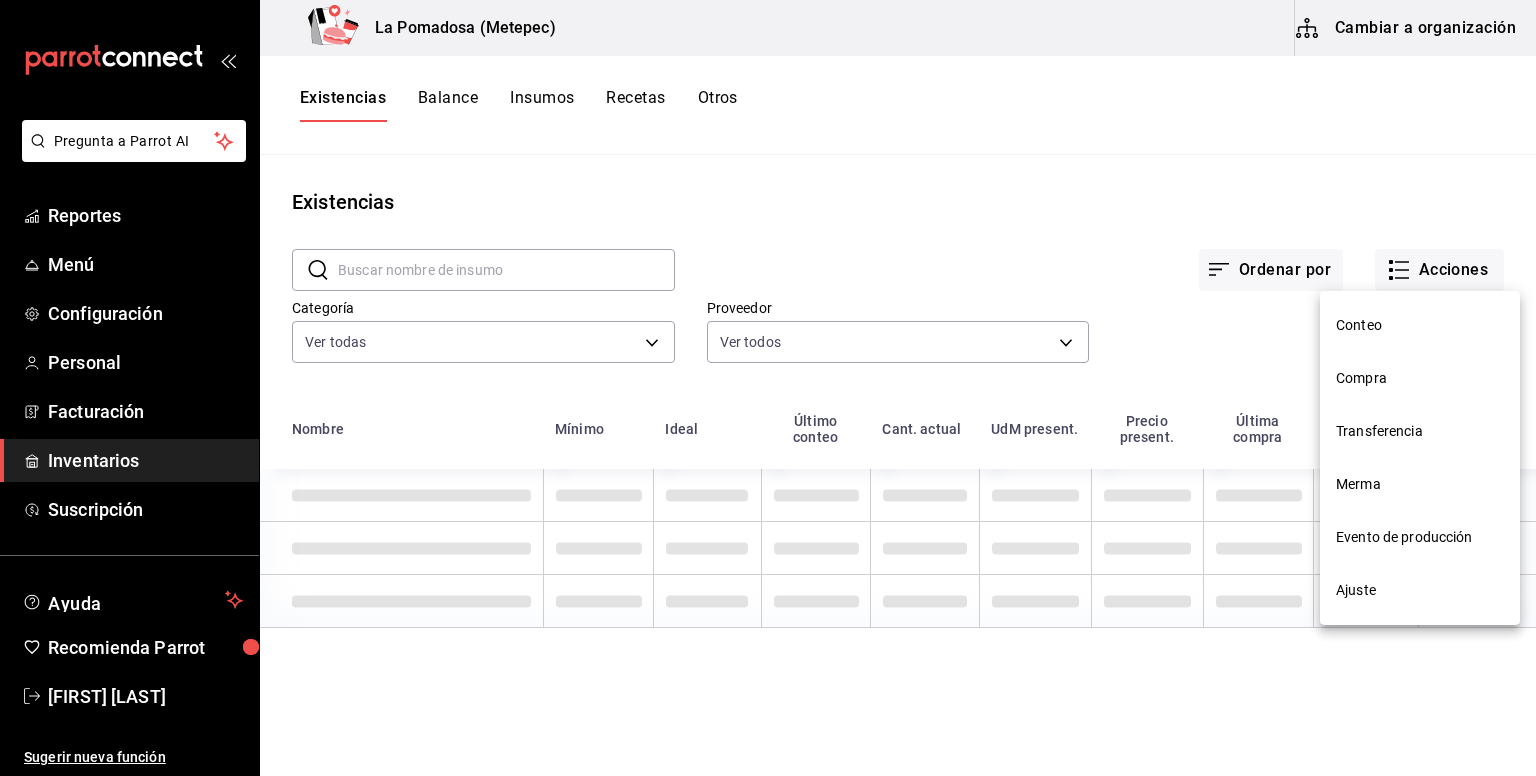 click on "Compra" at bounding box center [1420, 378] 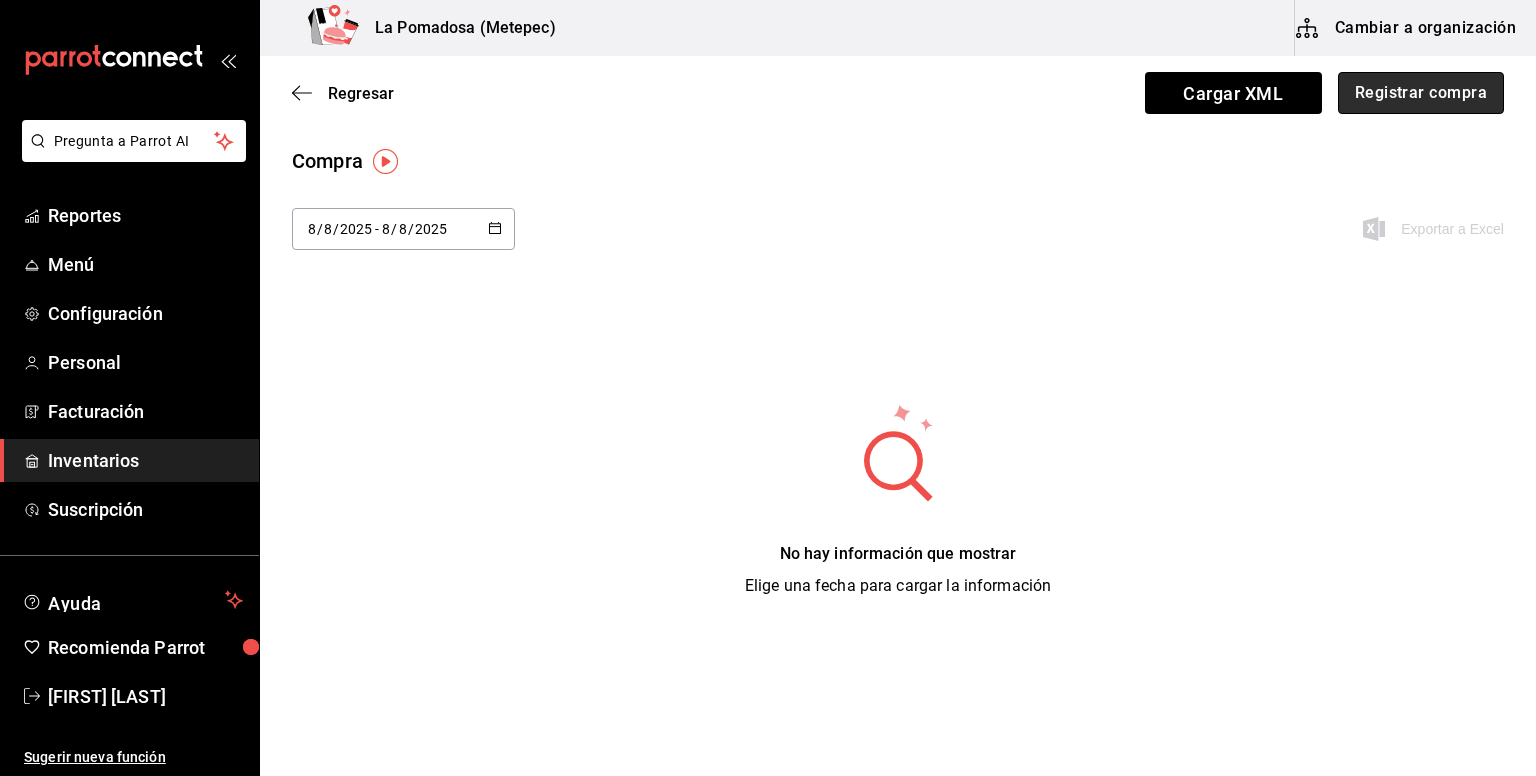 click on "Registrar compra" at bounding box center (1421, 93) 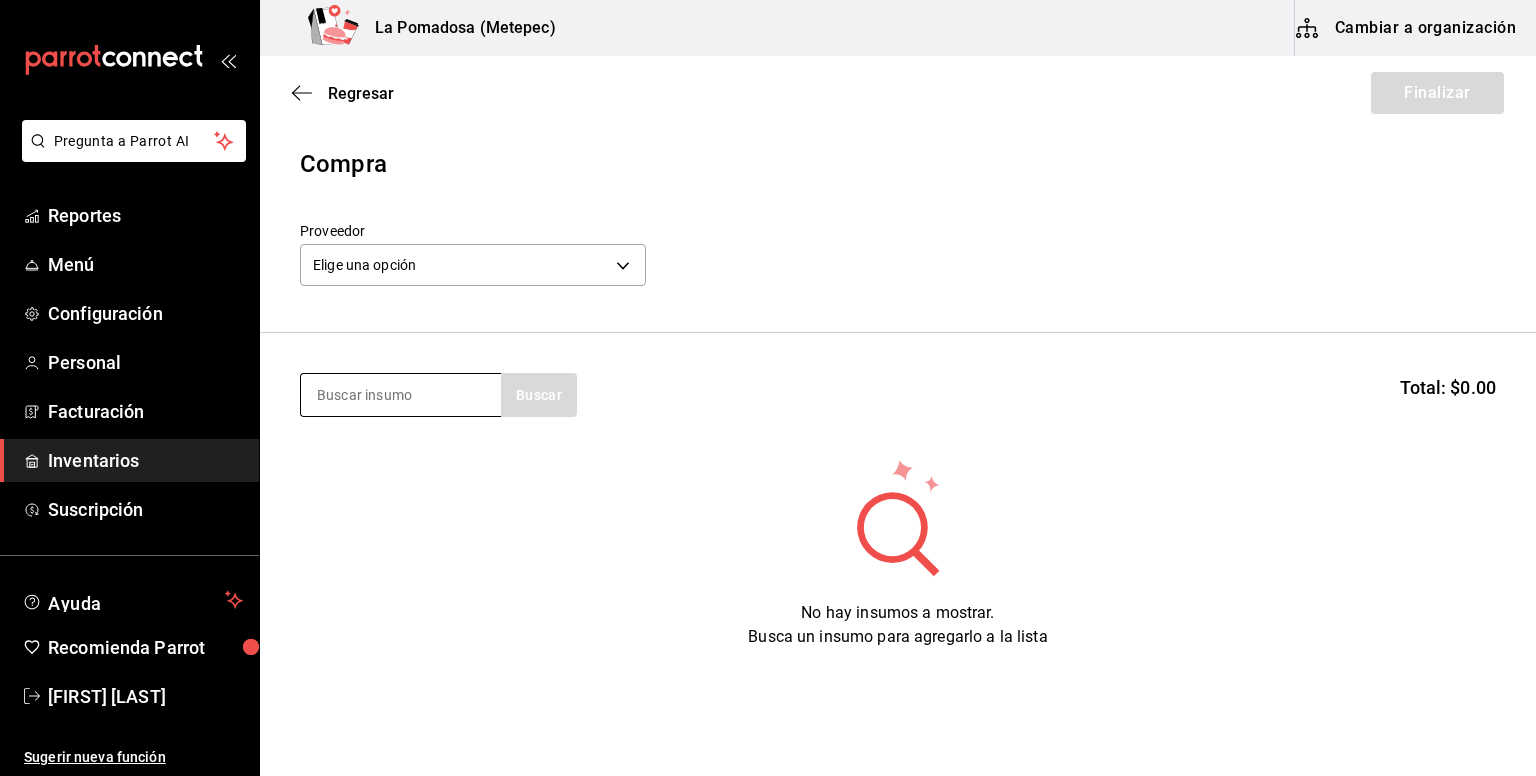 click at bounding box center [401, 395] 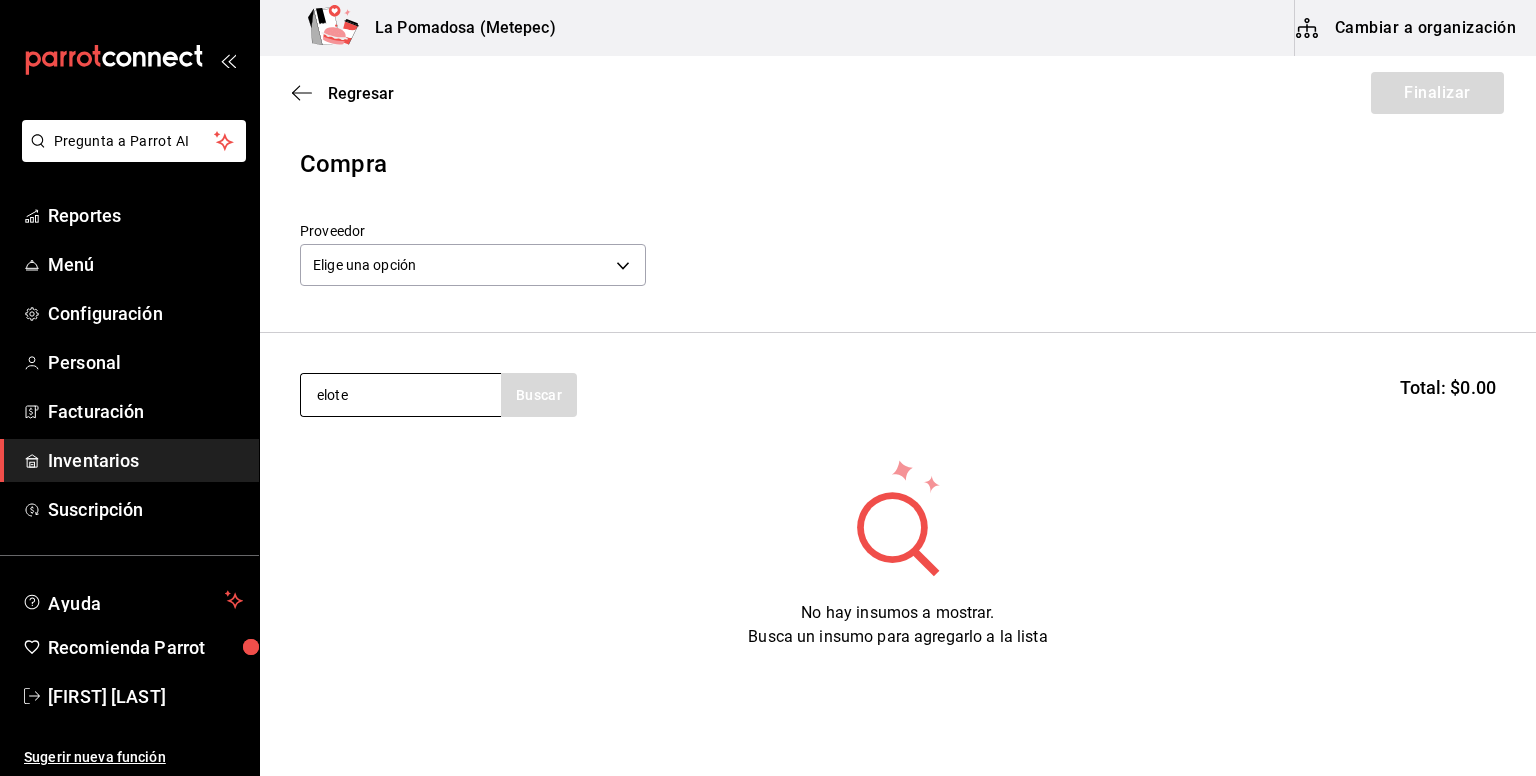 type on "elote" 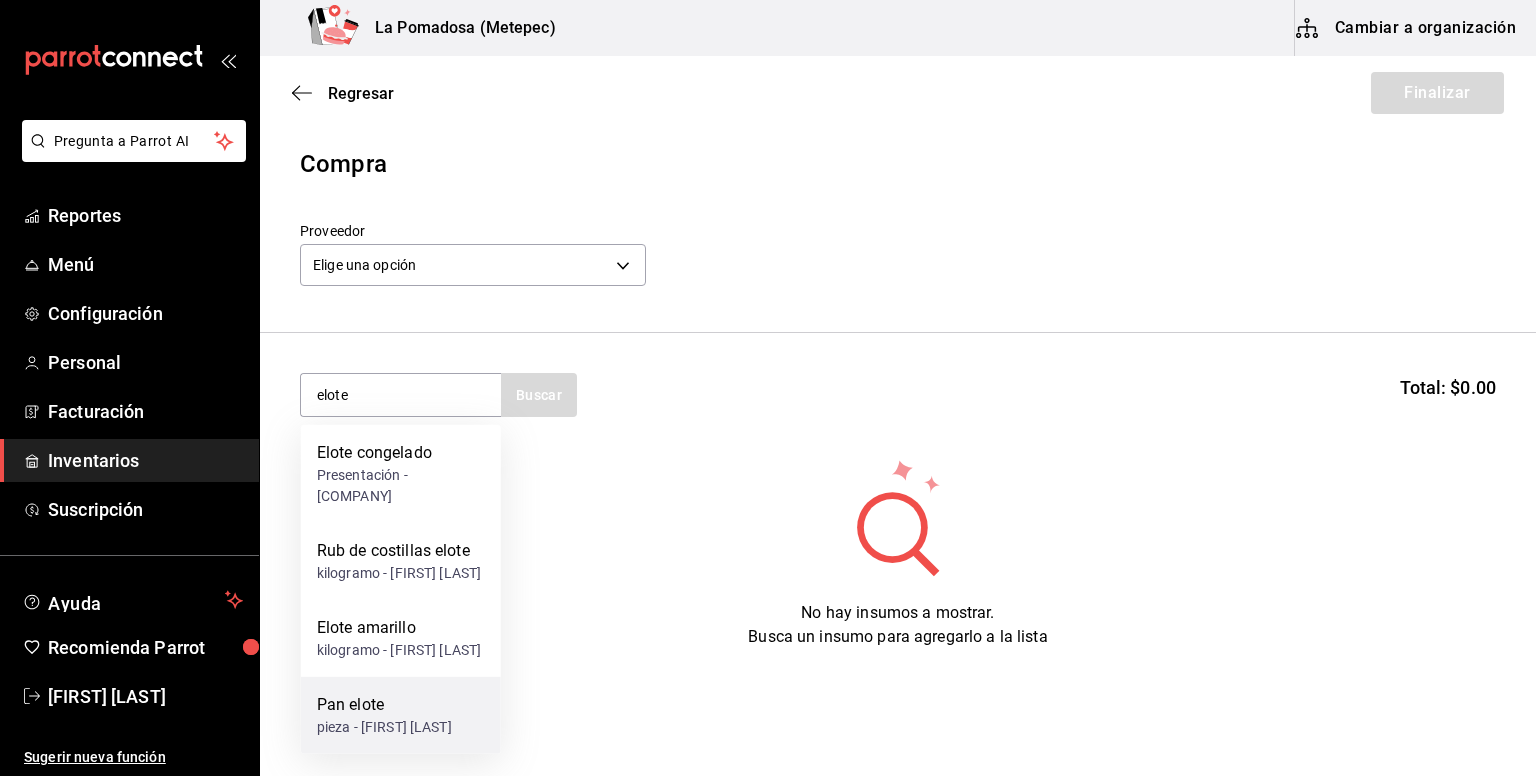 click on "Pan elote" at bounding box center [384, 705] 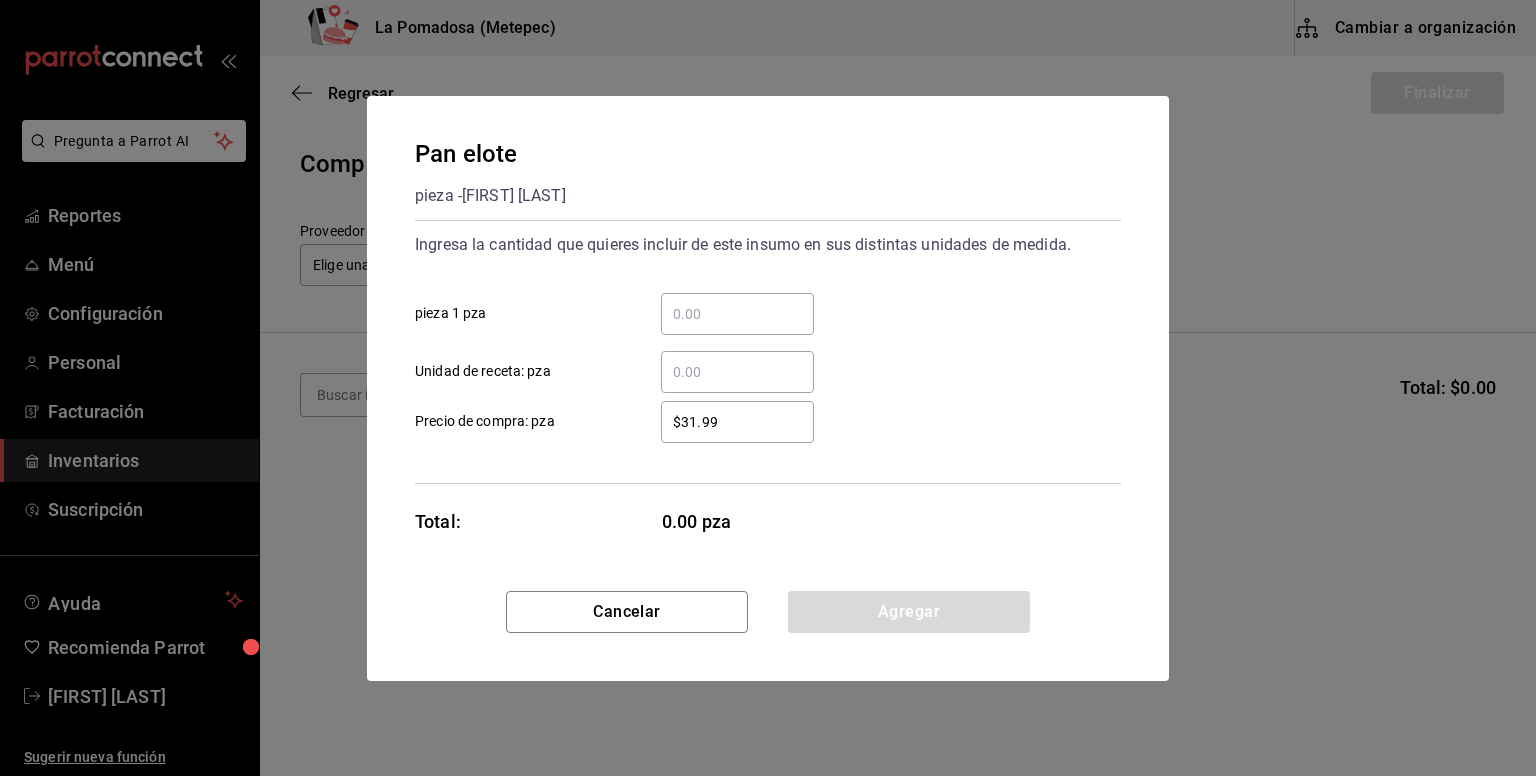 click on "Pan elote   pieza -  [FIRST] [LAST] Ingresa la cantidad que quieres incluir de este insumo en sus distintas unidades de medida. ​ pieza 1 pza ​ Unidad de receta: pza $31.99 ​ Precio de compra: pza Total: 0.00 pza Cancelar Agregar" at bounding box center (768, 388) 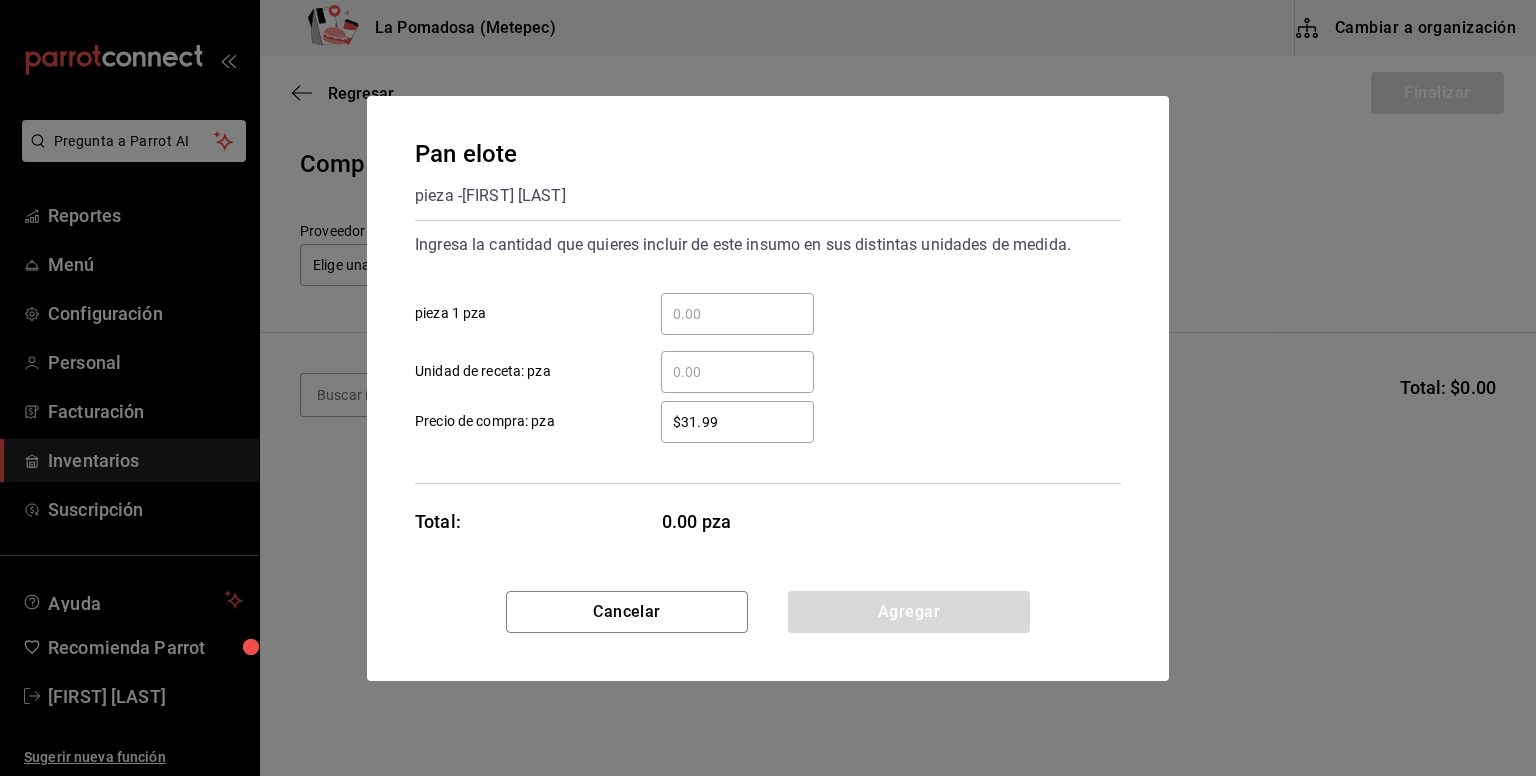 click on "​ pieza 1 pza" at bounding box center (760, 306) 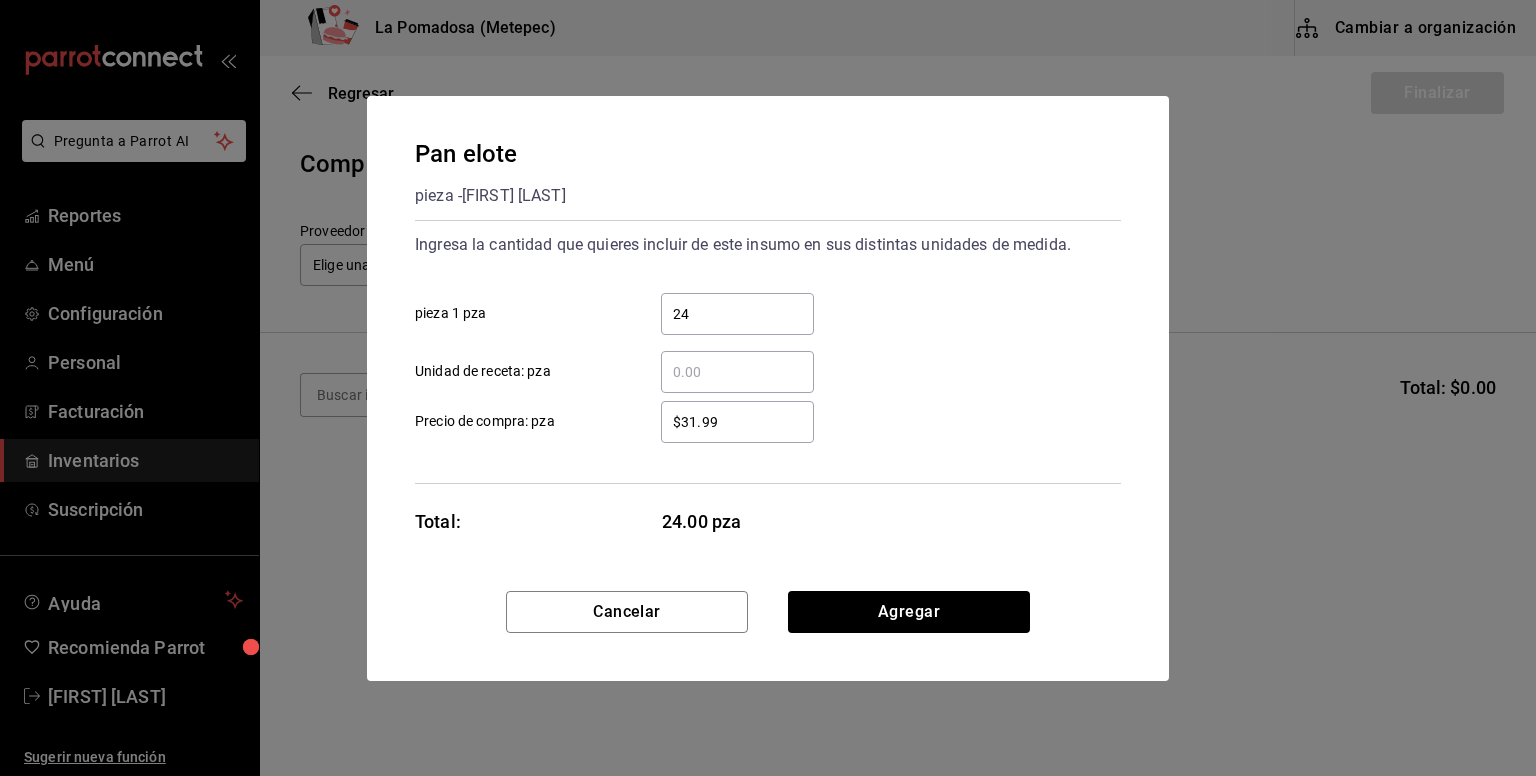 type on "24" 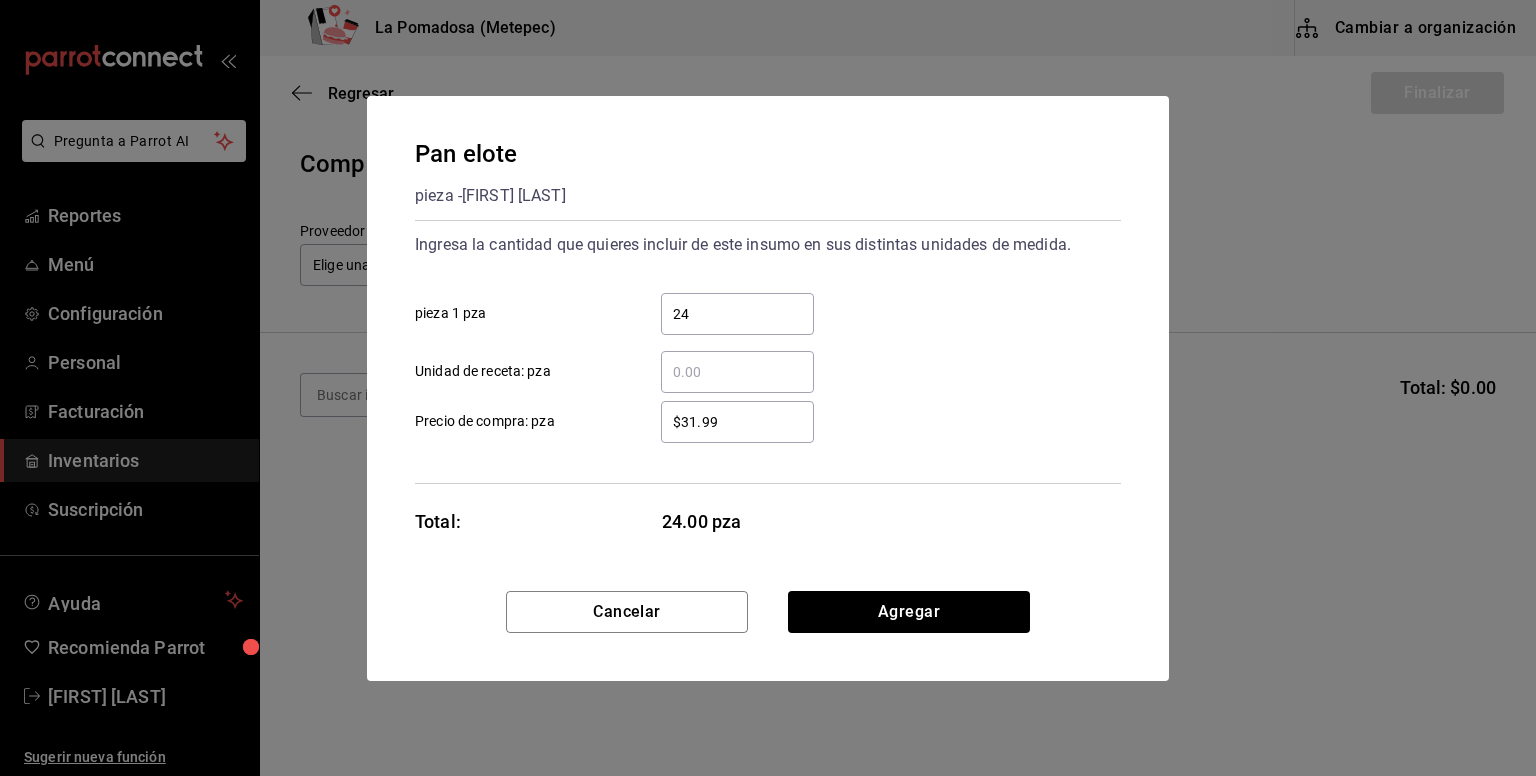 click on "$31.99" at bounding box center (737, 422) 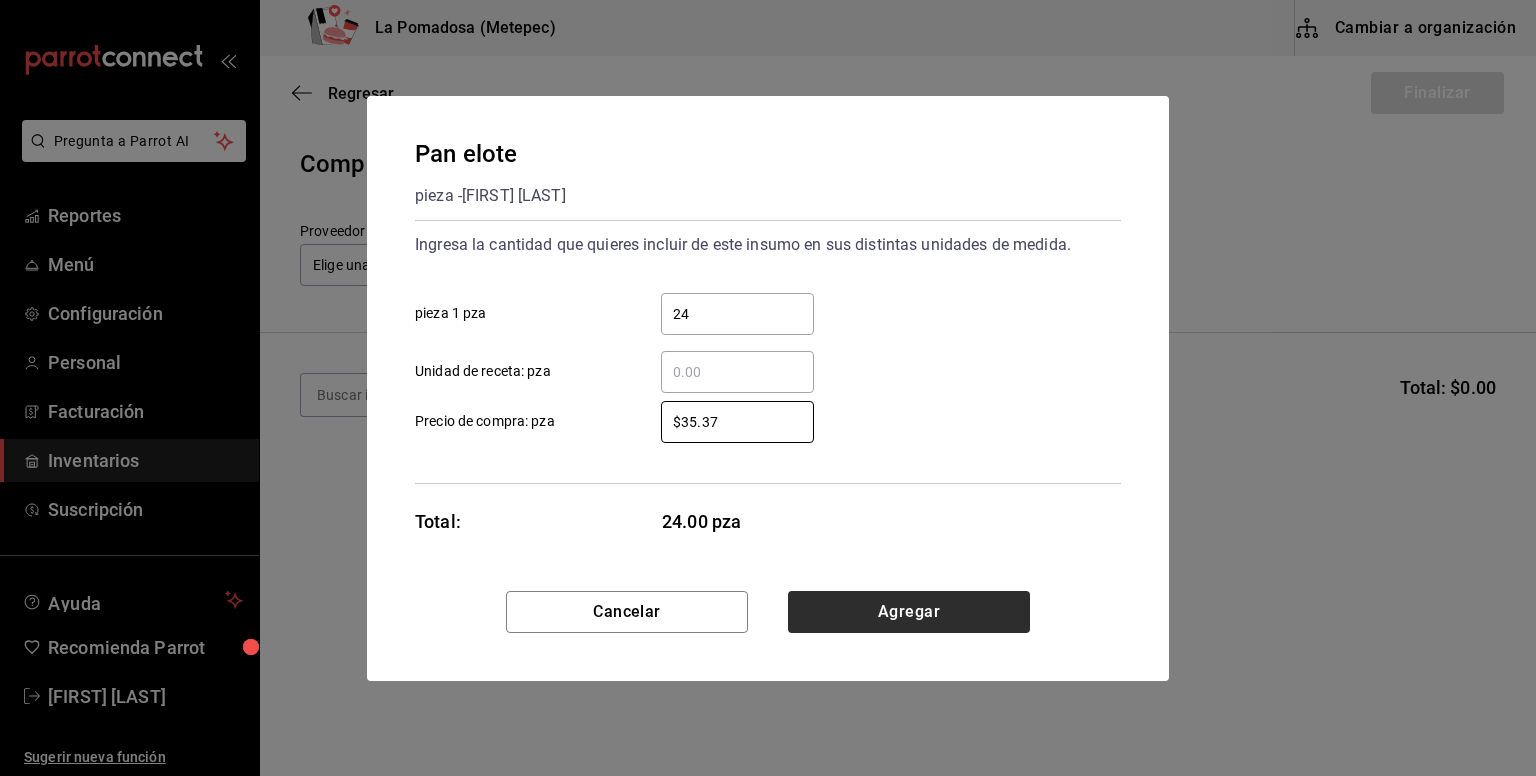 type on "$35.37" 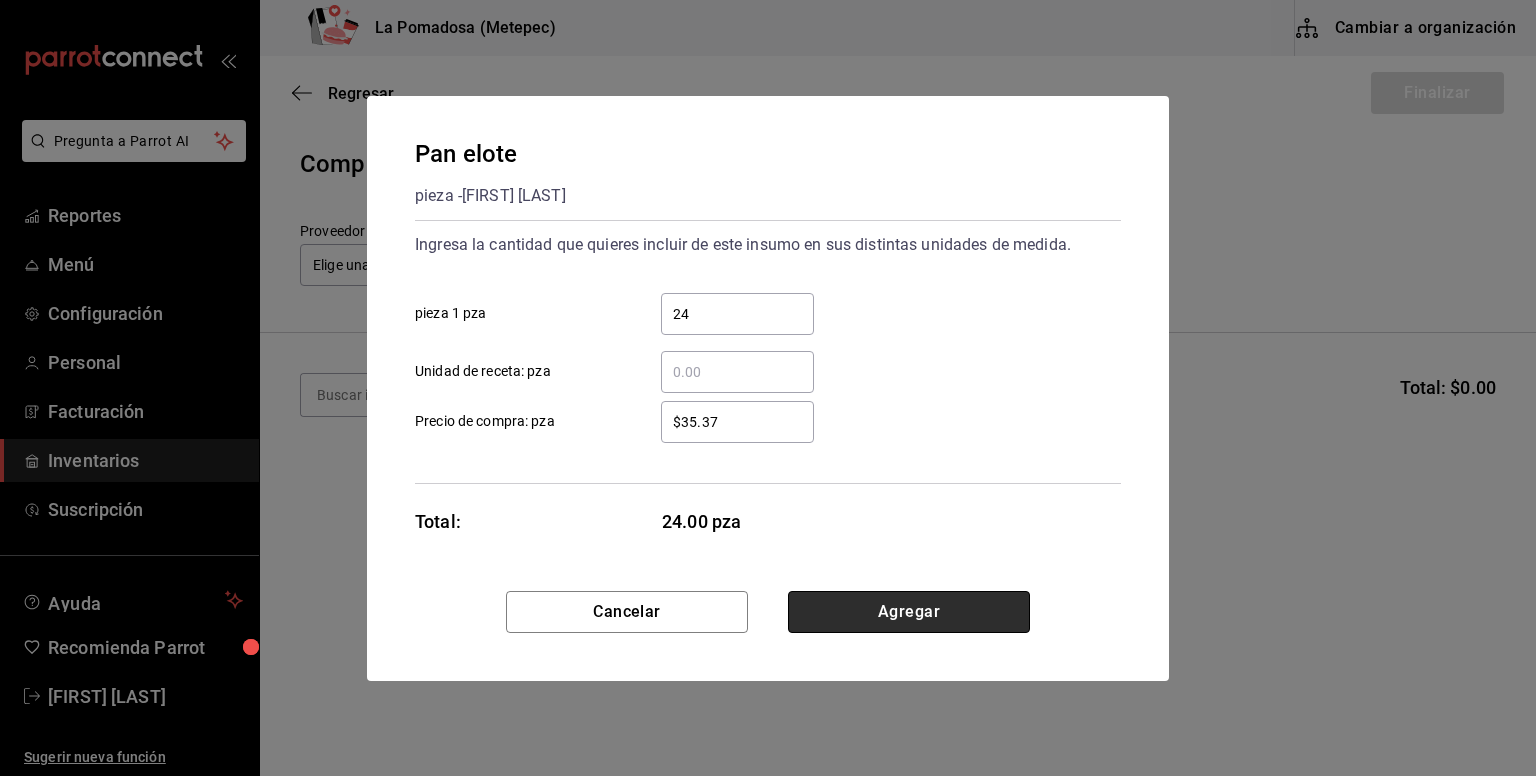 click on "Agregar" at bounding box center (909, 612) 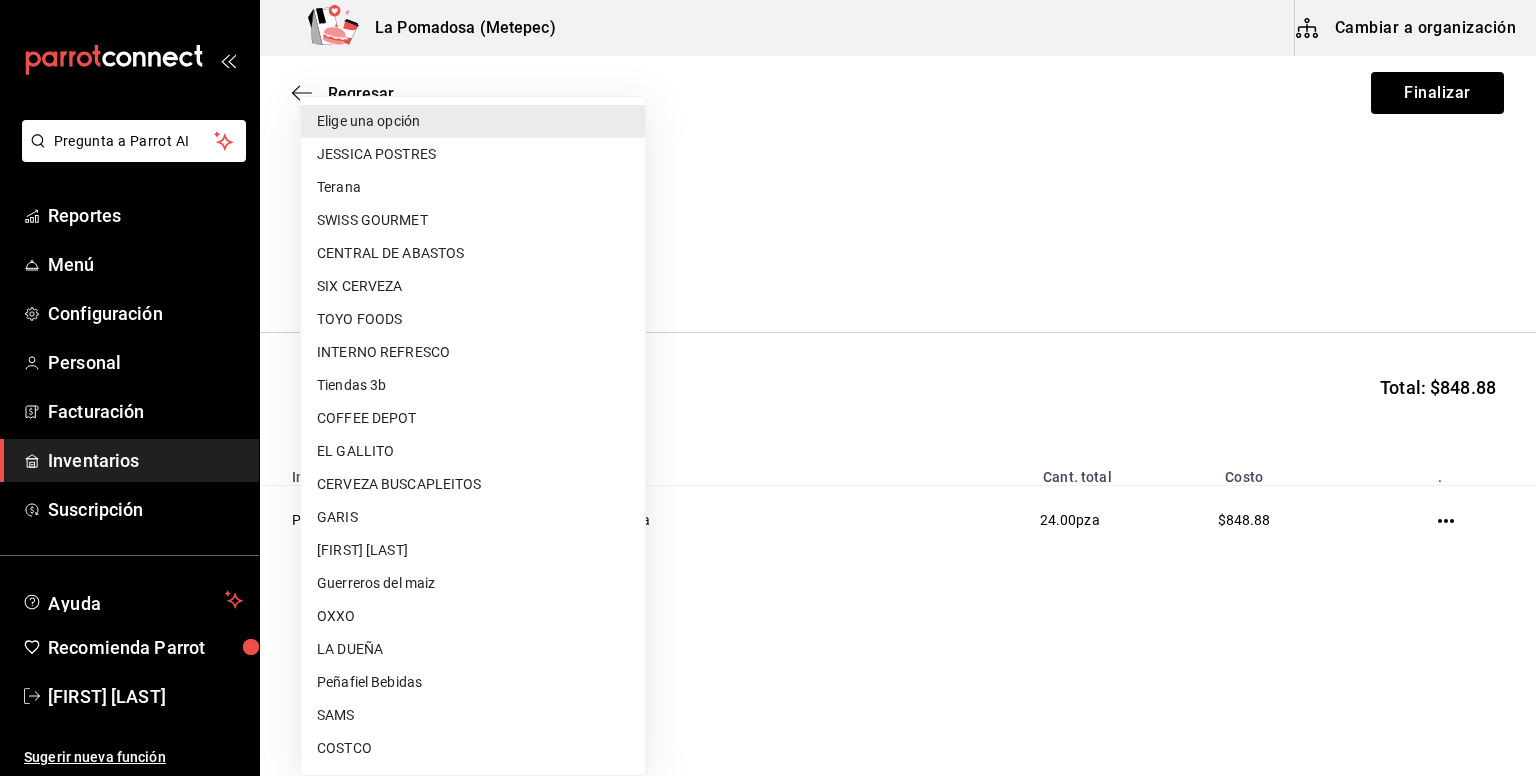 click on "Pregunta a Parrot AI Reportes   Menú   Configuración   Personal   Facturación   Inventarios   Suscripción   Ayuda Recomienda Parrot   [FIRST] [LAST]   Sugerir nueva función   La Pomadosa (Metepec) Cambiar a organización Regresar Finalizar Compra Proveedor Elige una opción default Buscar Total: $848.88 Insumo Unidades Cant. total Costo  .  Pan elote 24 pieza 1 pza 24.00  pza $848.88 GANA 1 MES GRATIS EN TU SUSCRIPCIÓN AQUÍ ¿Recuerdas cómo empezó tu restaurante?
Hoy puedes ayudar a un colega a tener el mismo cambio que tú viviste.
Recomienda Parrot directamente desde tu Portal Administrador.
Es fácil y rápido.
🎁 Por cada restaurante que se una, ganas 1 mes gratis. Ver video tutorial Ir a video Pregunta a Parrot AI Reportes   Menú   Configuración   Personal   Facturación   Inventarios   Suscripción   Ayuda Recomienda Parrot   [FIRST] [LAST]   Sugerir nueva función   Editar Eliminar Visitar centro de ayuda (555) 555-5555 soporte@parrotsoftware.io Terana OXXO" at bounding box center [768, 331] 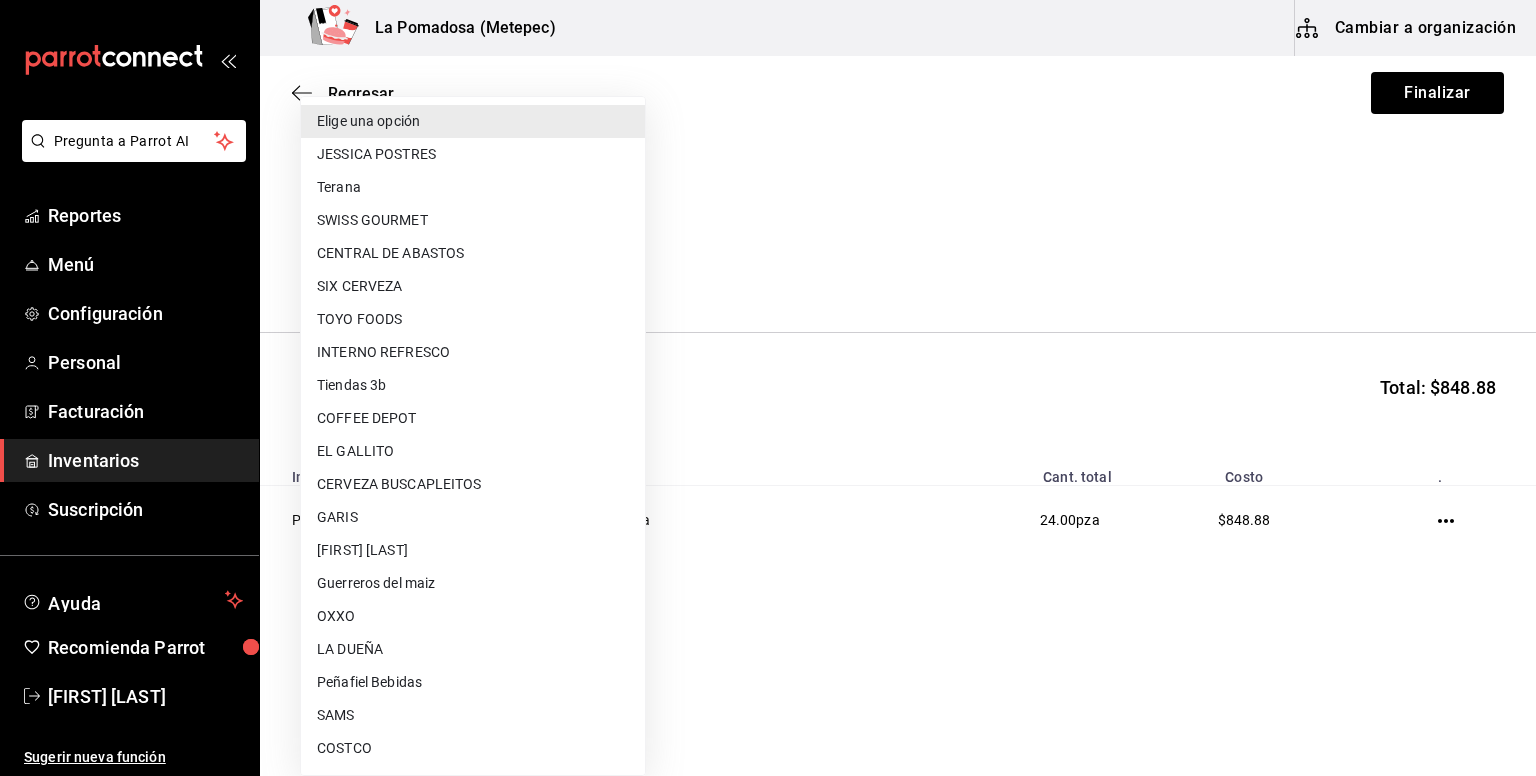 type 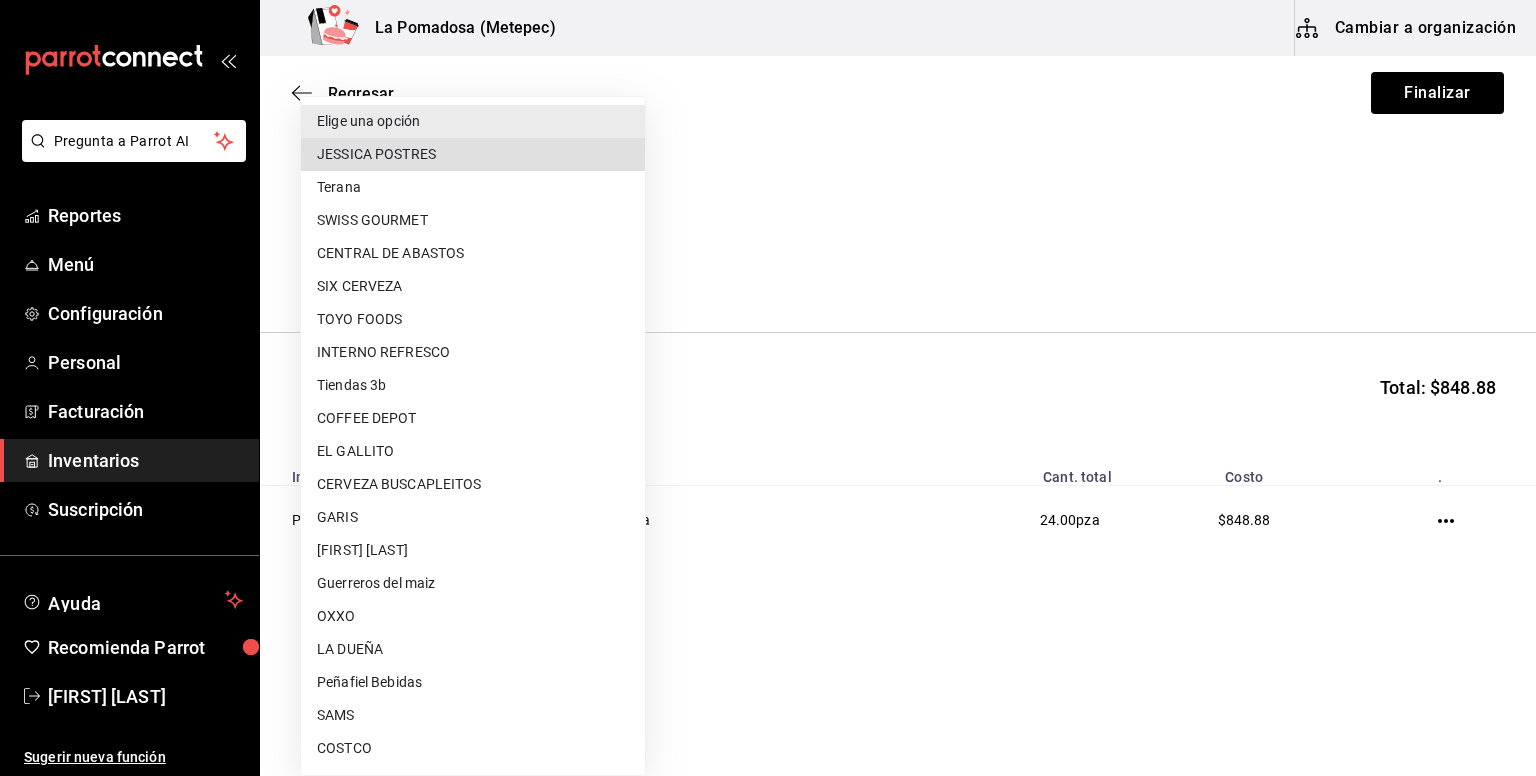 type on "feb0a775-be40-43d1-8a93-bded463505b4" 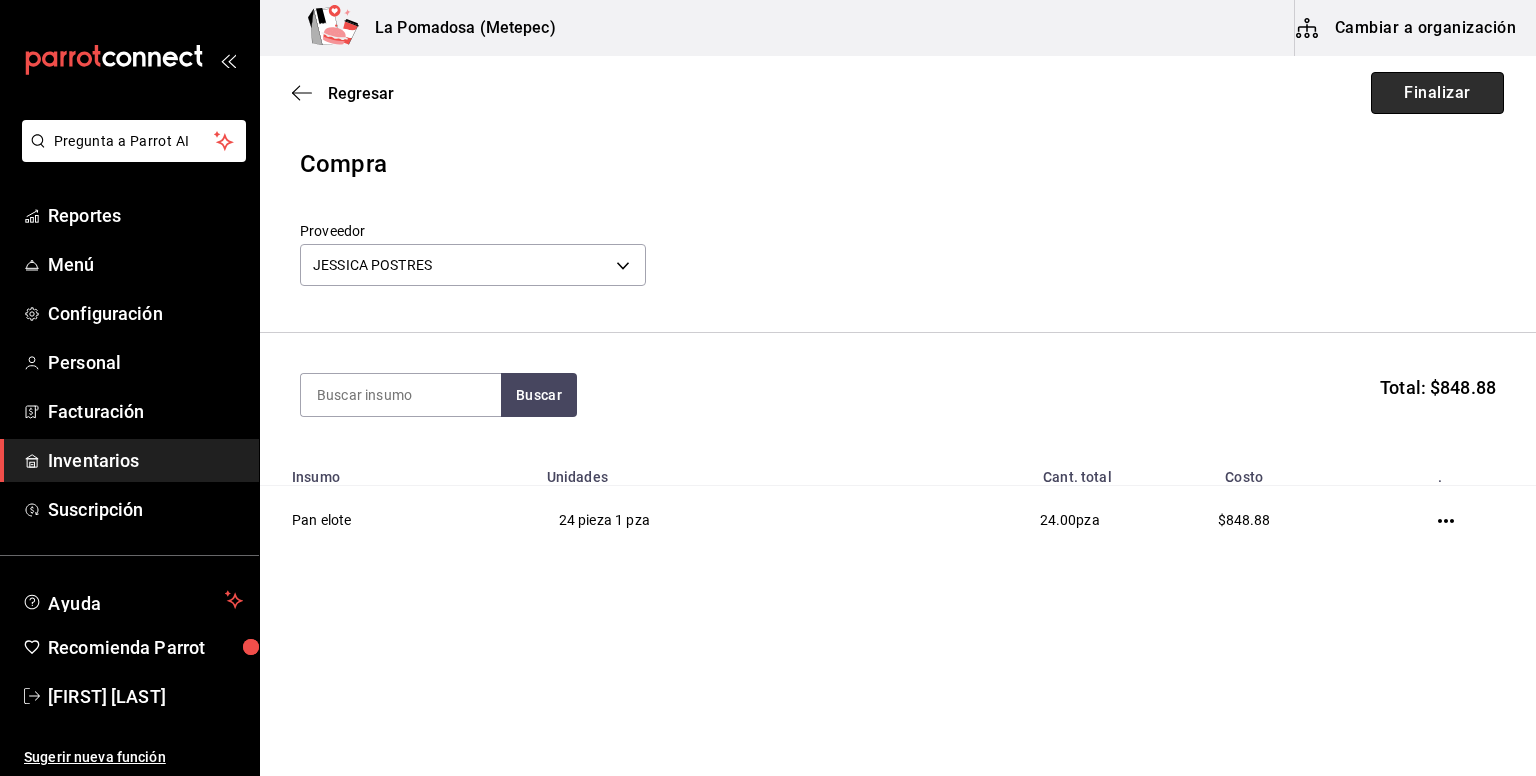 click on "Finalizar" at bounding box center [1437, 93] 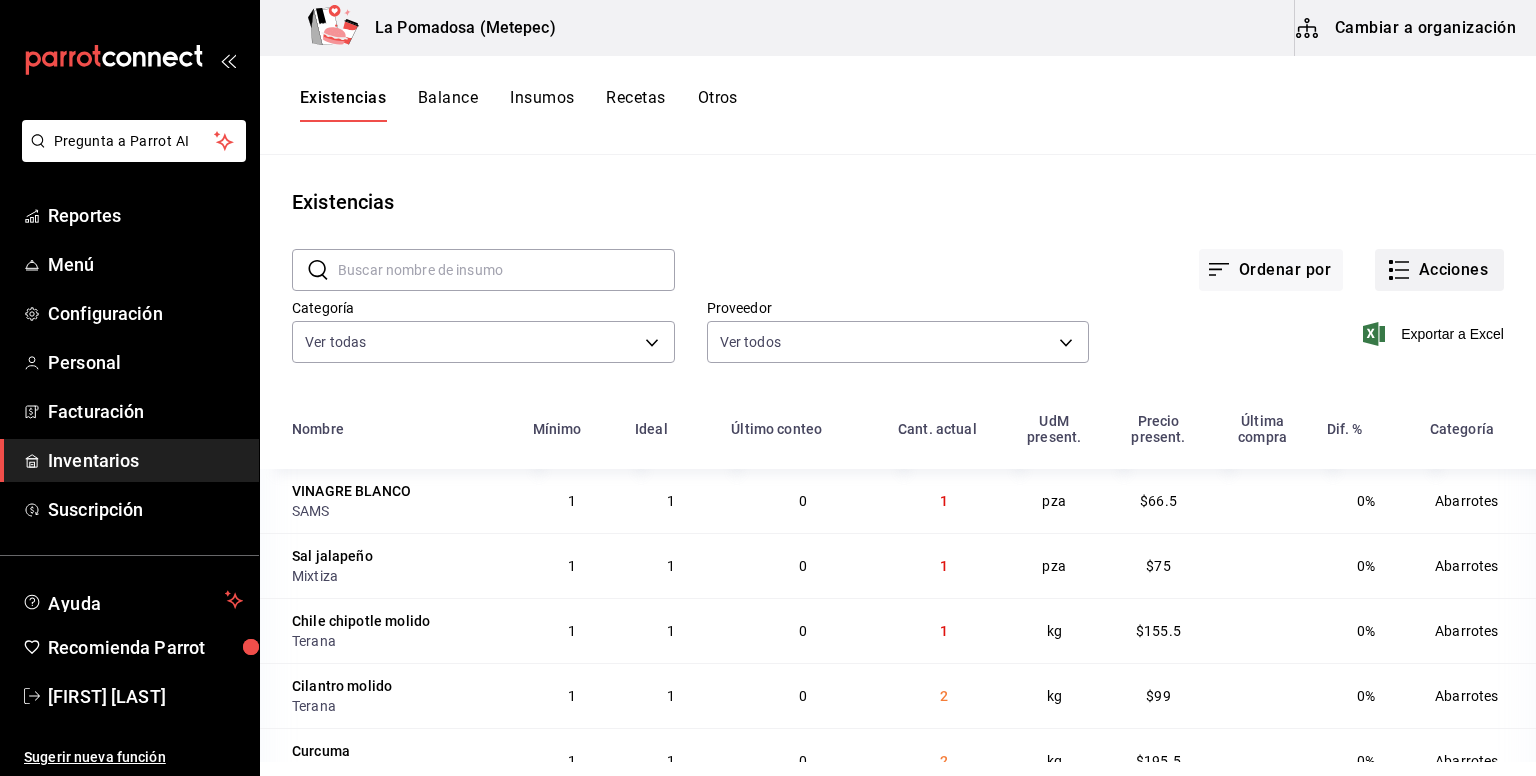 click on "Acciones" at bounding box center (1439, 270) 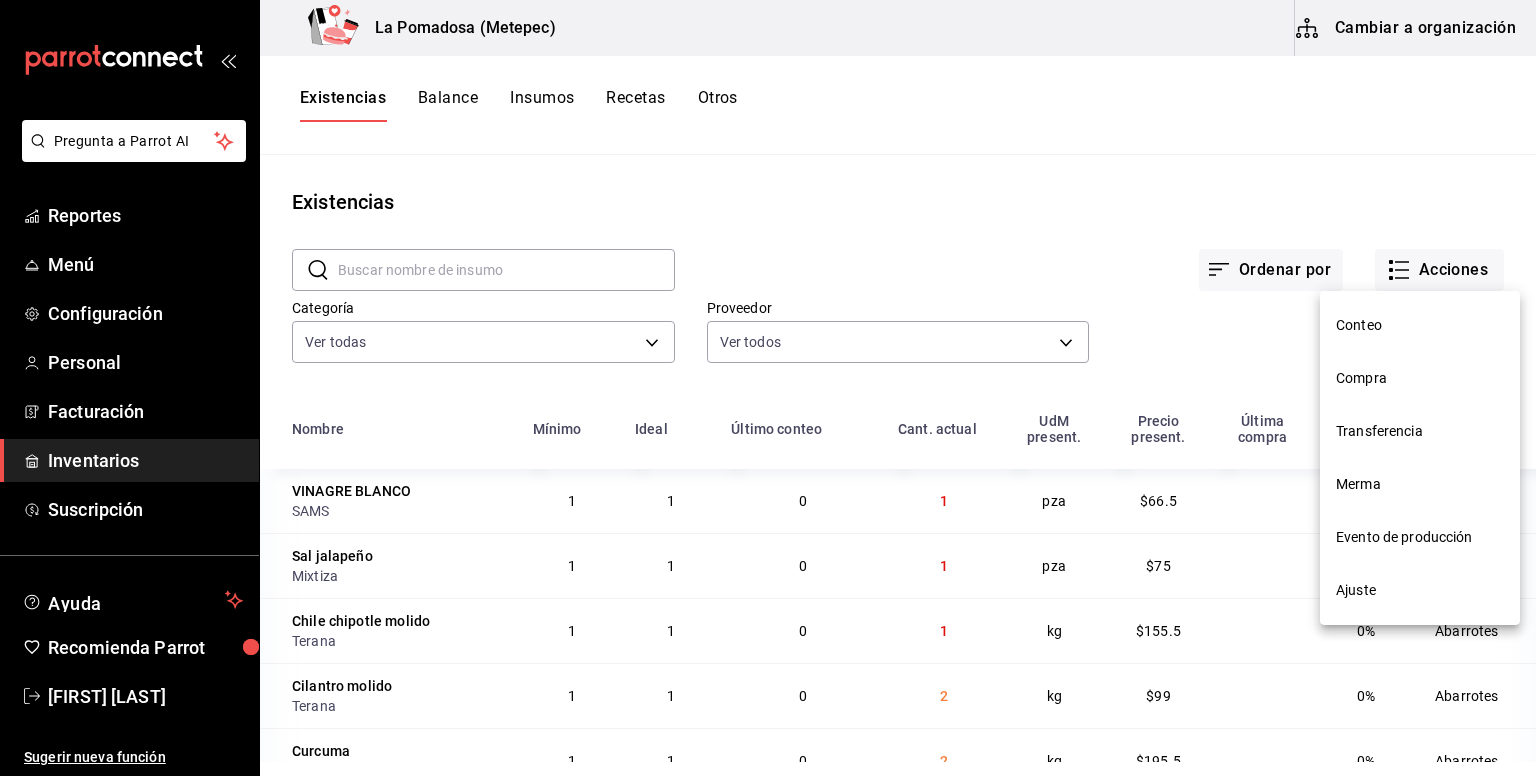 click on "Compra" at bounding box center (1420, 378) 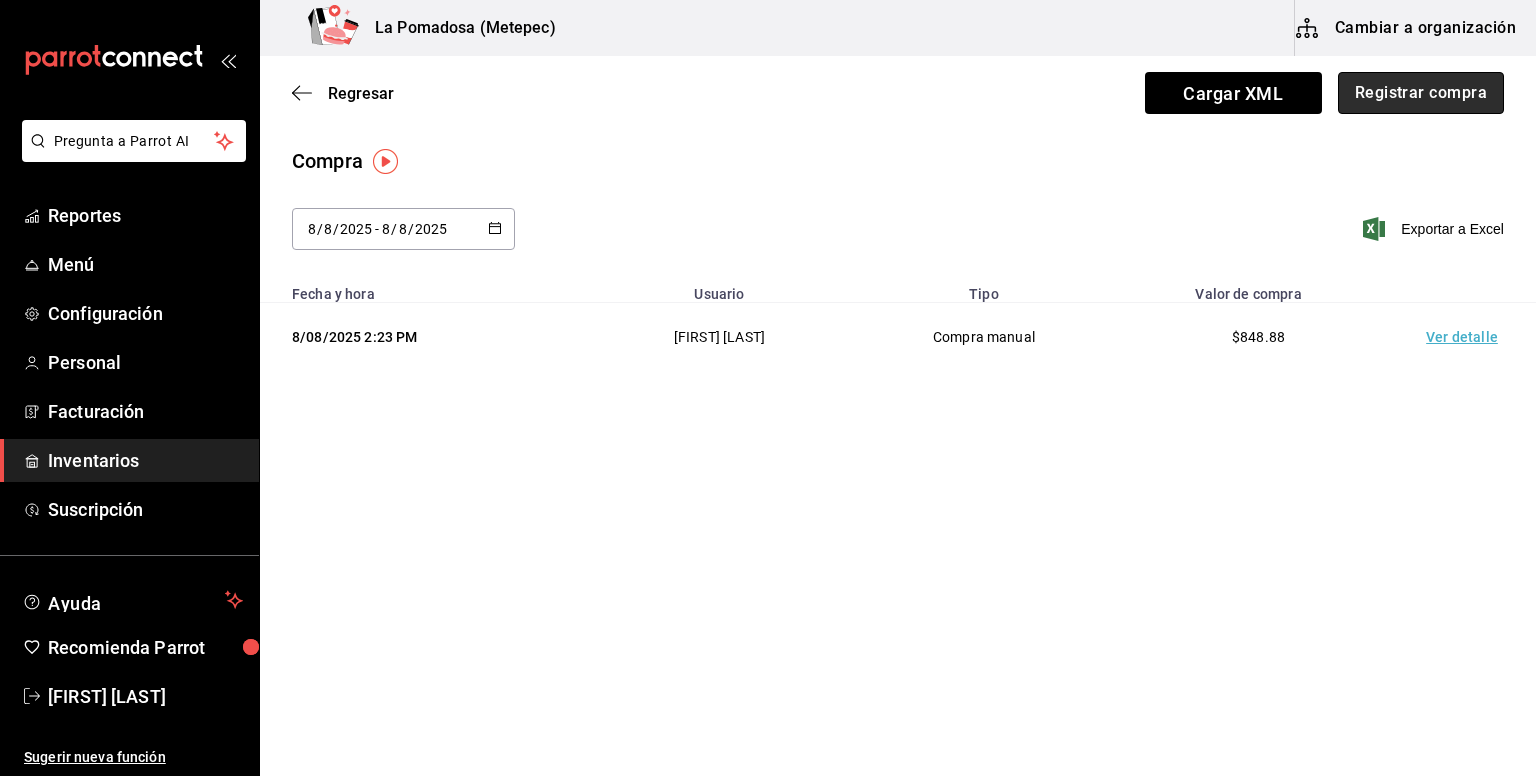 click on "Registrar compra" at bounding box center [1421, 93] 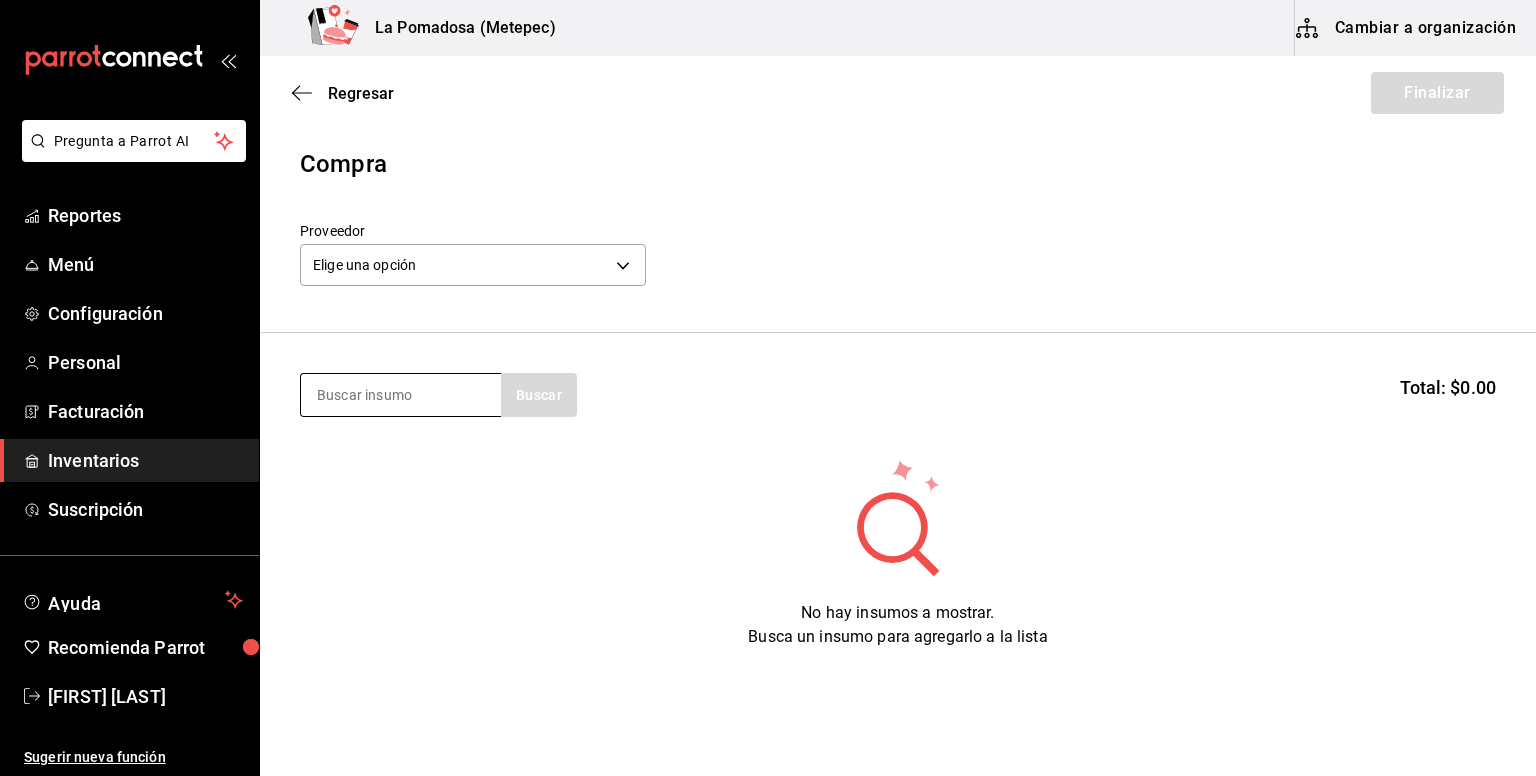 click at bounding box center [401, 395] 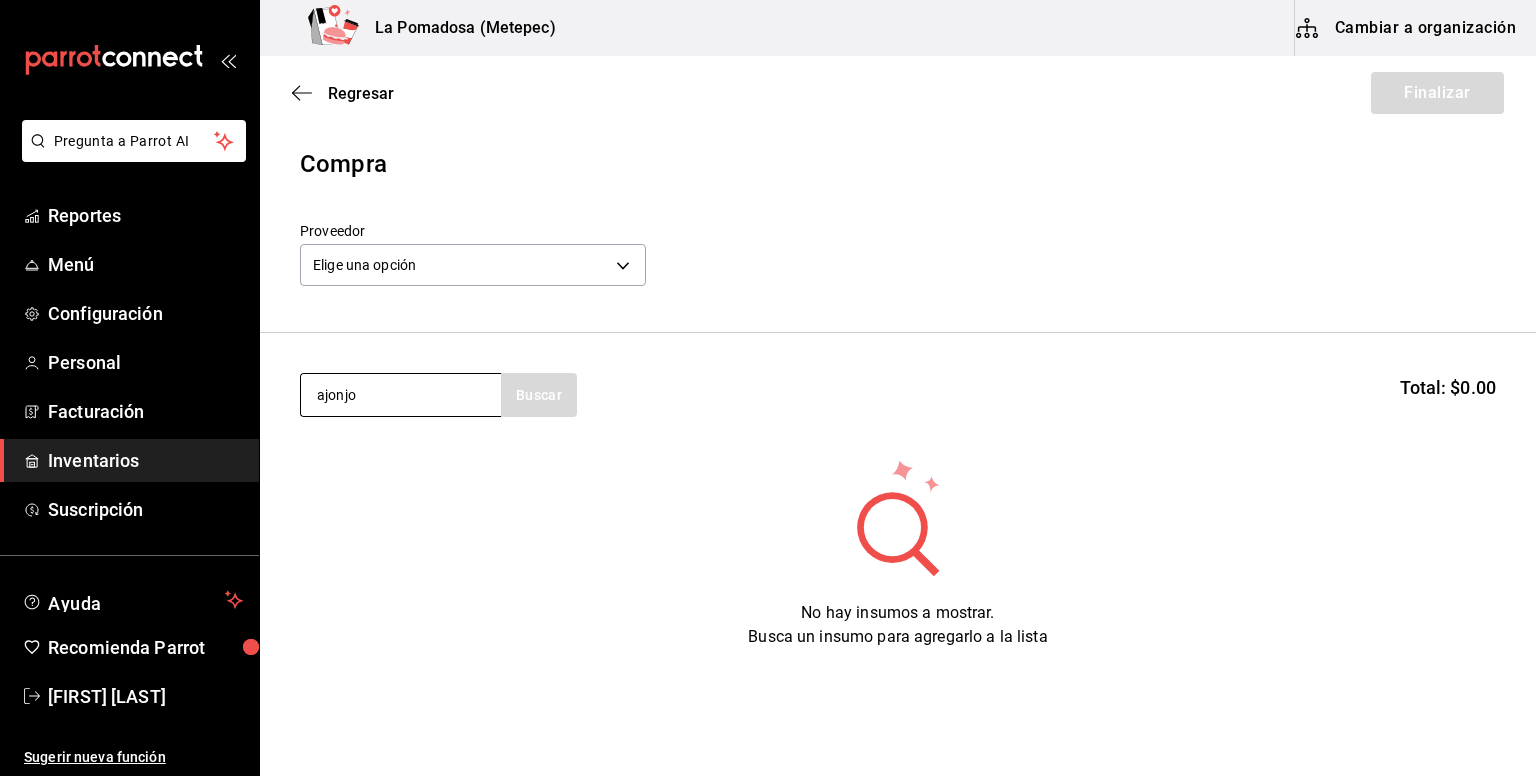 type on "ajonjo" 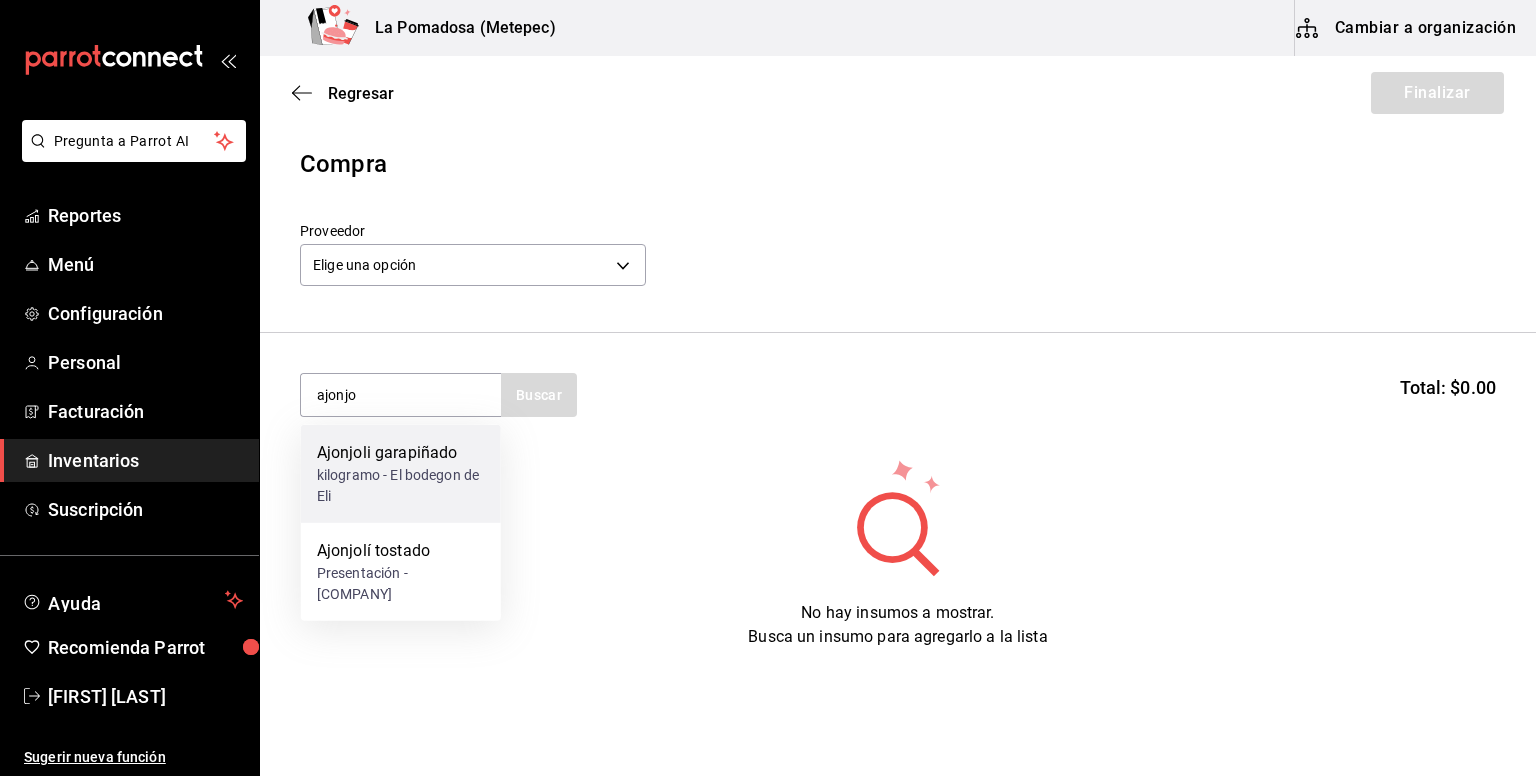 click on "kilogramo  - El bodegon de Eli" at bounding box center (401, 486) 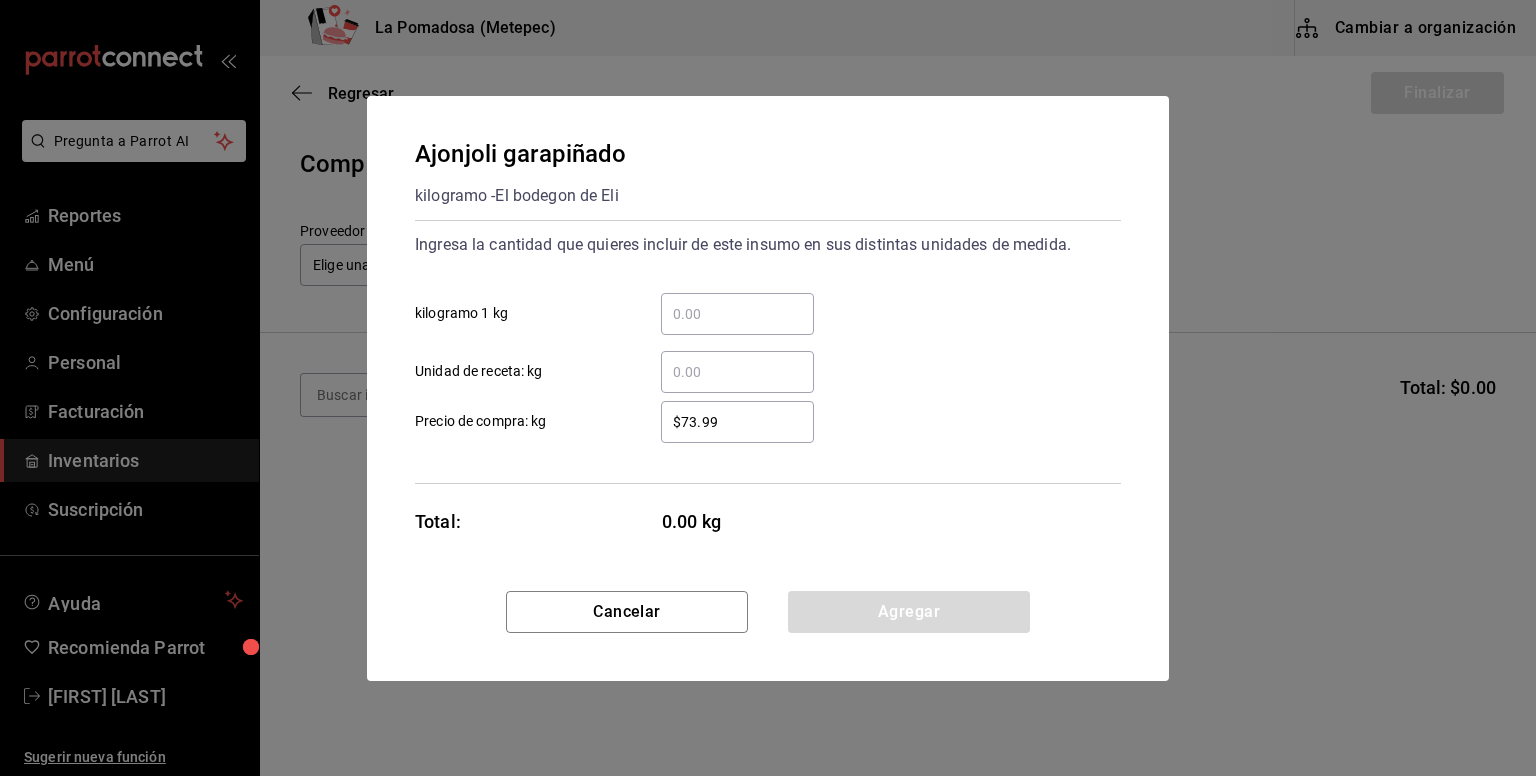 click on "​ kilogramo  1 kg" at bounding box center [737, 314] 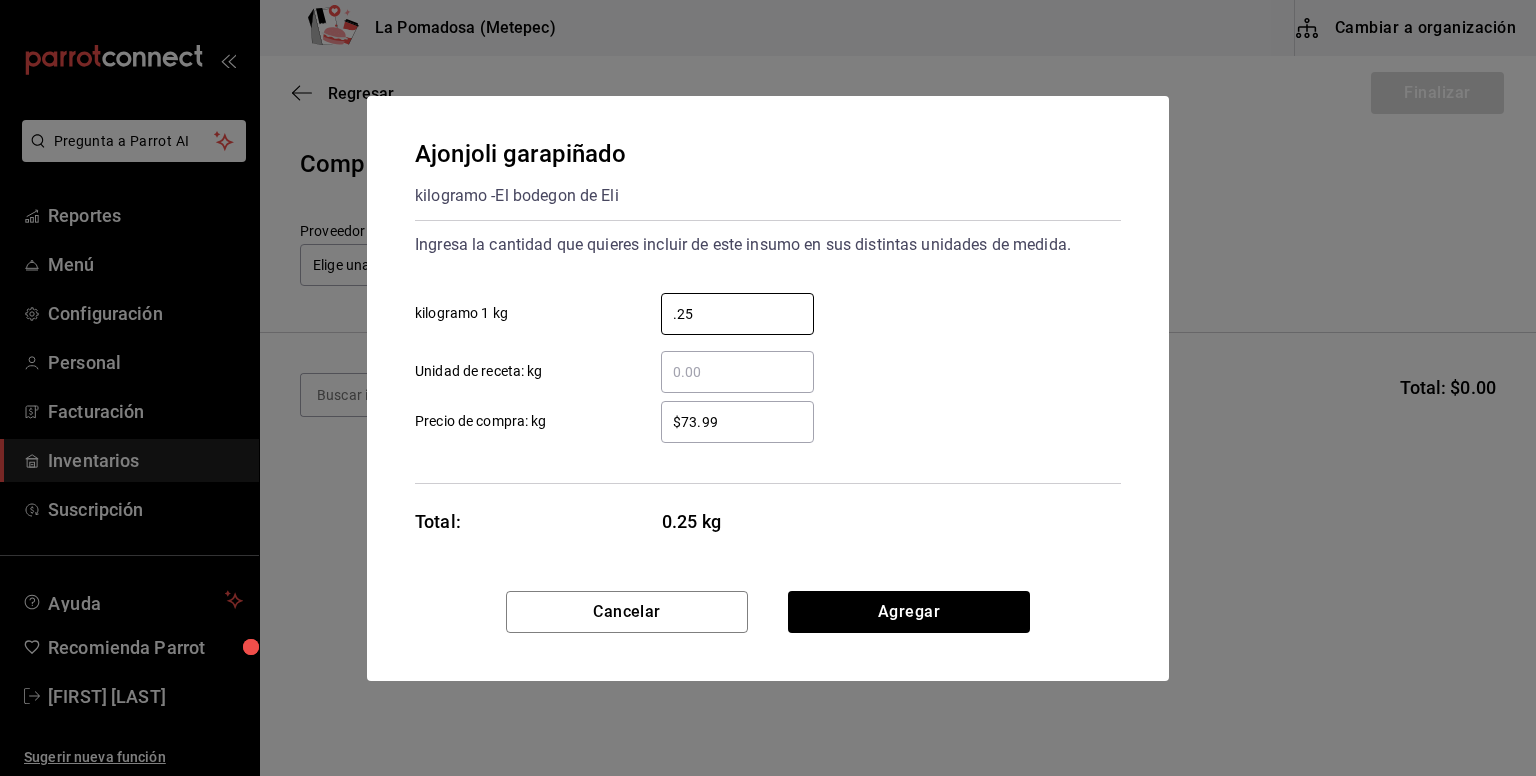 type on "0.25" 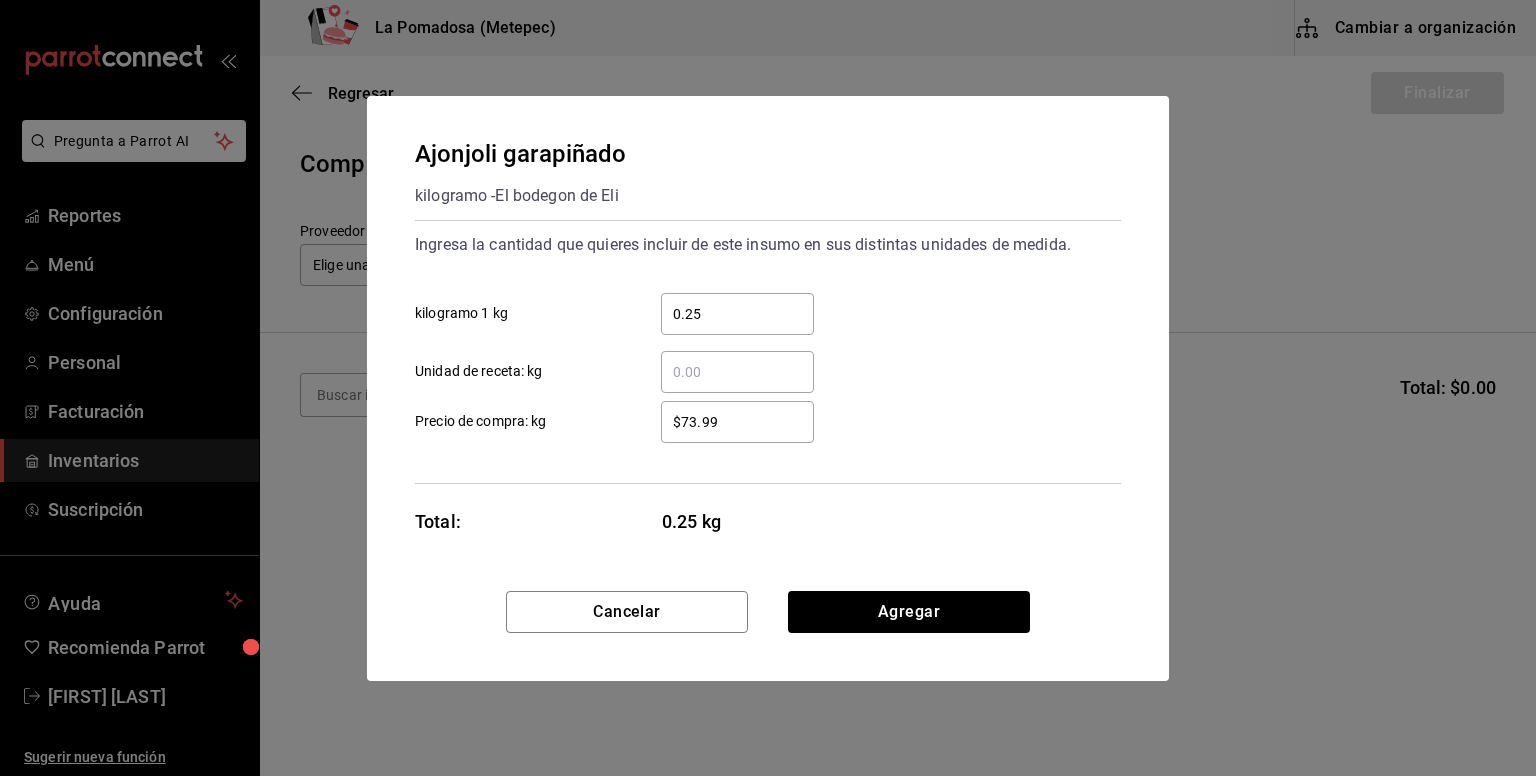 click on "$73.99 ​" at bounding box center (737, 422) 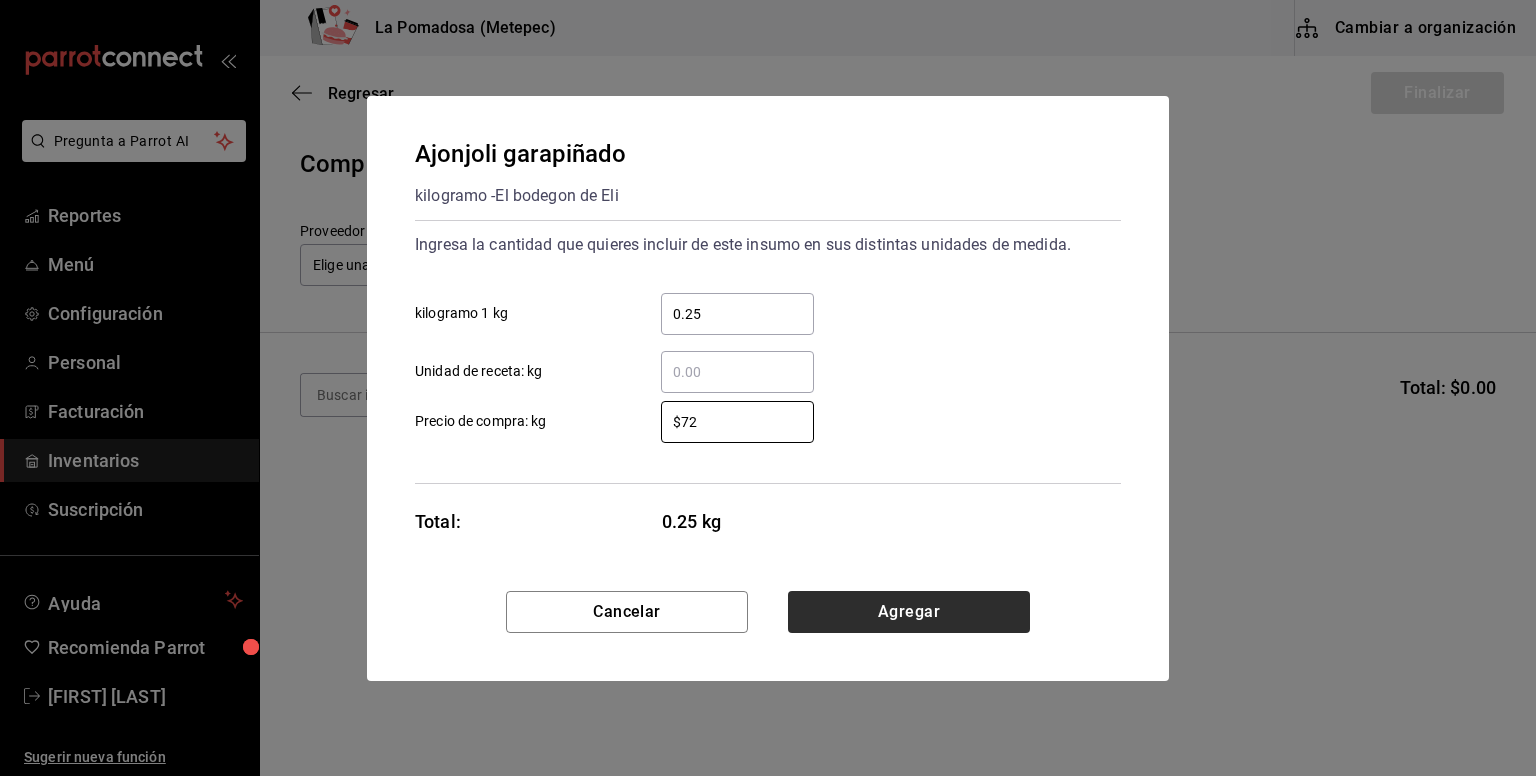 type on "$72" 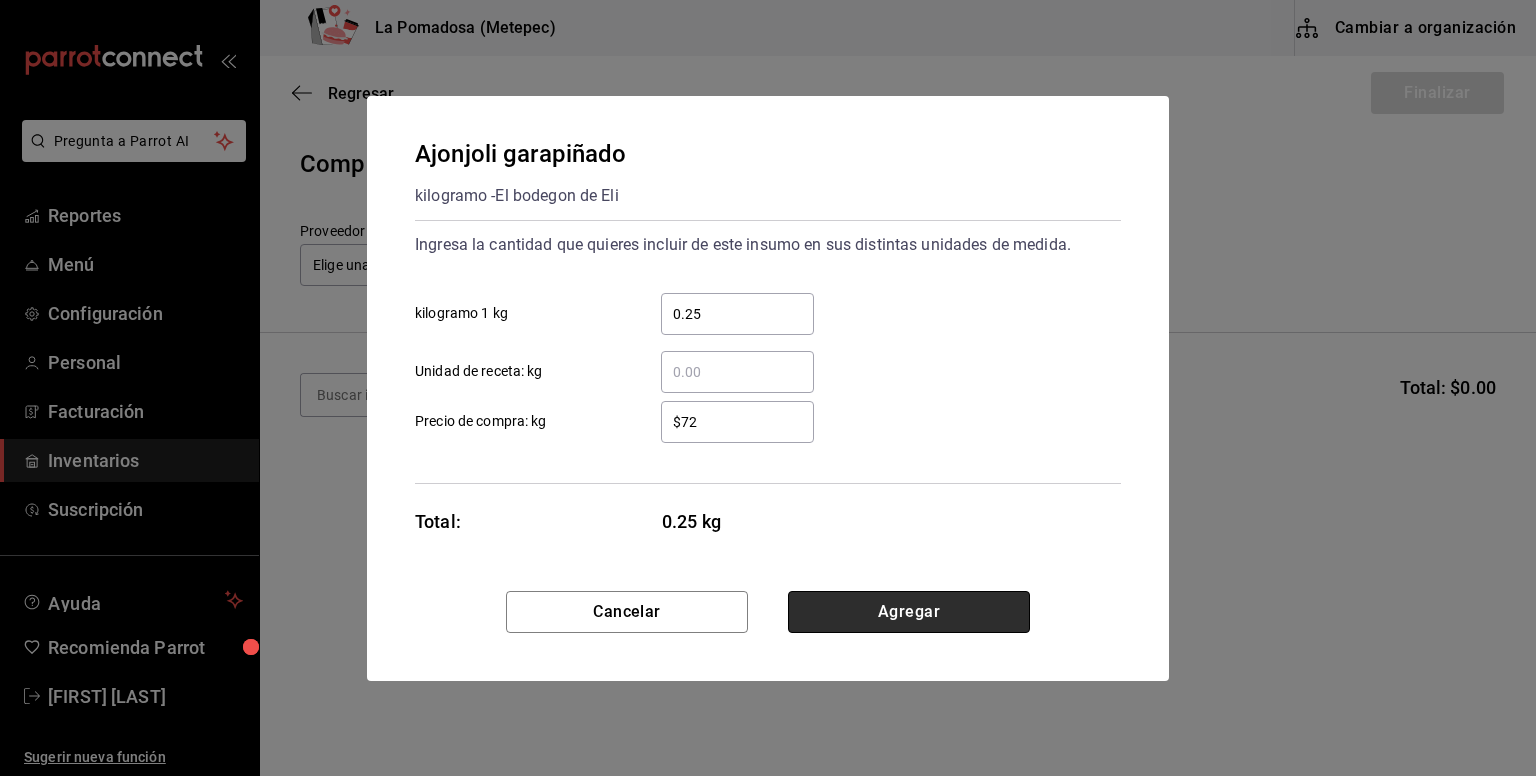 click on "Agregar" at bounding box center [909, 612] 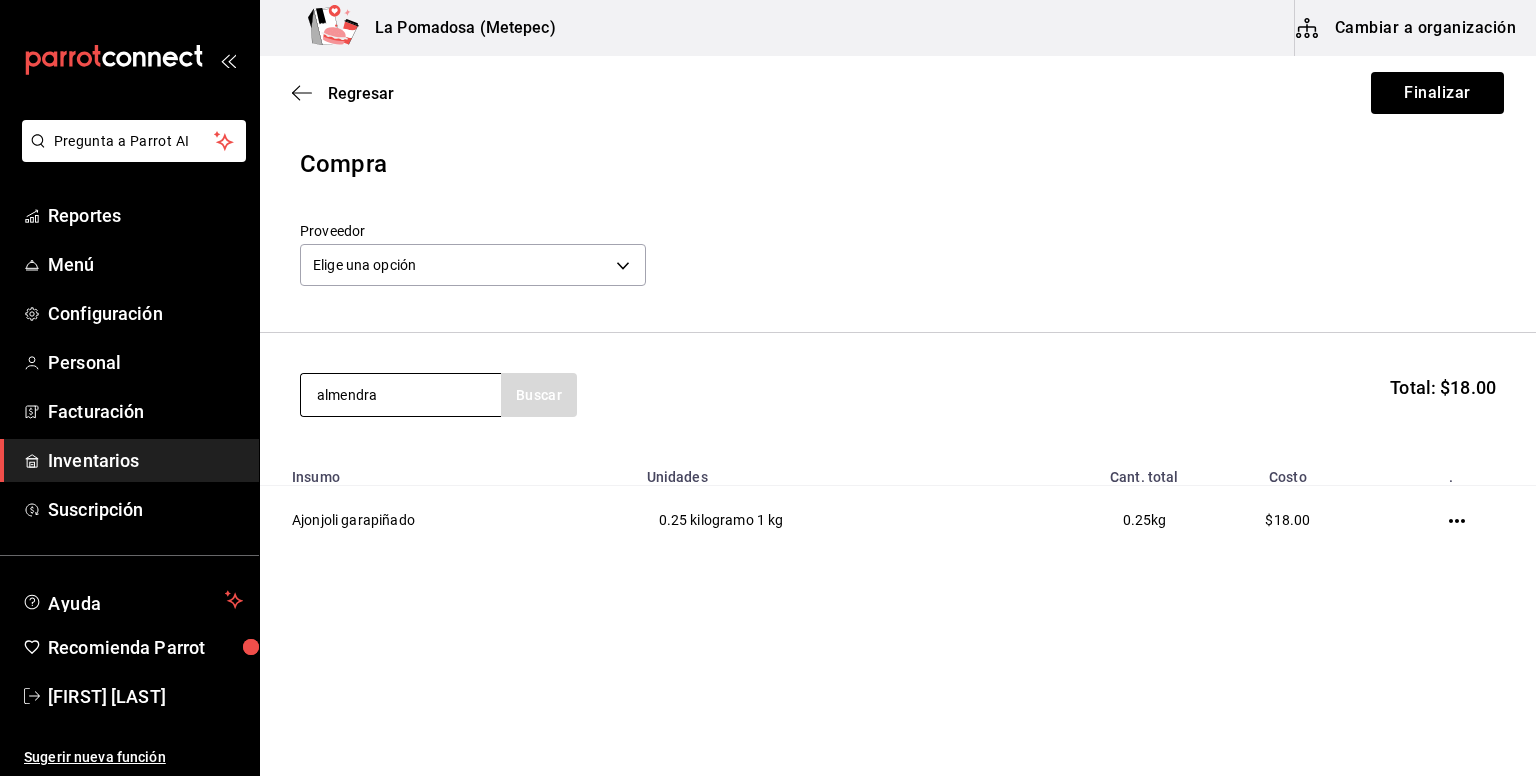 type on "almendra" 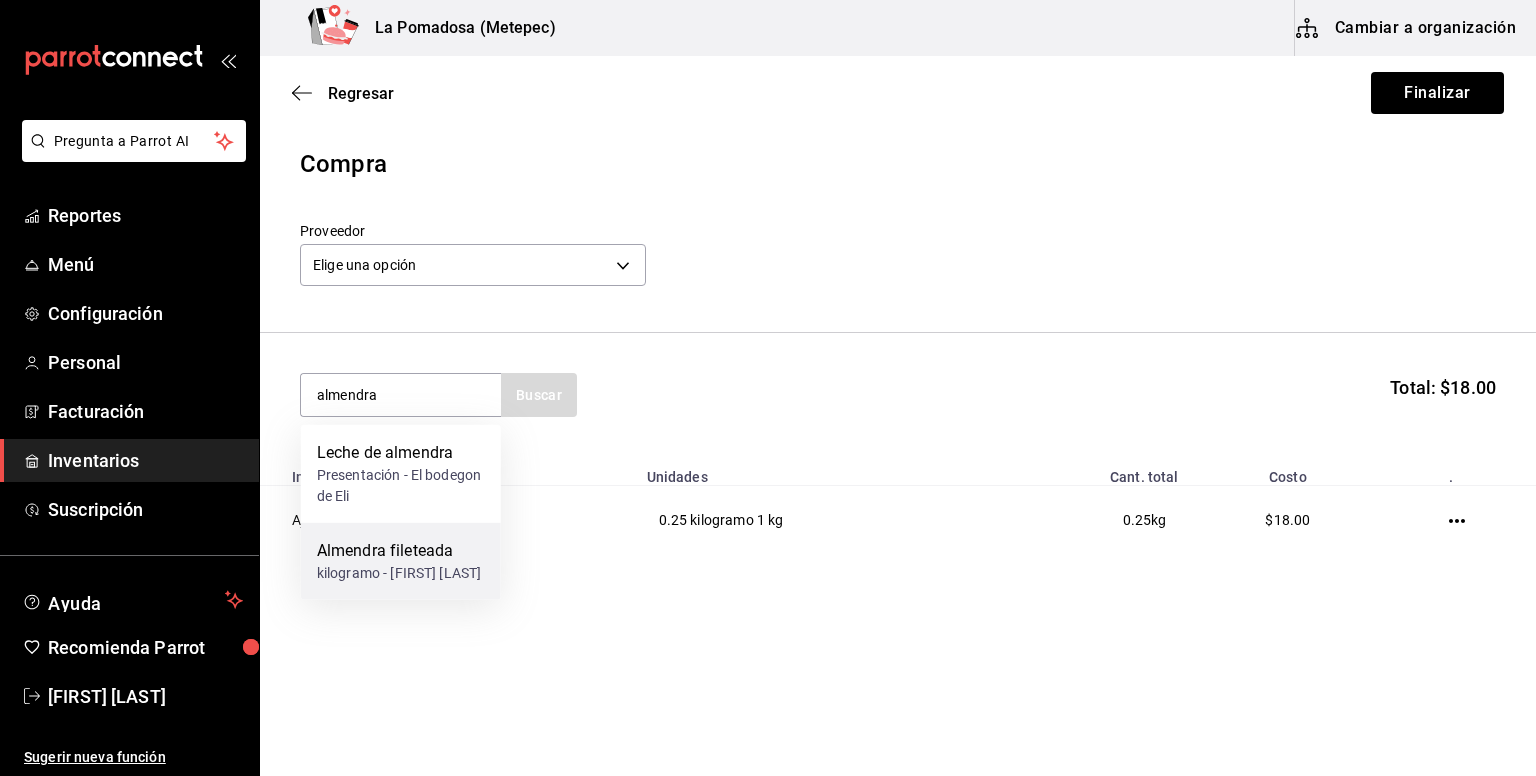 click on "Almendra fileteada" at bounding box center (399, 551) 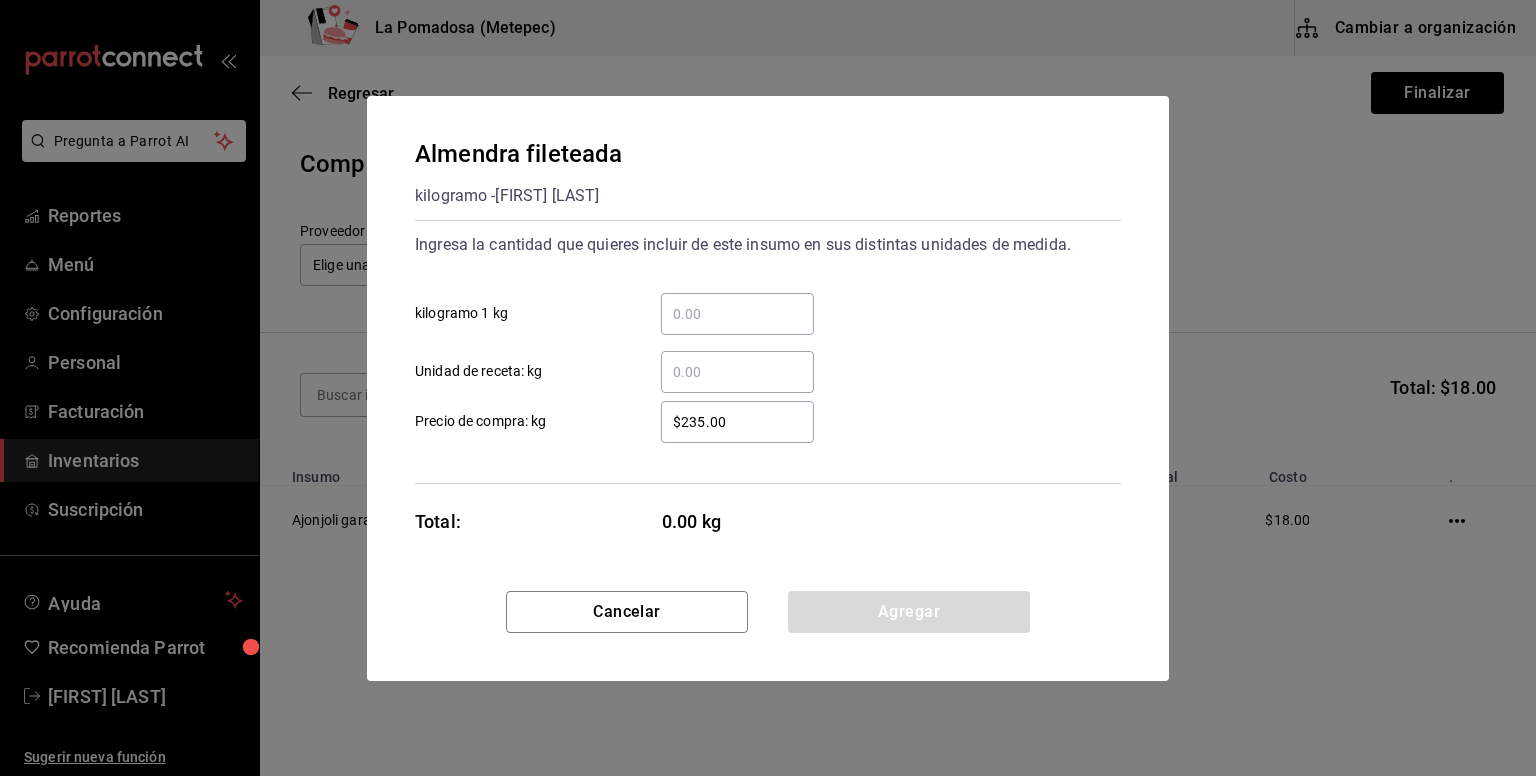 click on "​ kilogramo  1 kg" at bounding box center [737, 314] 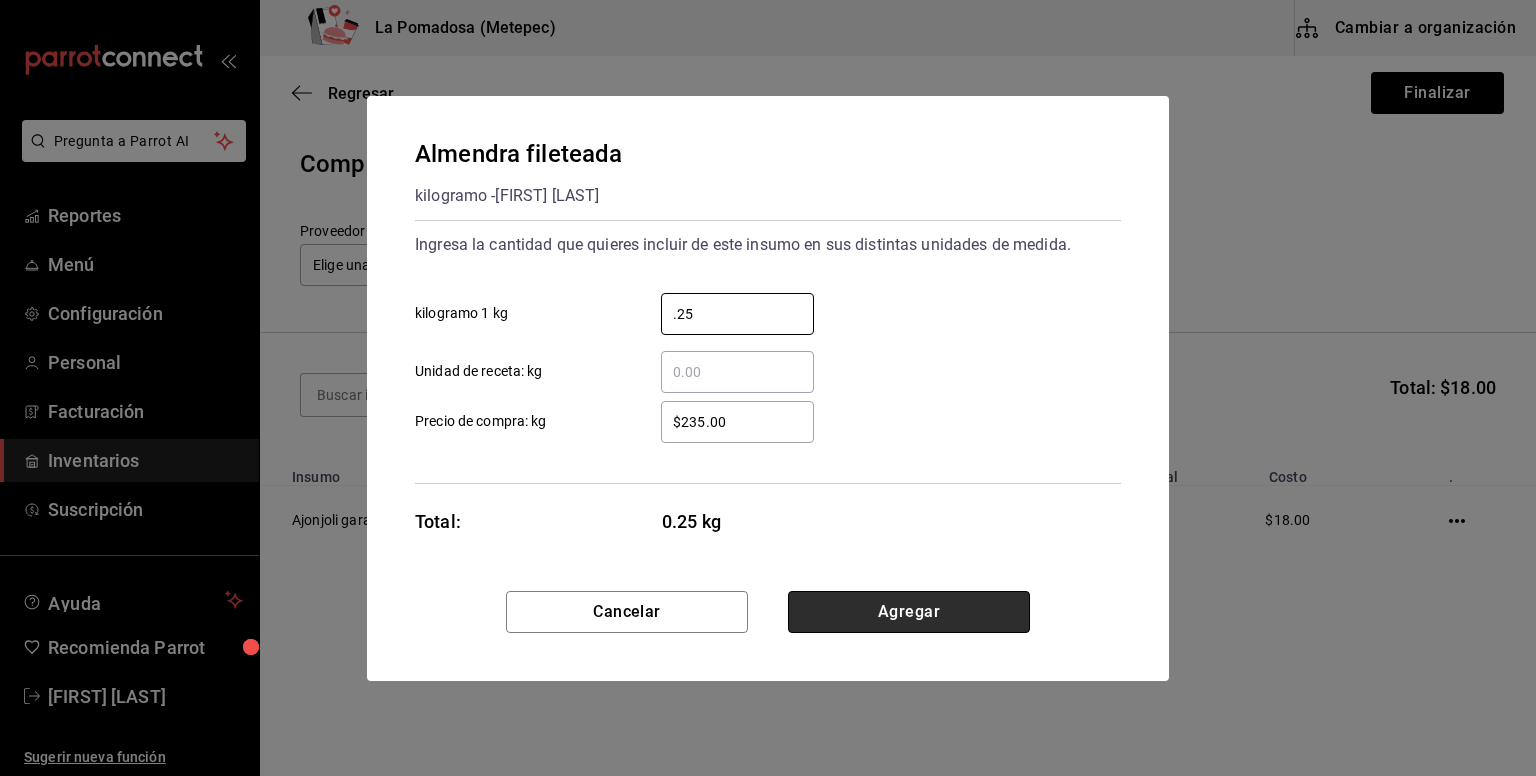 type on "0.25" 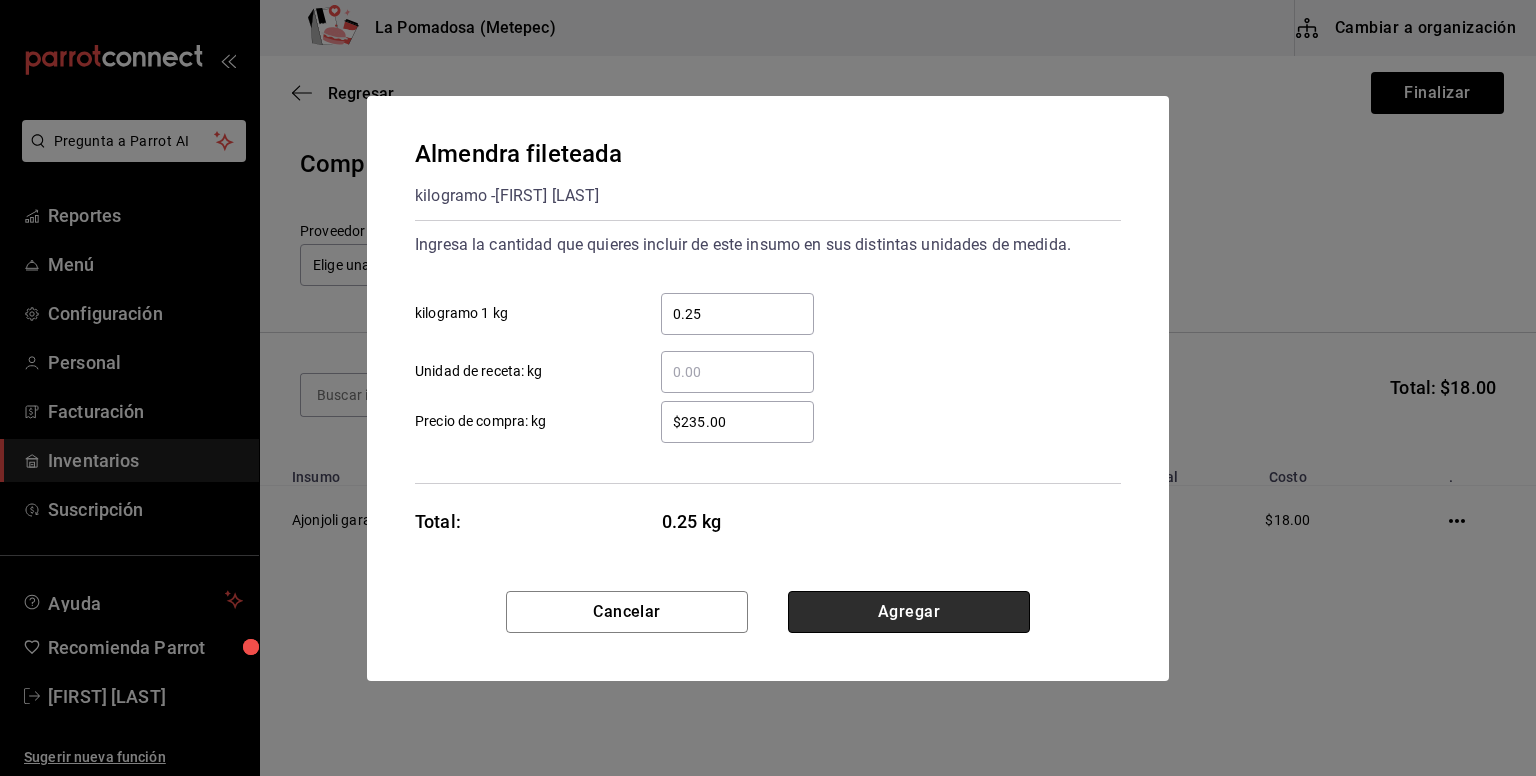 click on "Agregar" at bounding box center (909, 612) 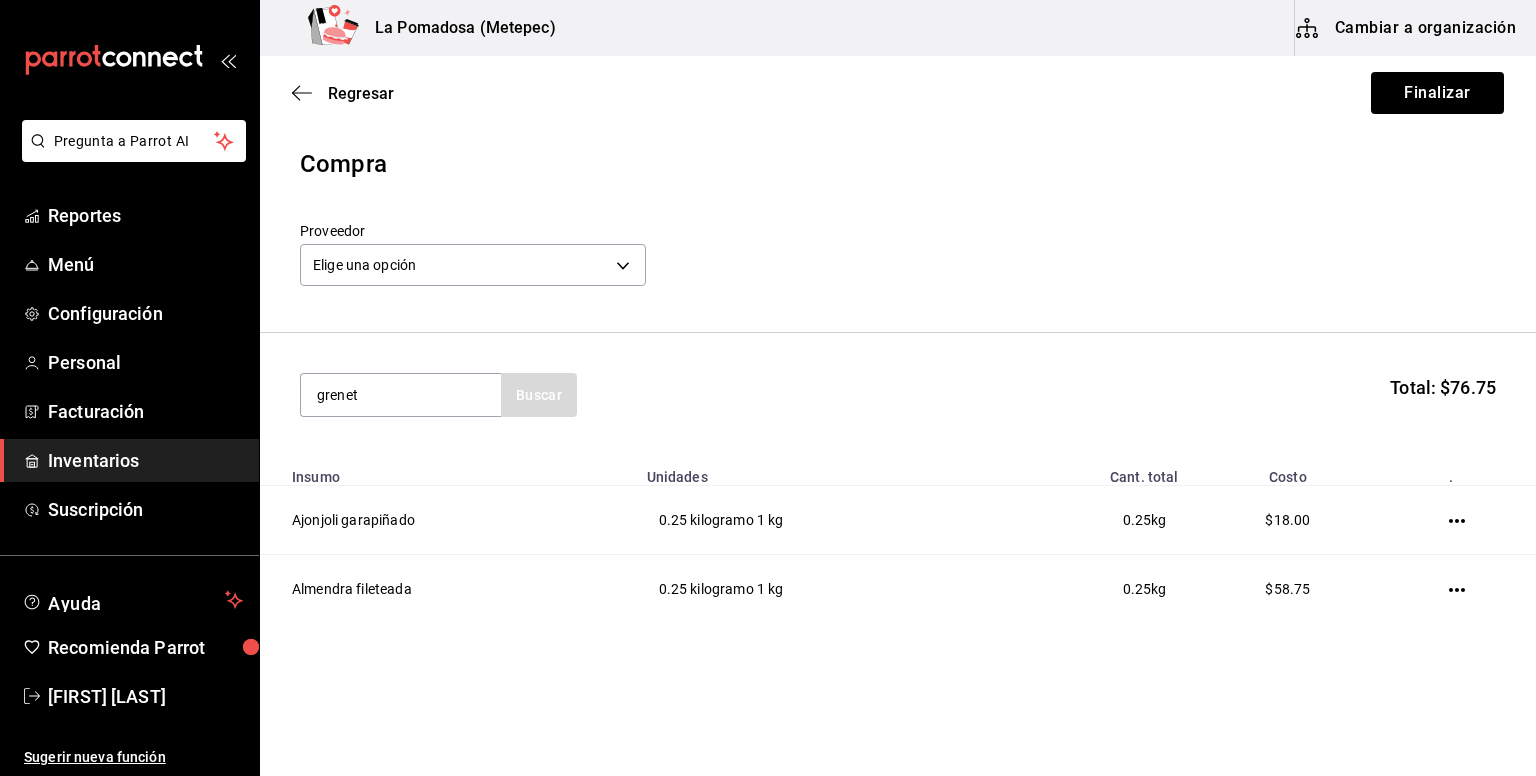 type on "grenet" 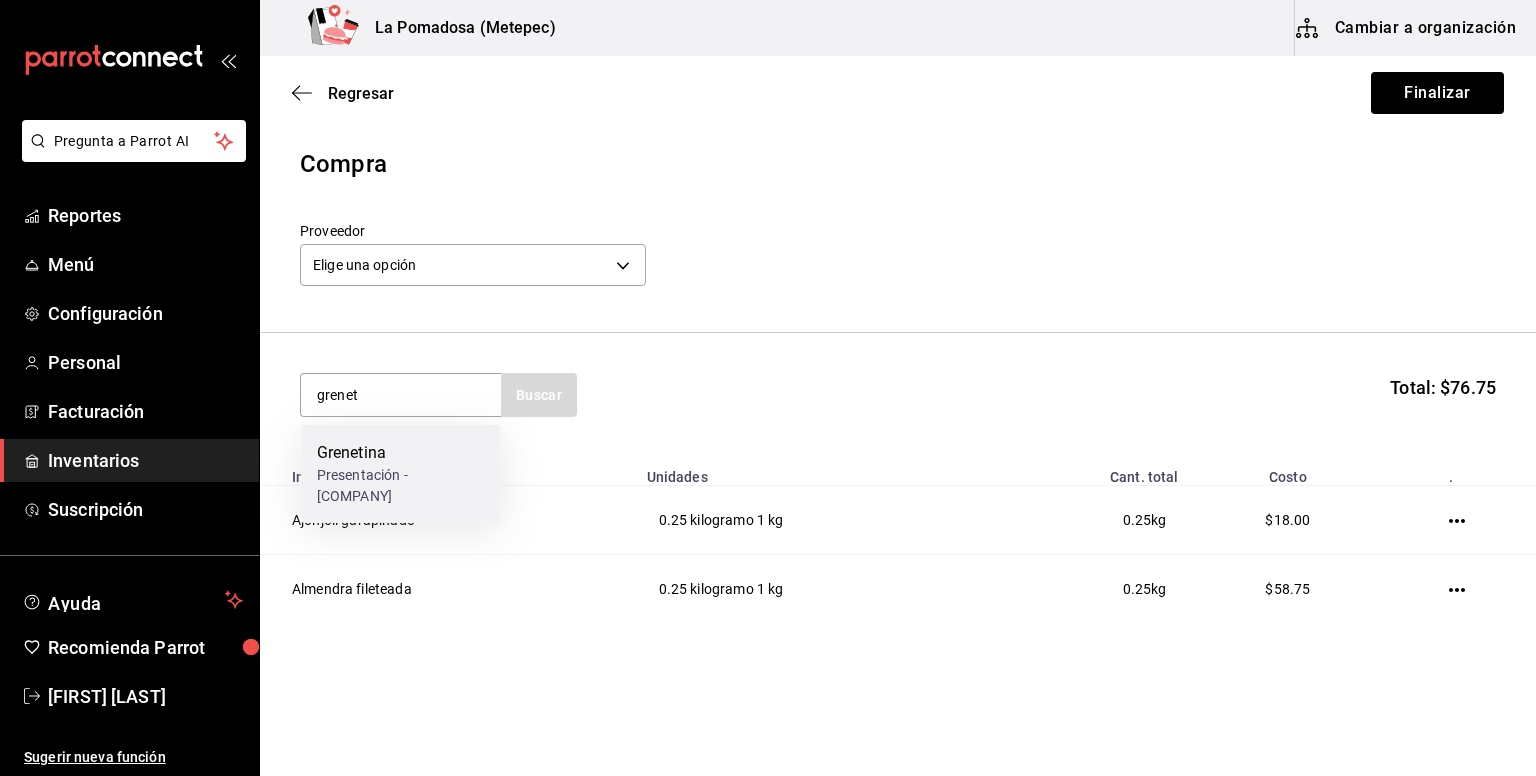 click on "Presentación - [COMPANY]" at bounding box center [401, 486] 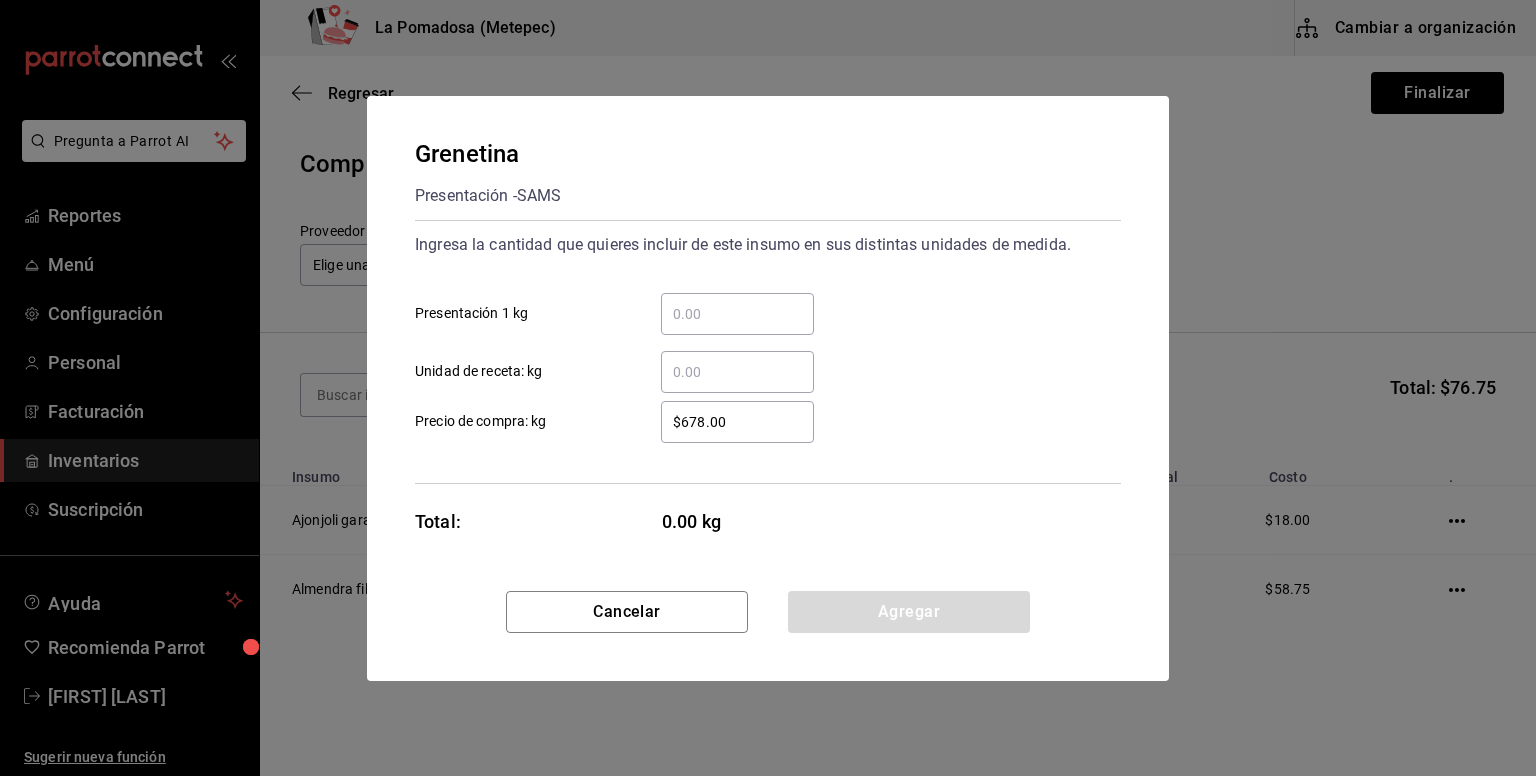 click on "​ Presentación 1 kg" at bounding box center [737, 314] 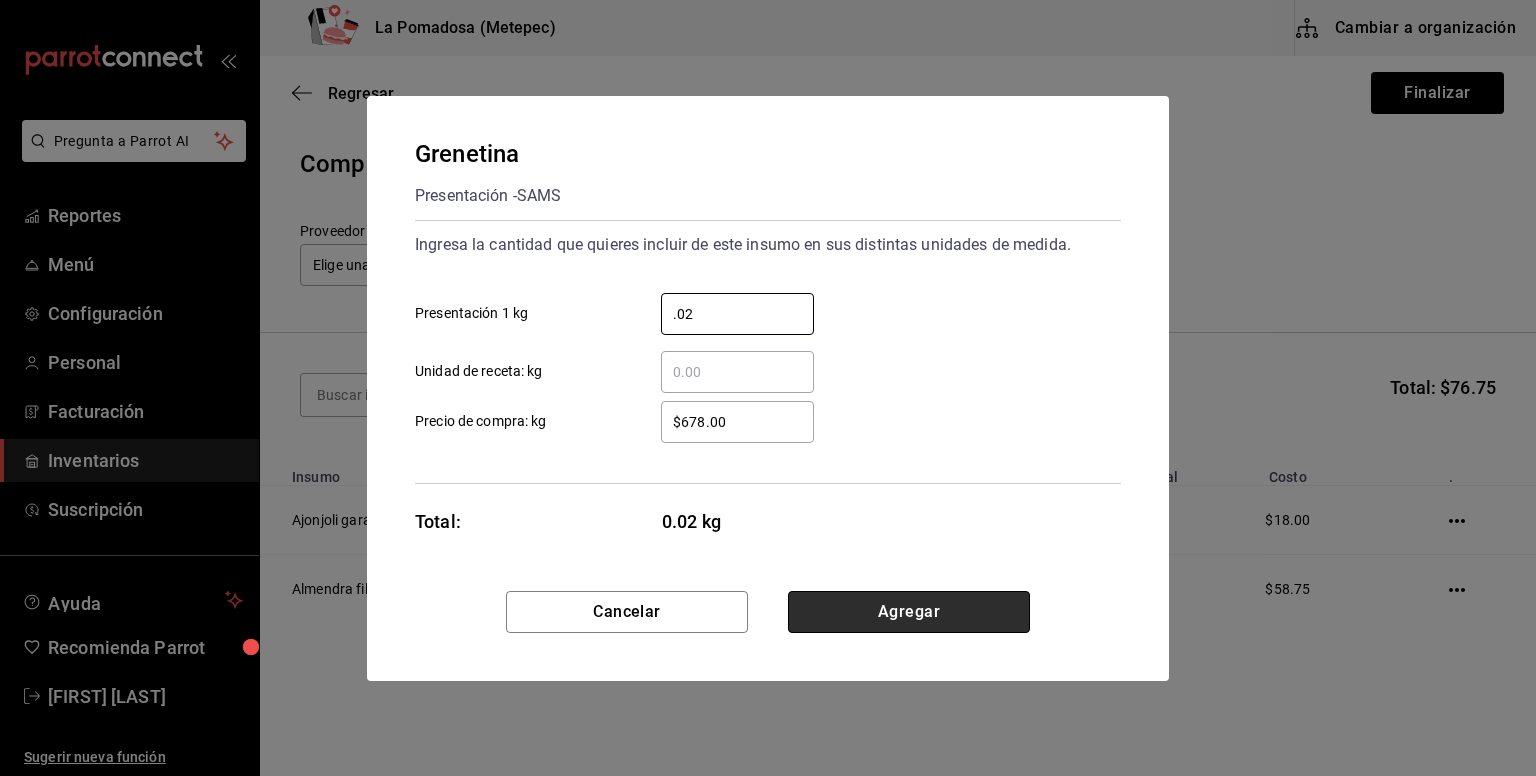 type on "0.02" 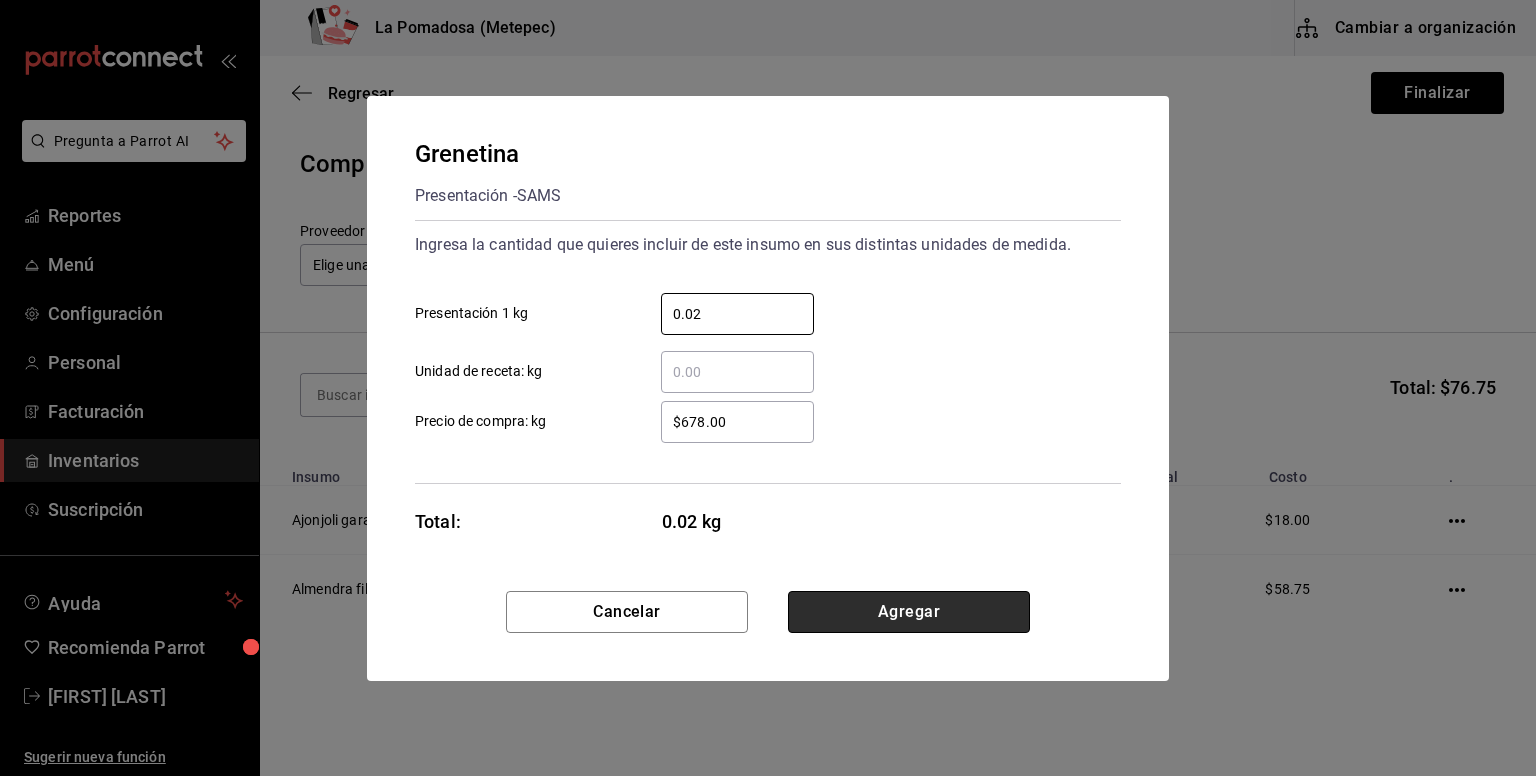 click on "Agregar" at bounding box center [909, 612] 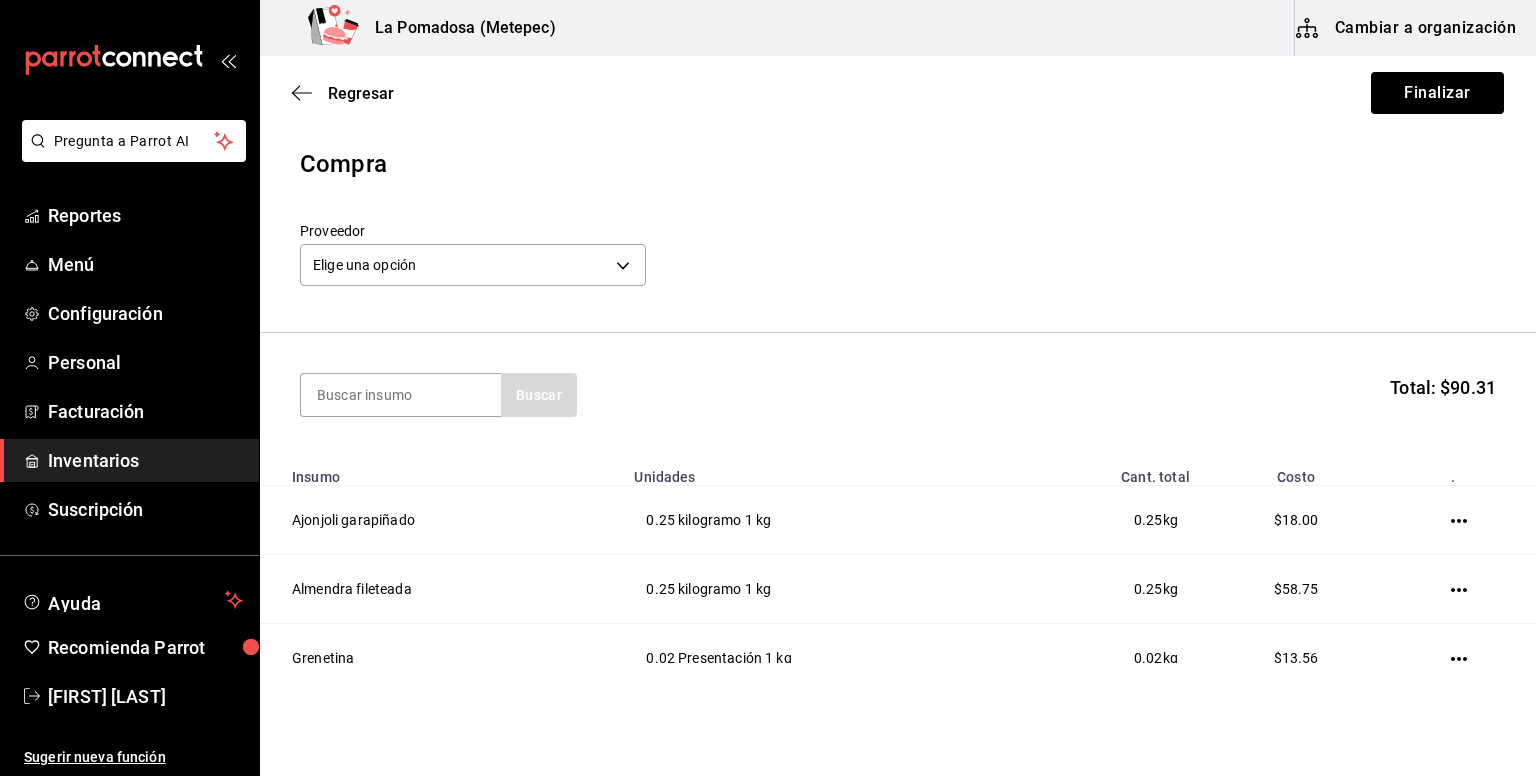 scroll, scrollTop: 92, scrollLeft: 0, axis: vertical 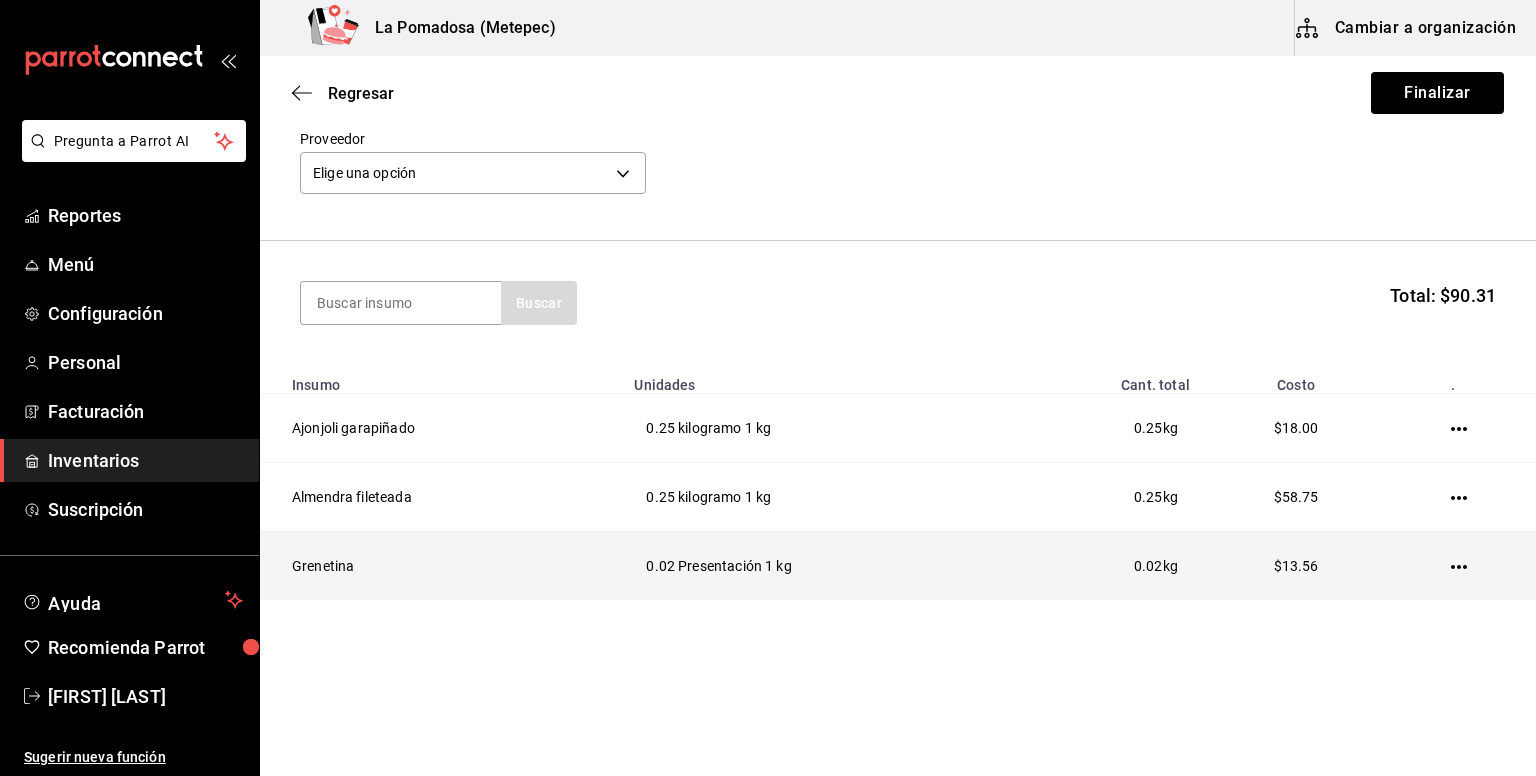 drag, startPoint x: 1432, startPoint y: 564, endPoint x: 1447, endPoint y: 565, distance: 15.033297 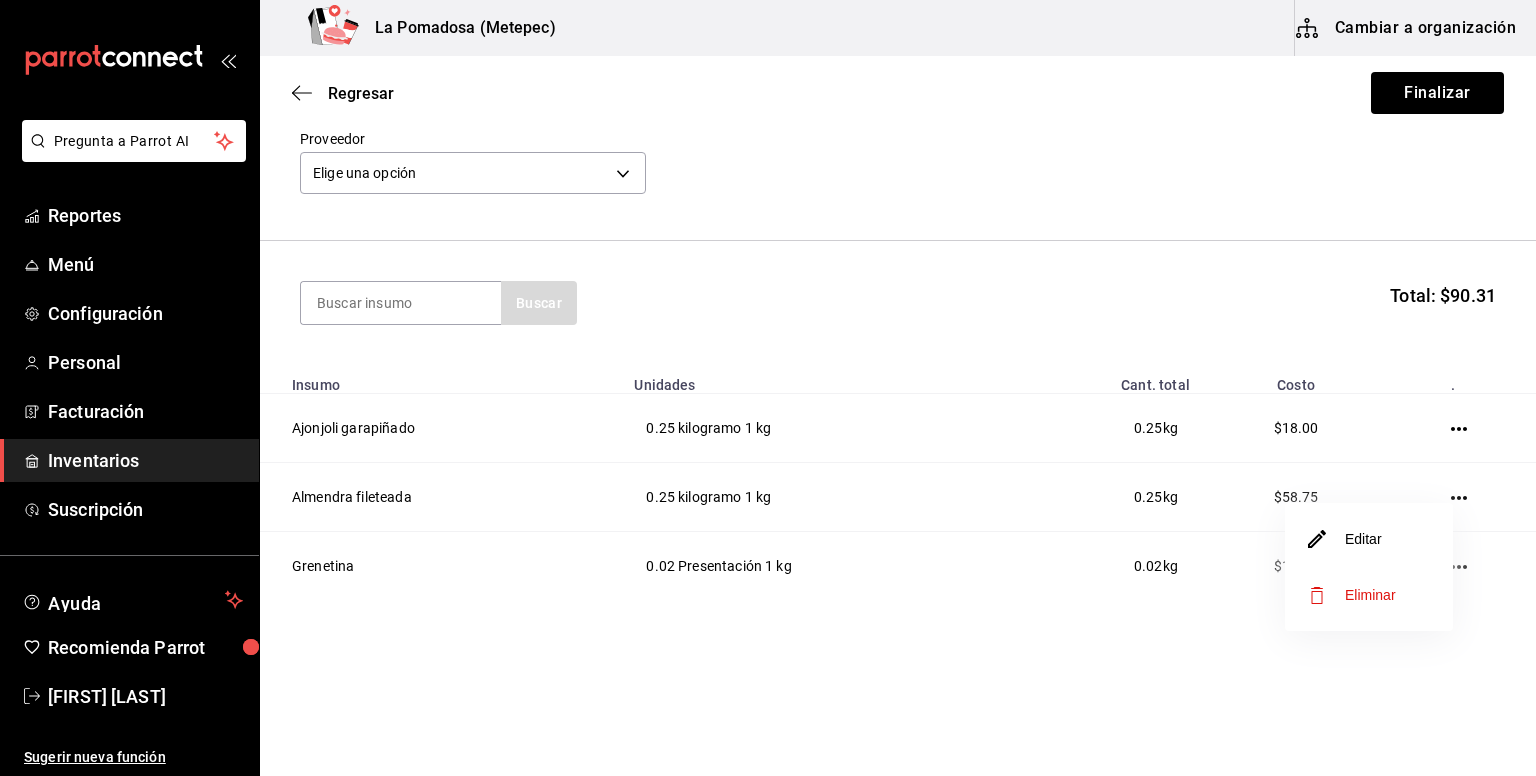 click on "Editar" at bounding box center [1369, 539] 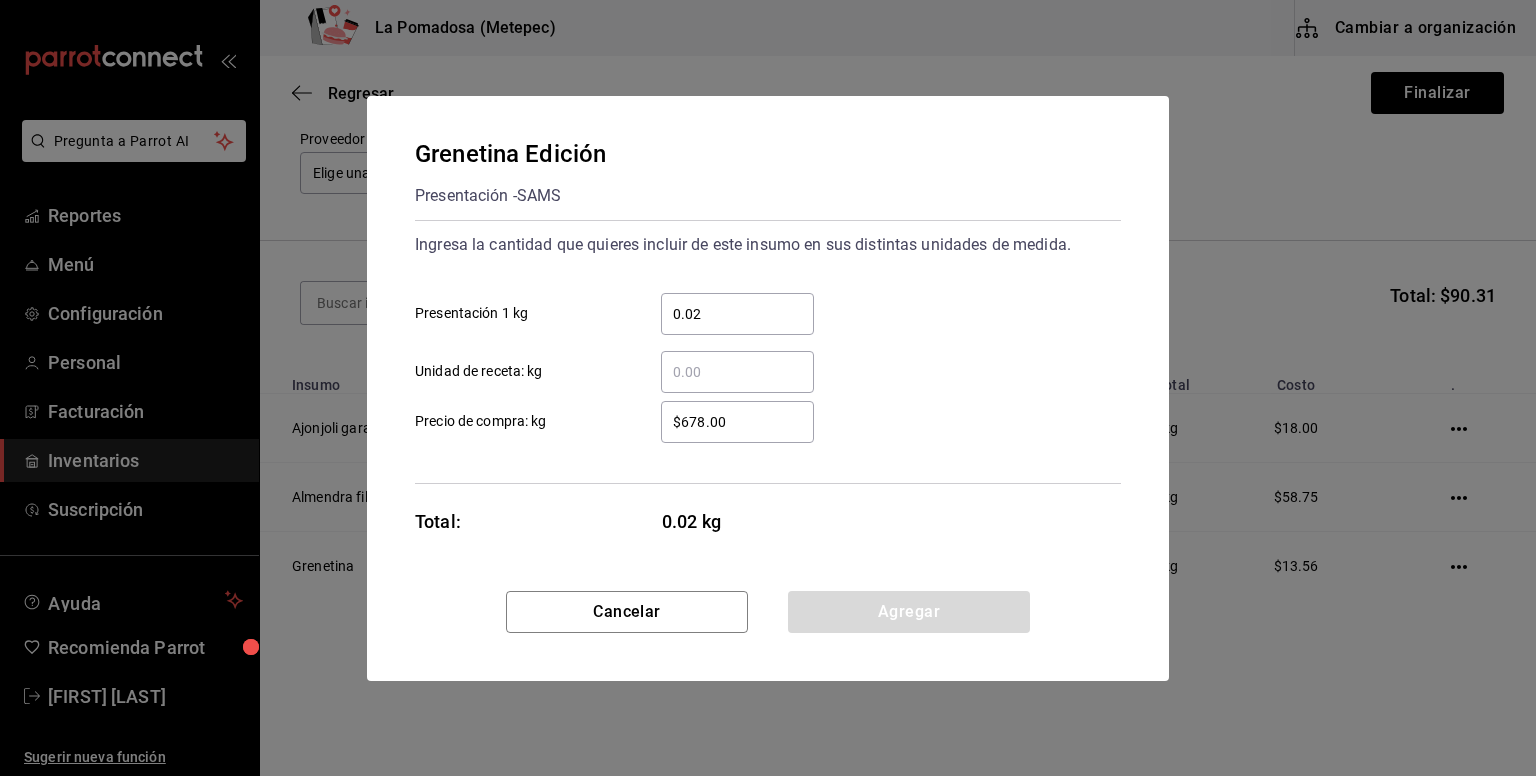 click on "0.02" at bounding box center [737, 314] 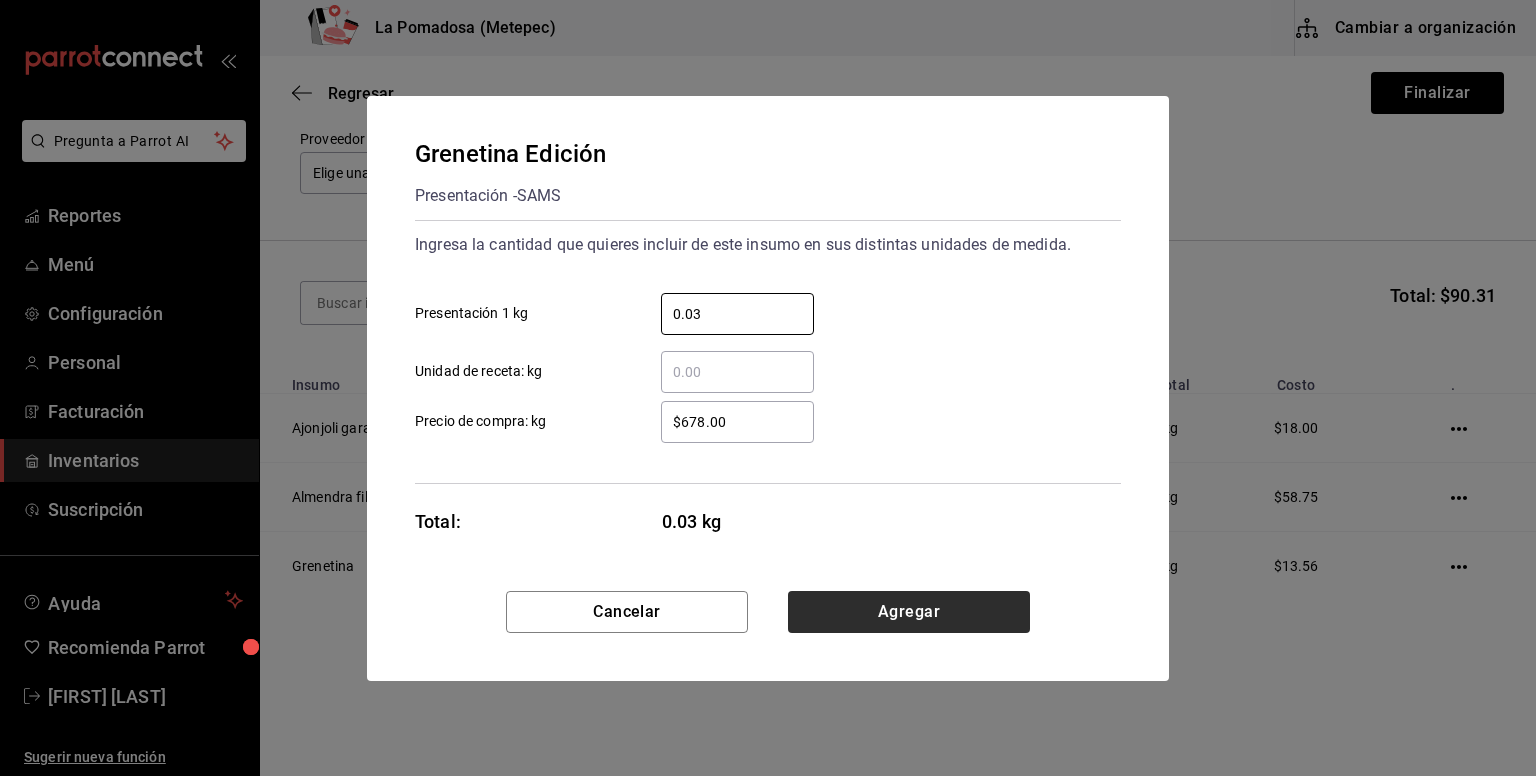 type on "0.03" 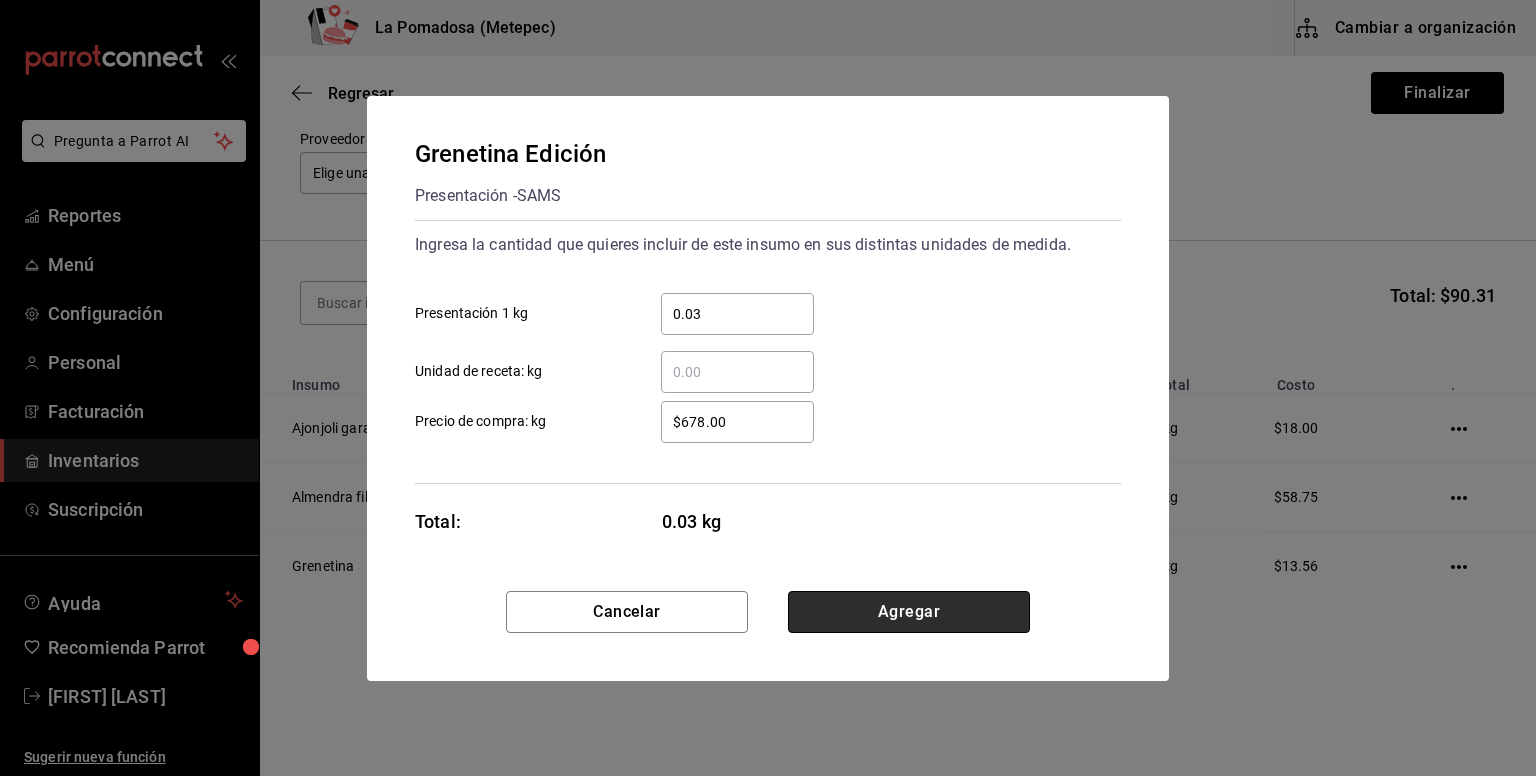 click on "Agregar" at bounding box center (909, 612) 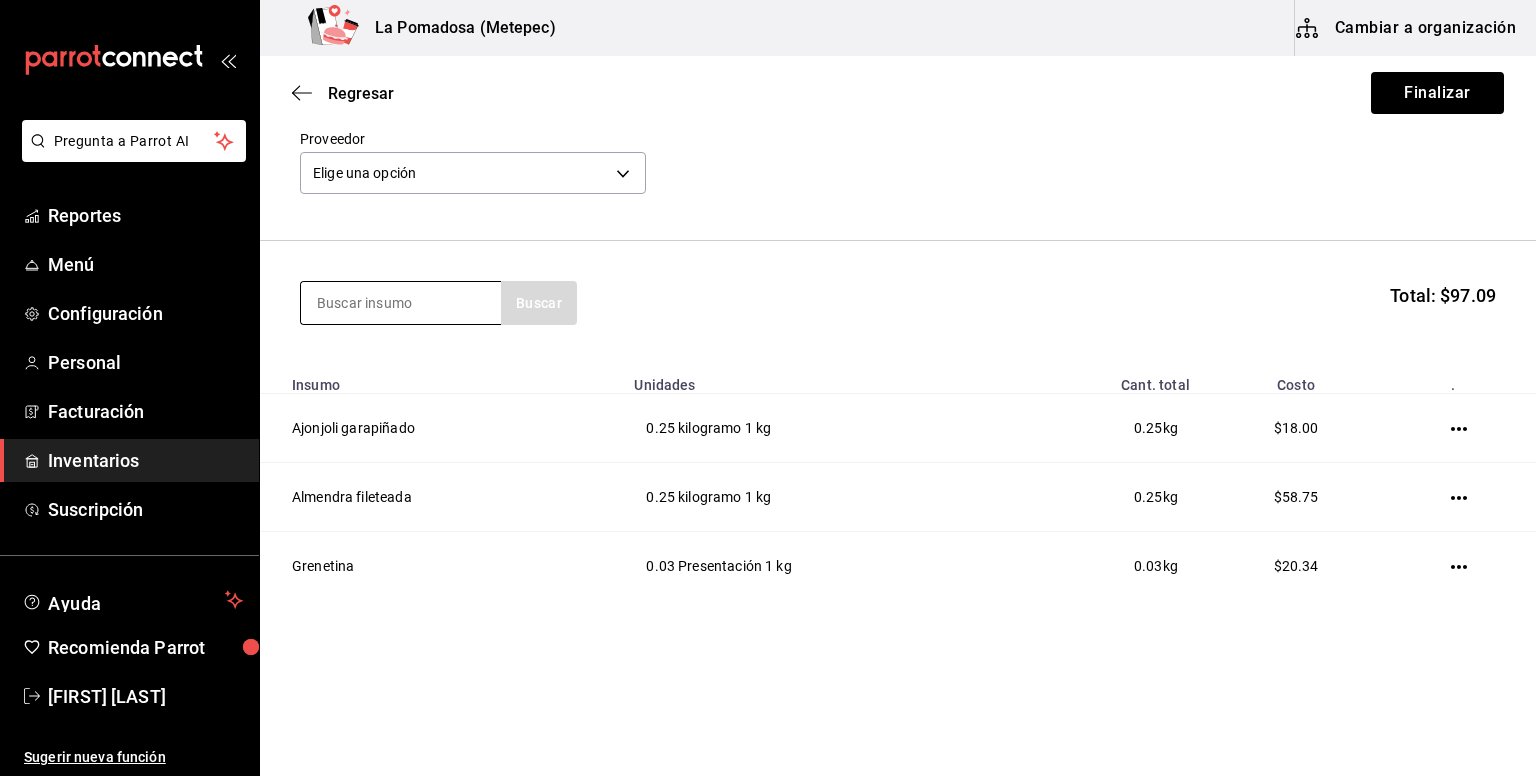 click at bounding box center (401, 303) 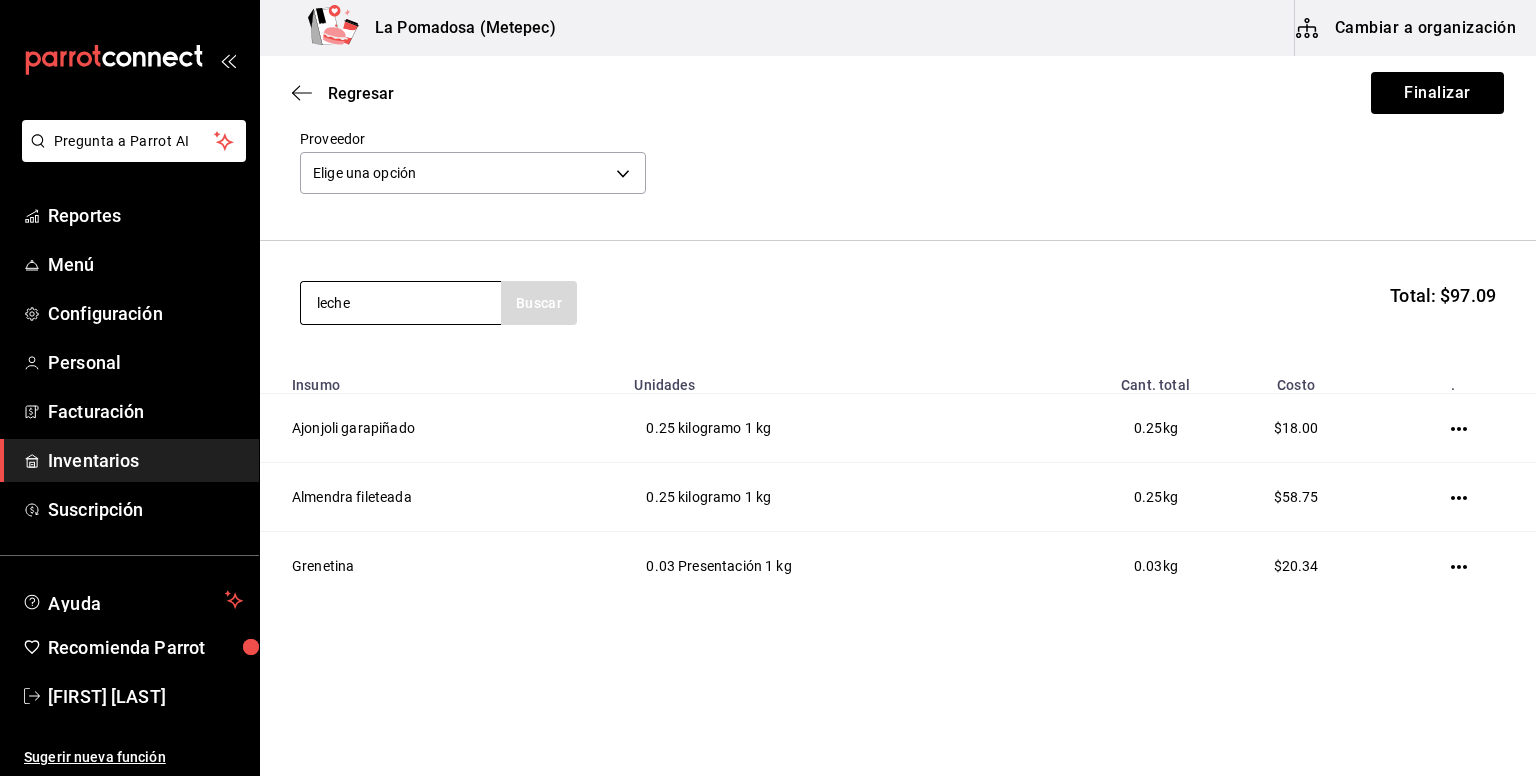 type on "leche" 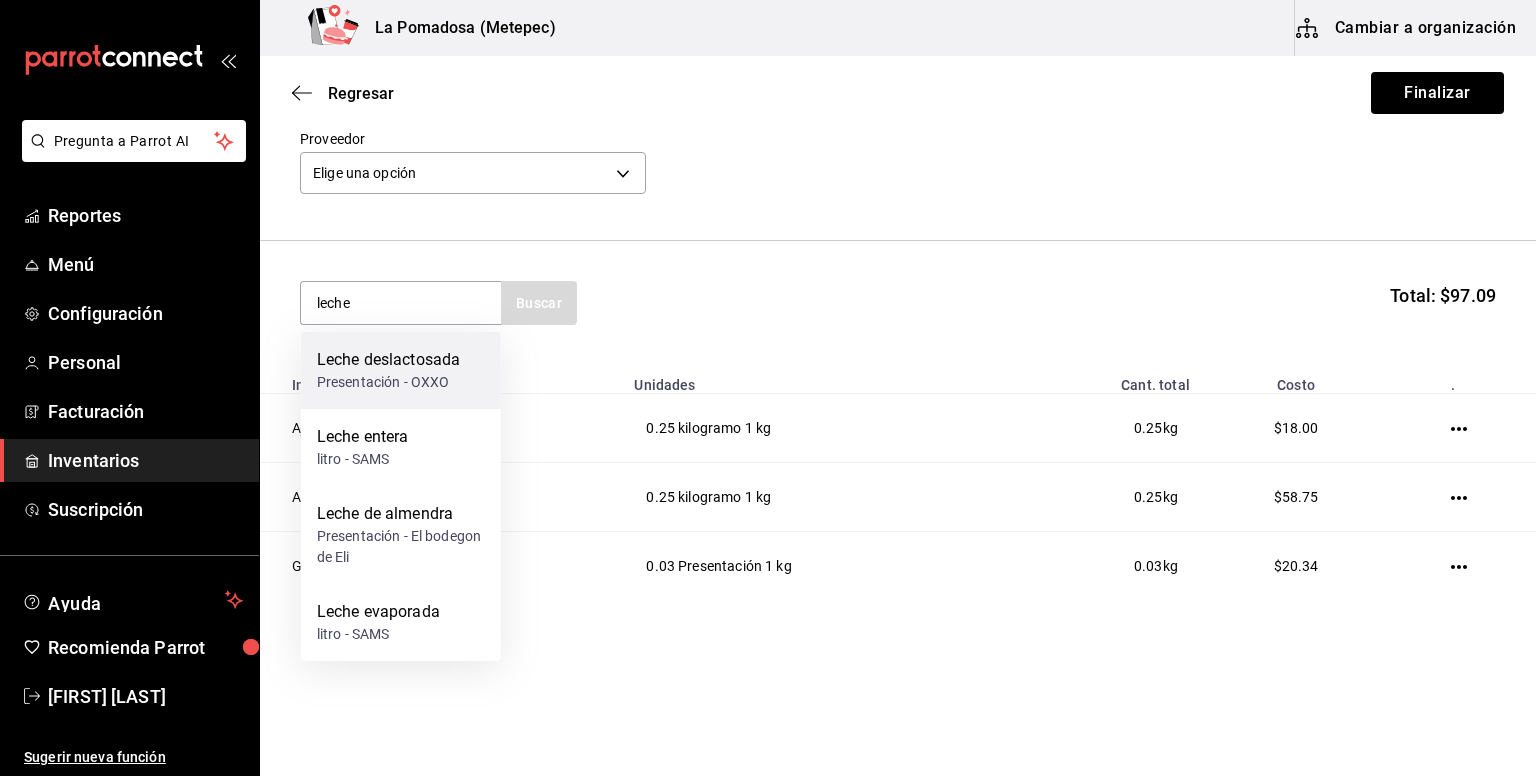 click on "Presentación - OXXO" at bounding box center (388, 382) 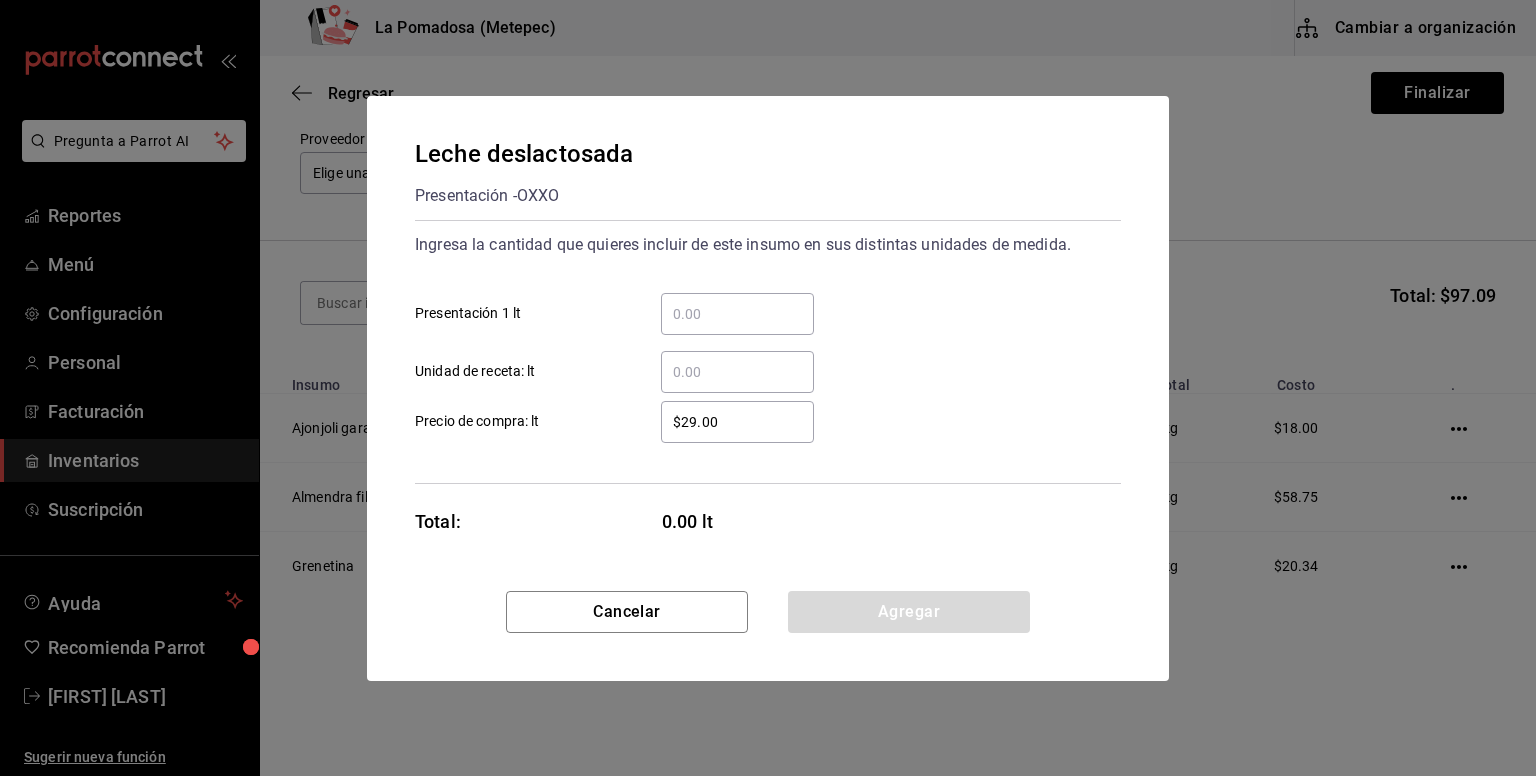 click on "​ Presentación 1 lt" at bounding box center (737, 314) 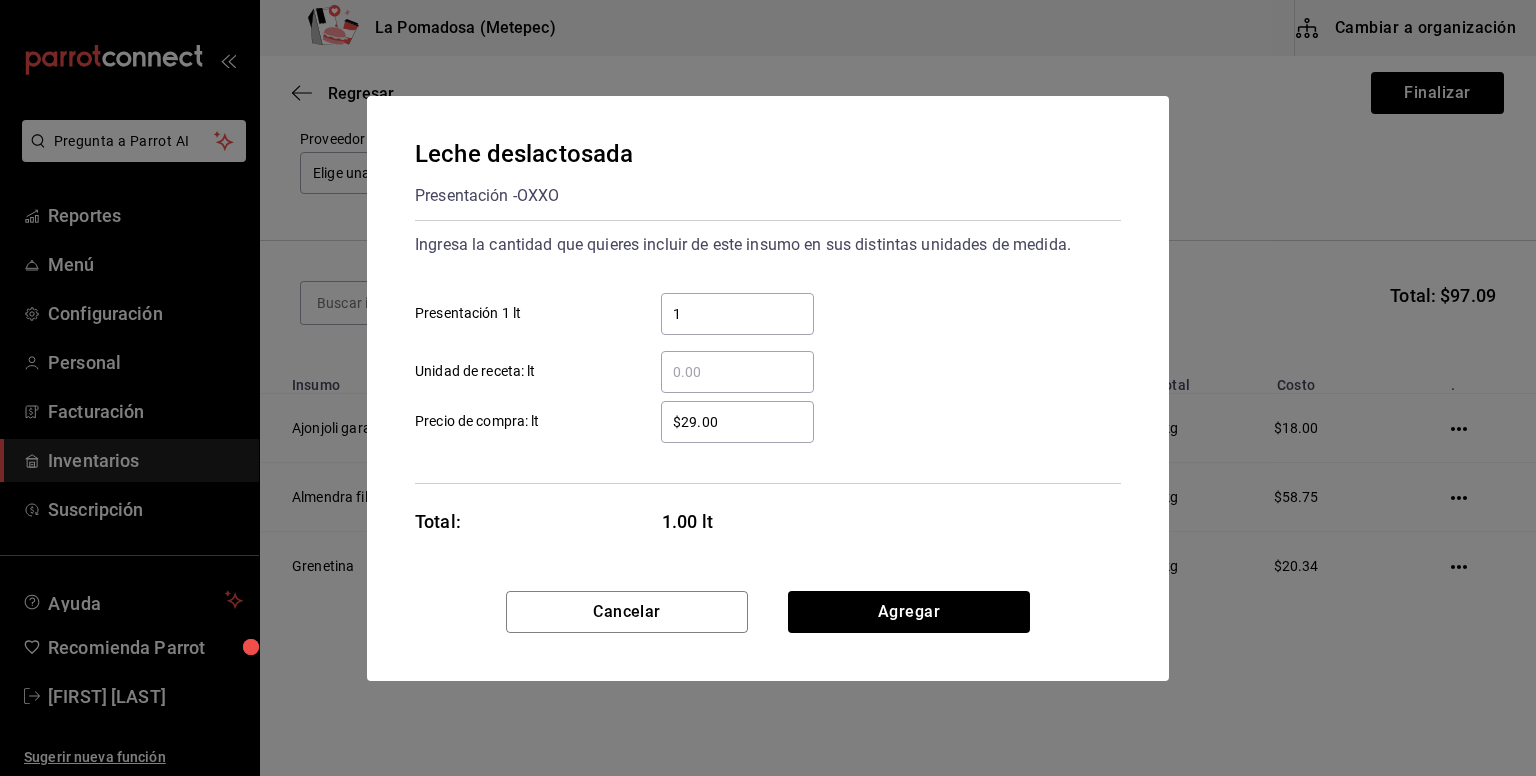 type on "1" 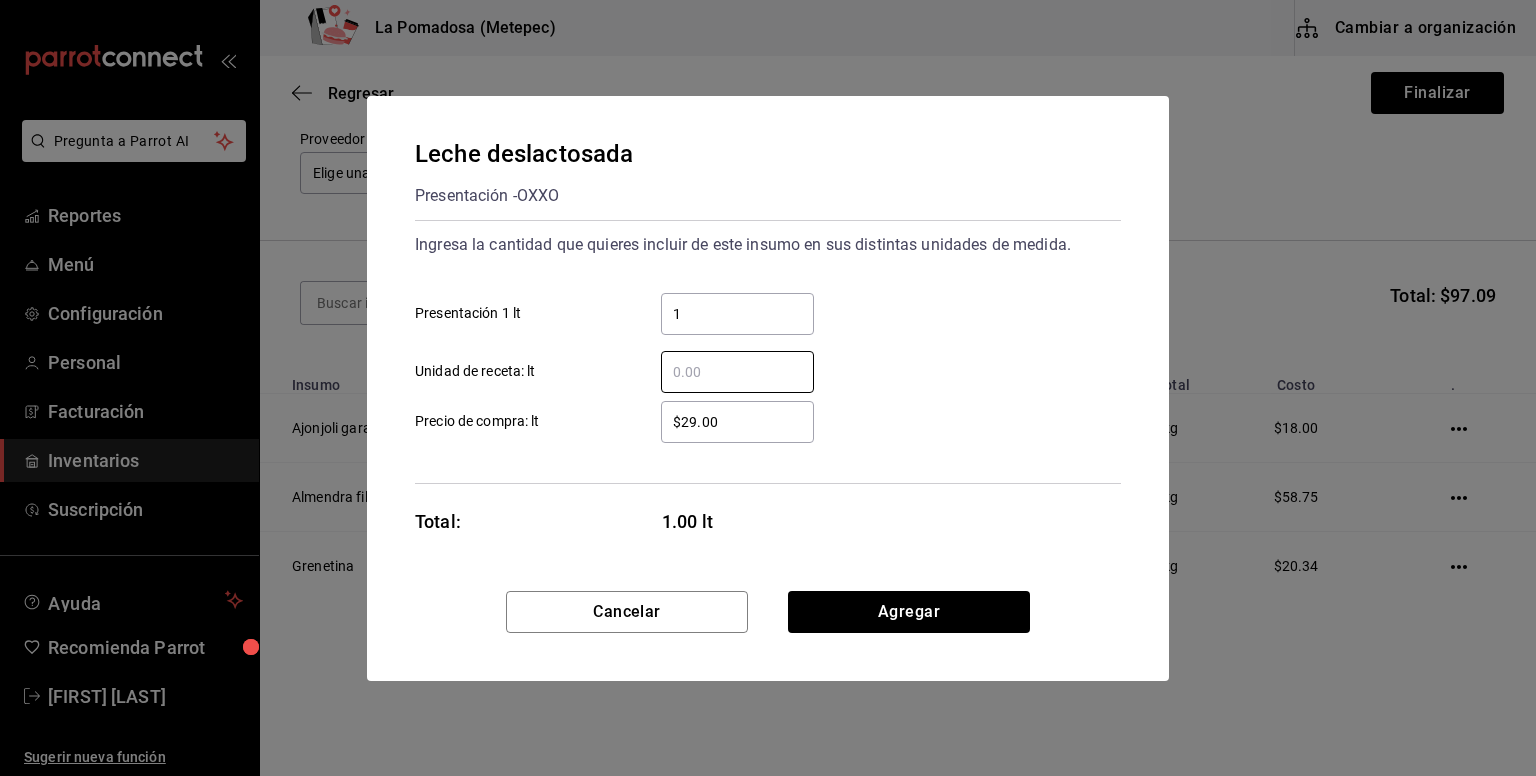 type on "2" 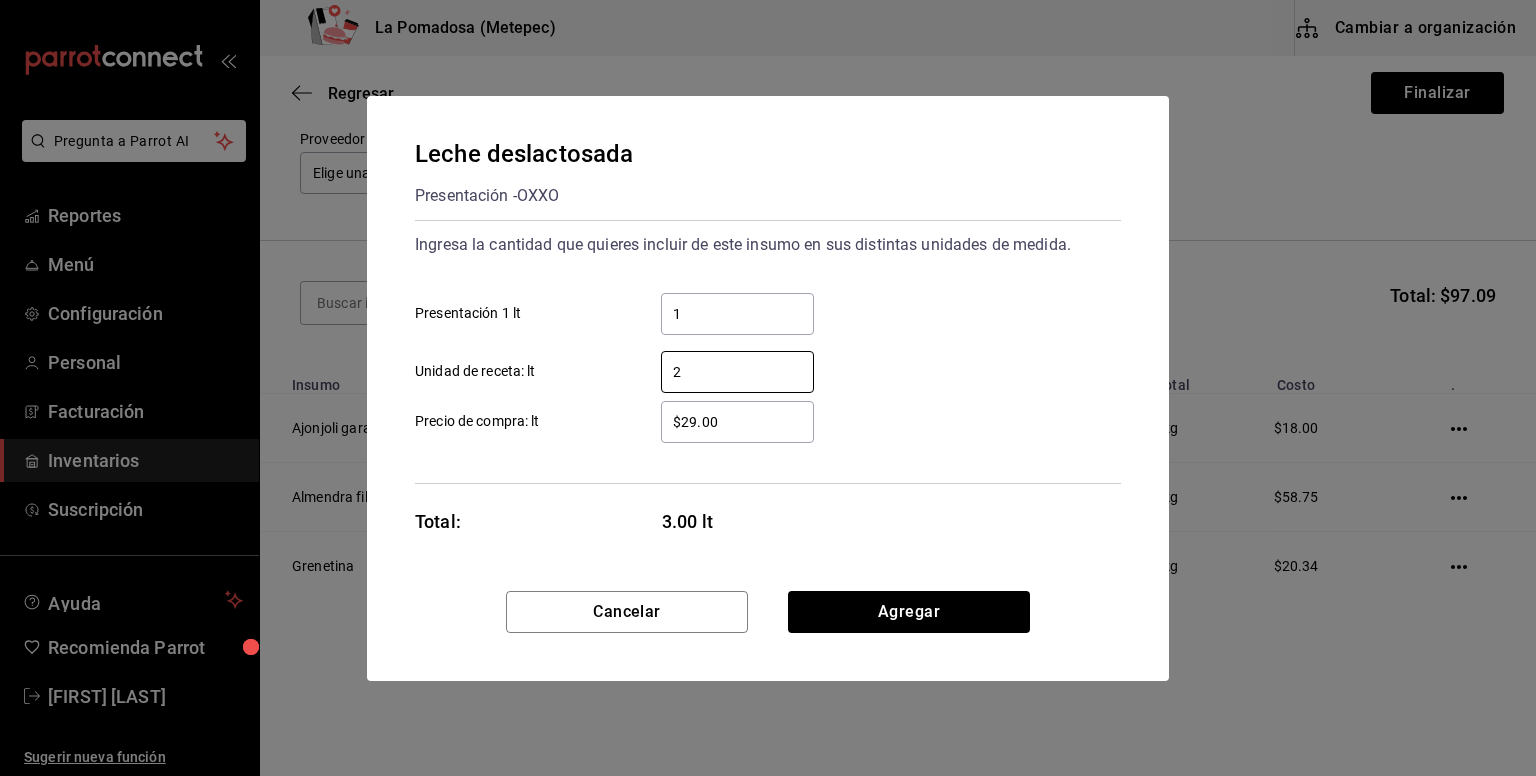type 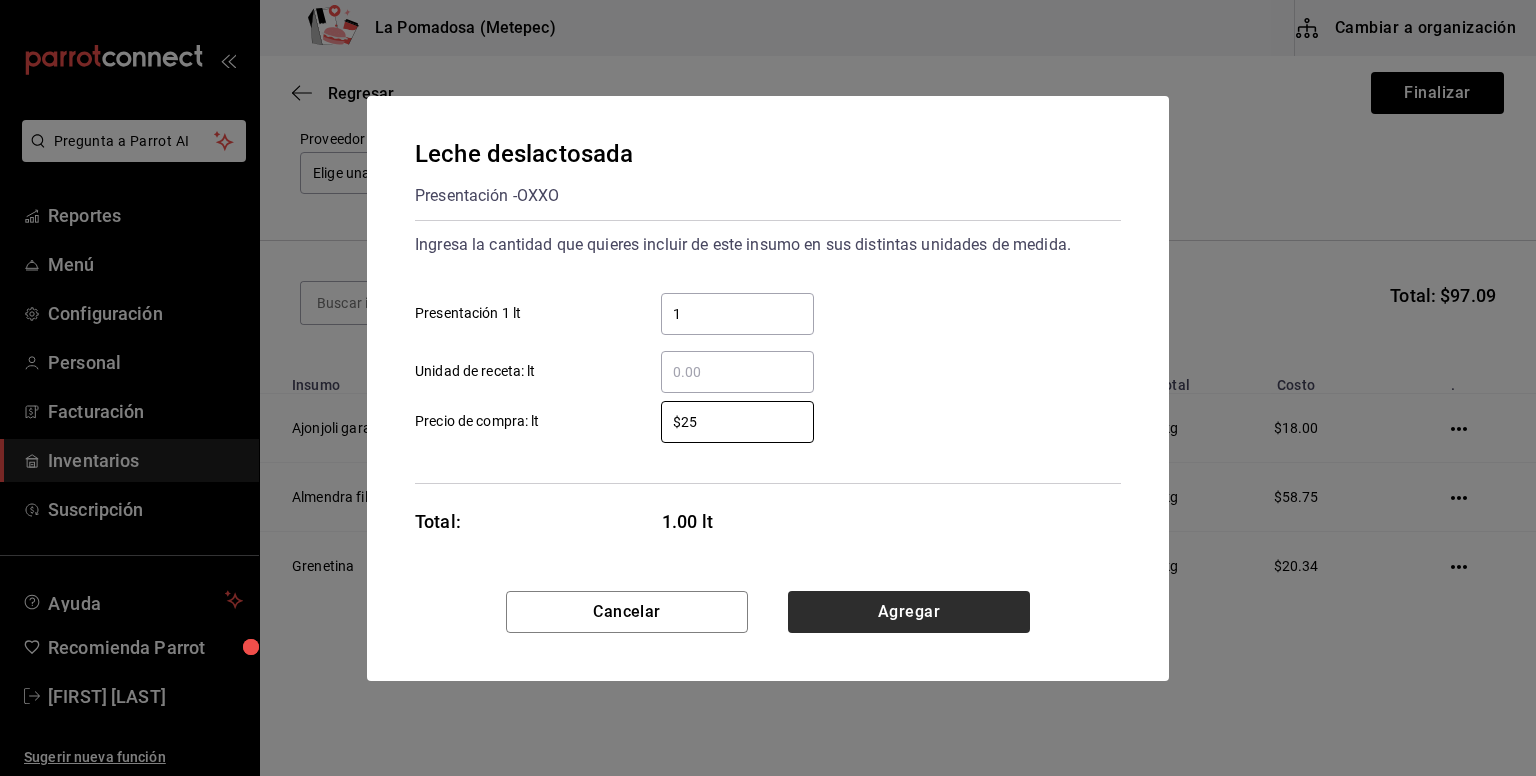 type on "$25" 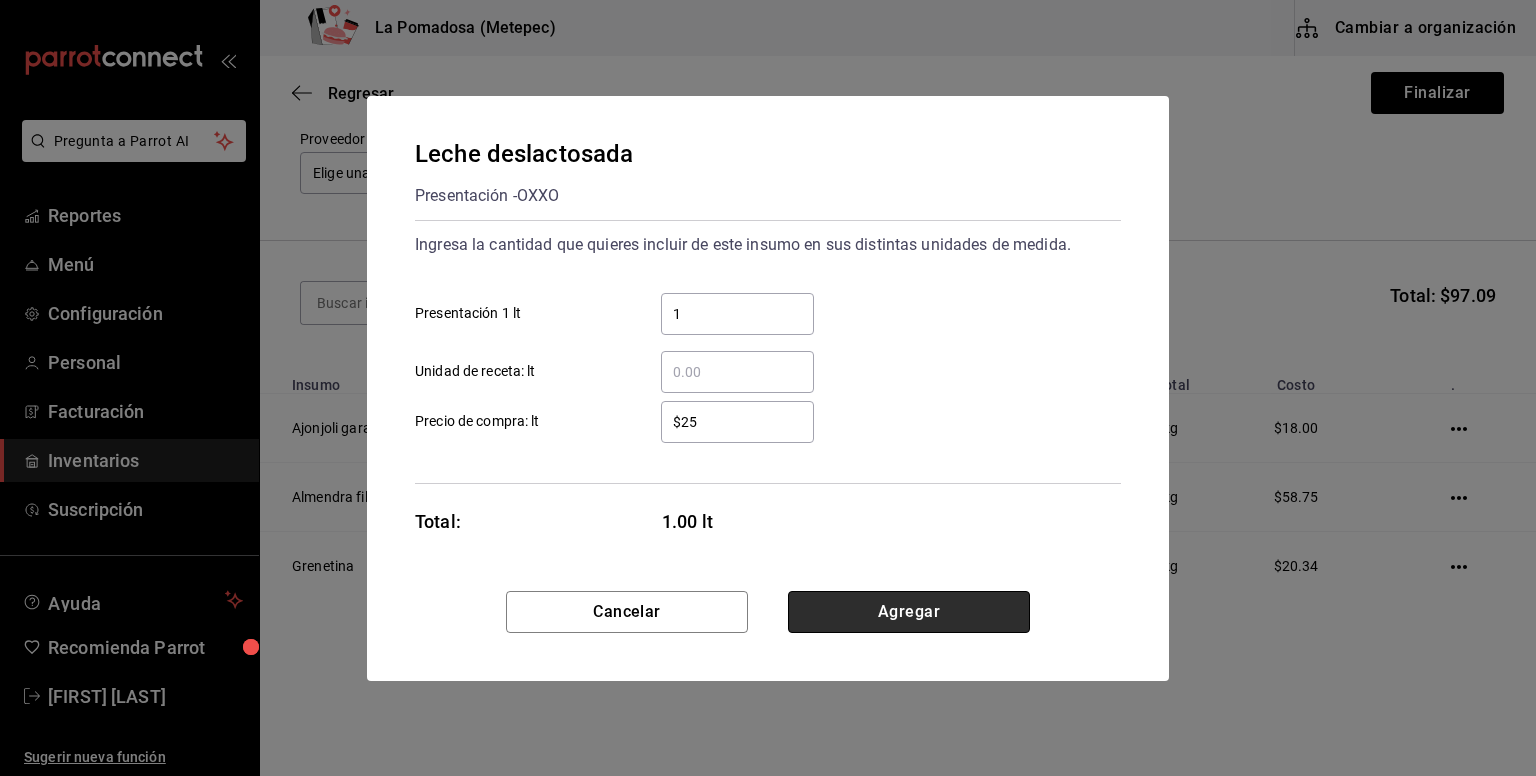 click on "Agregar" at bounding box center [909, 612] 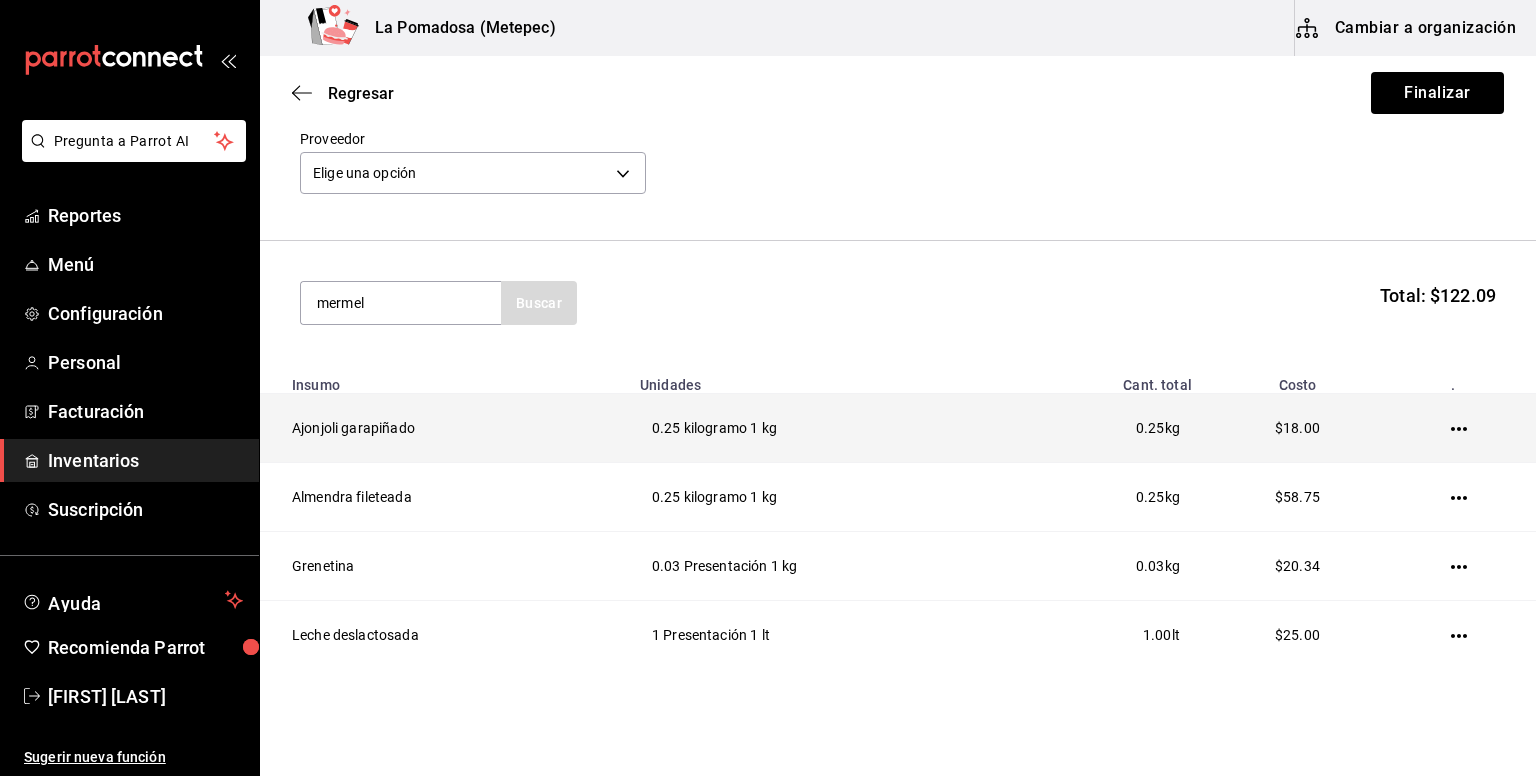 type on "mermel" 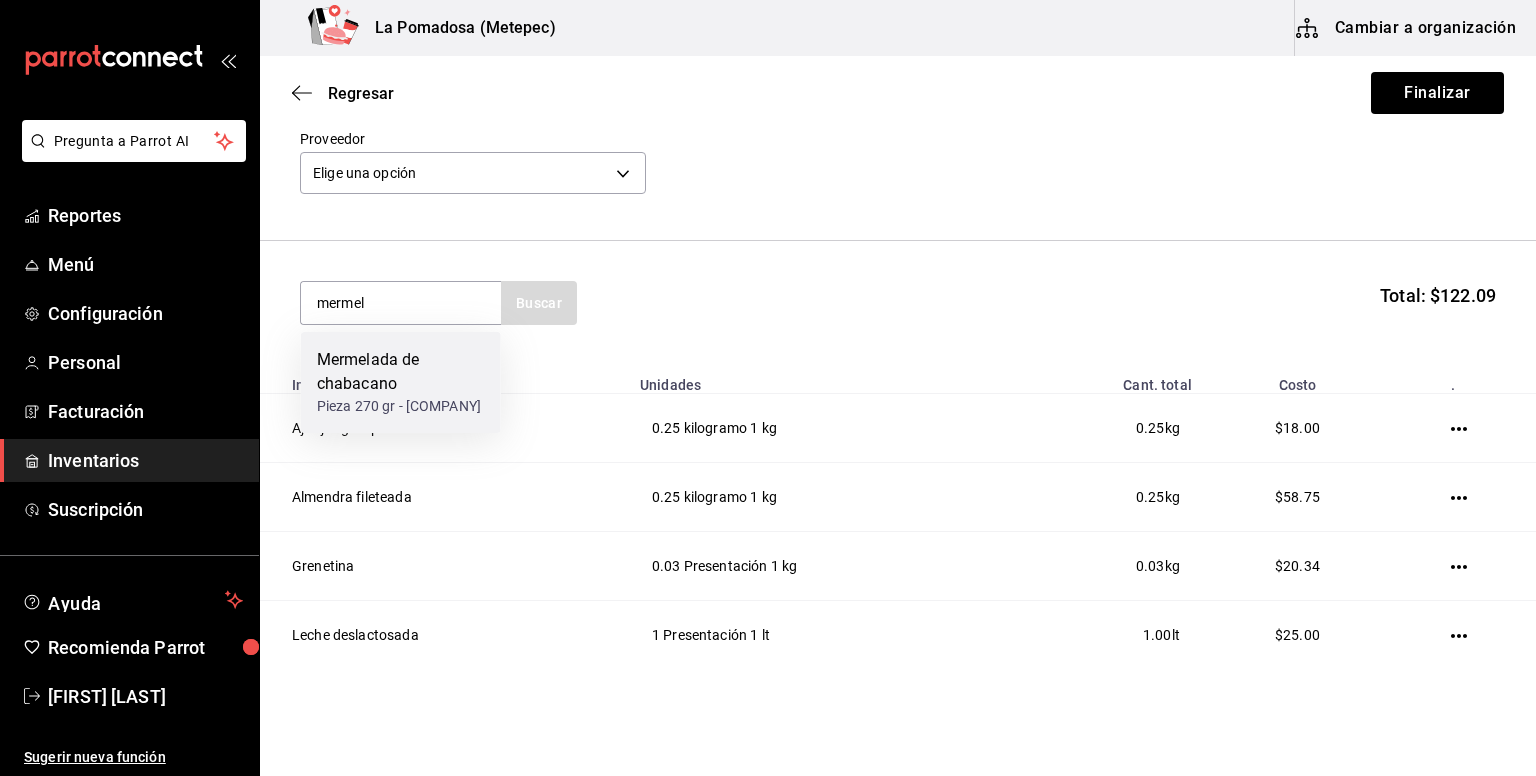 click on "Mermelada de chabacano" at bounding box center (401, 372) 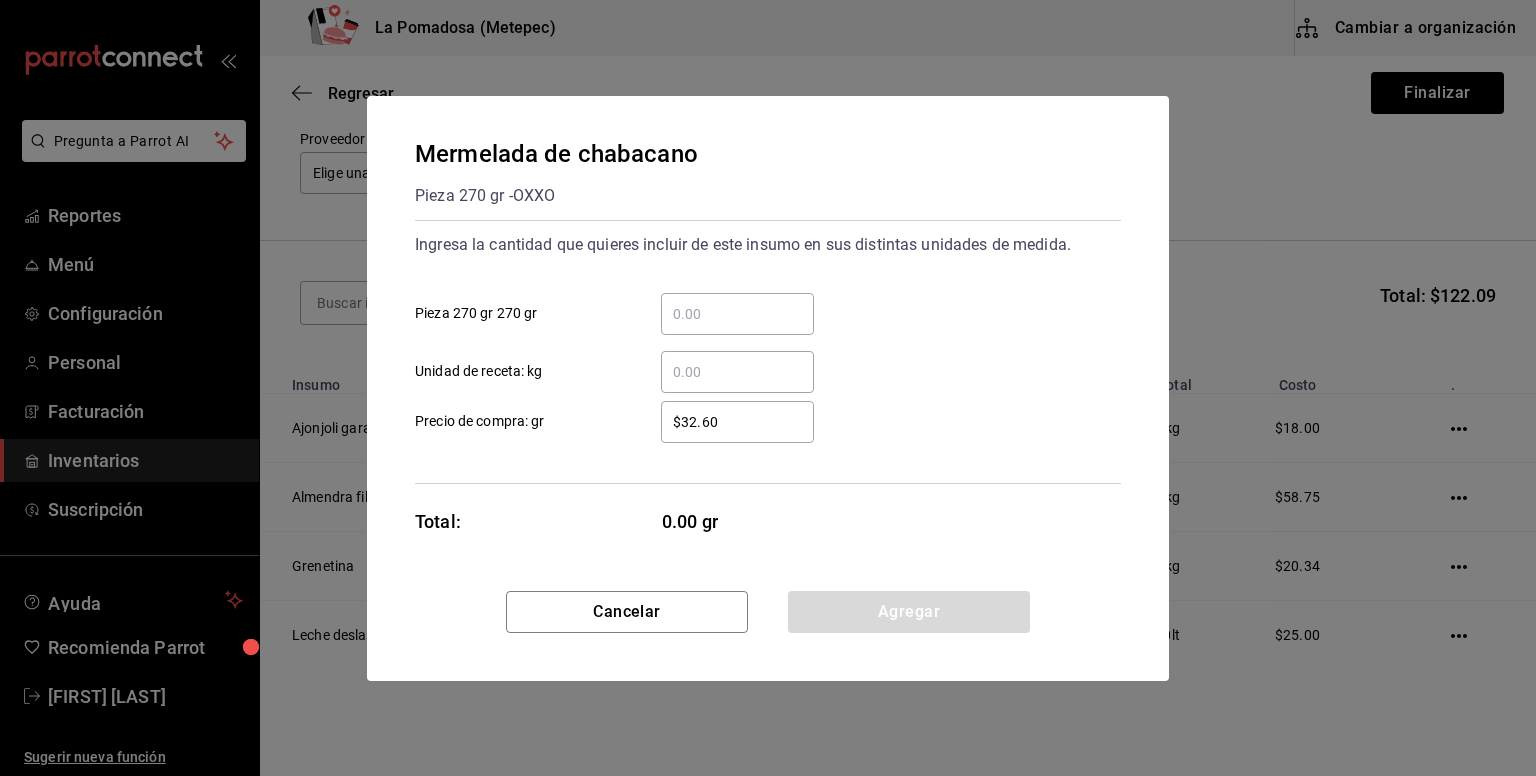 click on "​ Pieza 270 gr 270 gr" at bounding box center (737, 314) 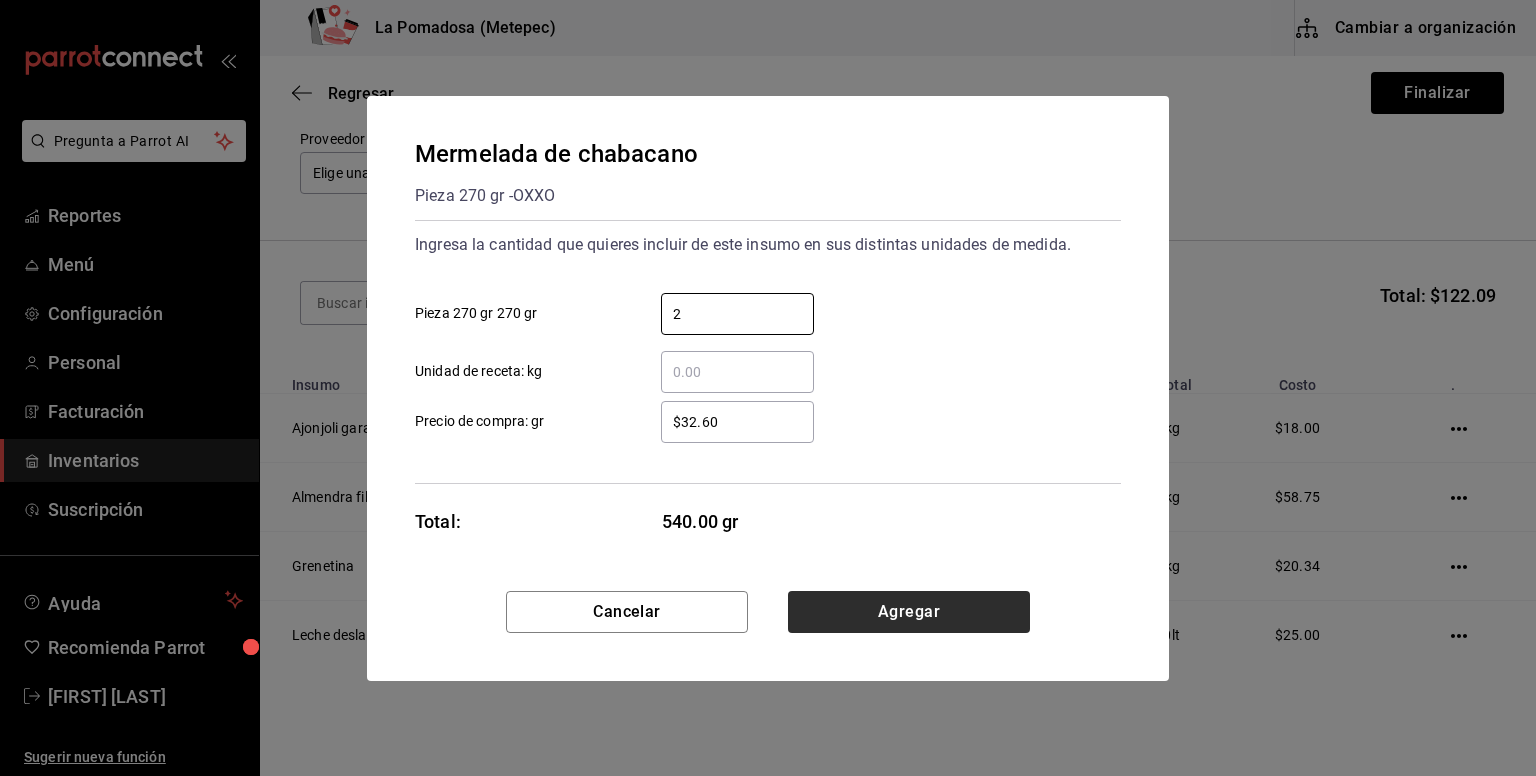 type on "2" 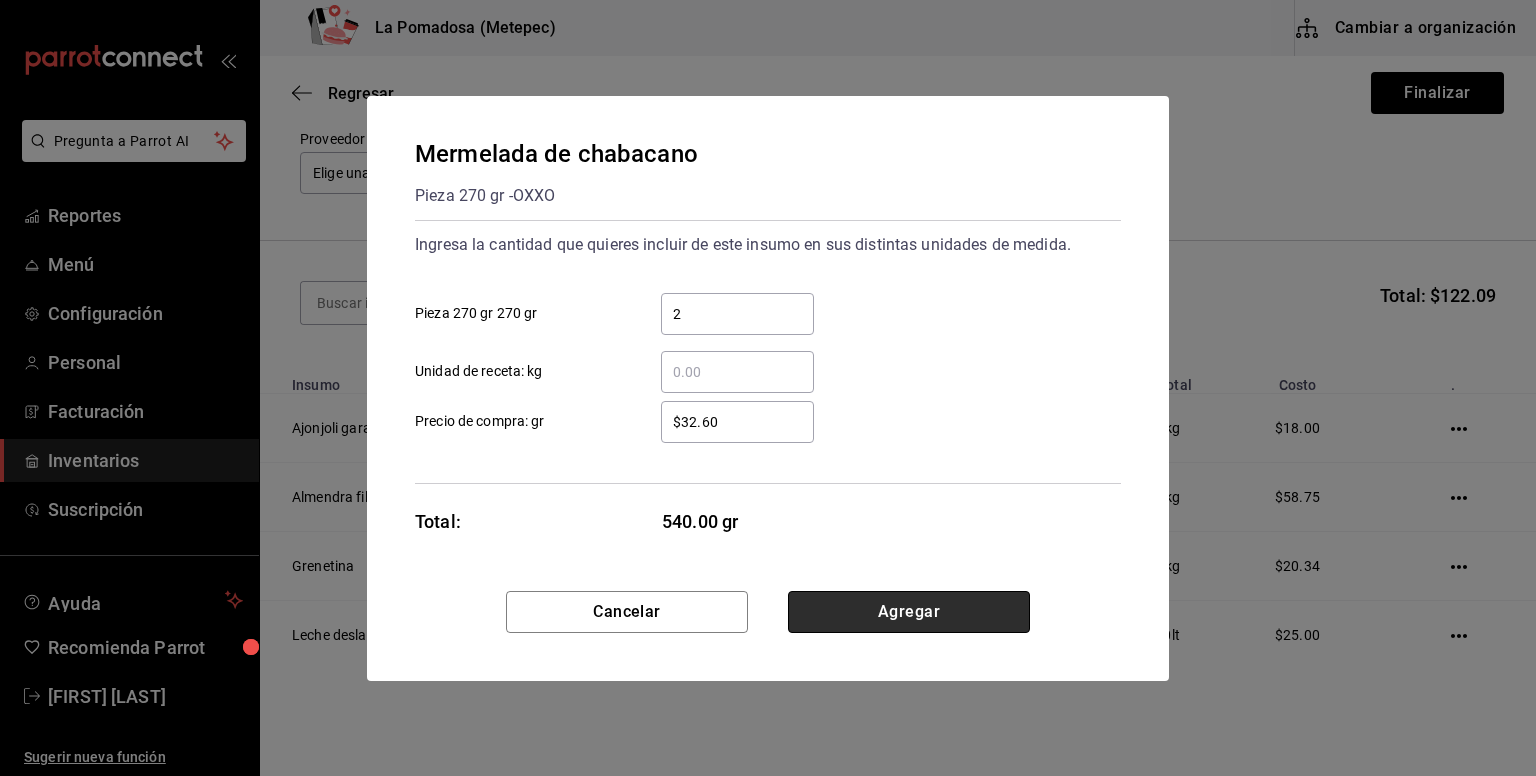 click on "Agregar" at bounding box center [909, 612] 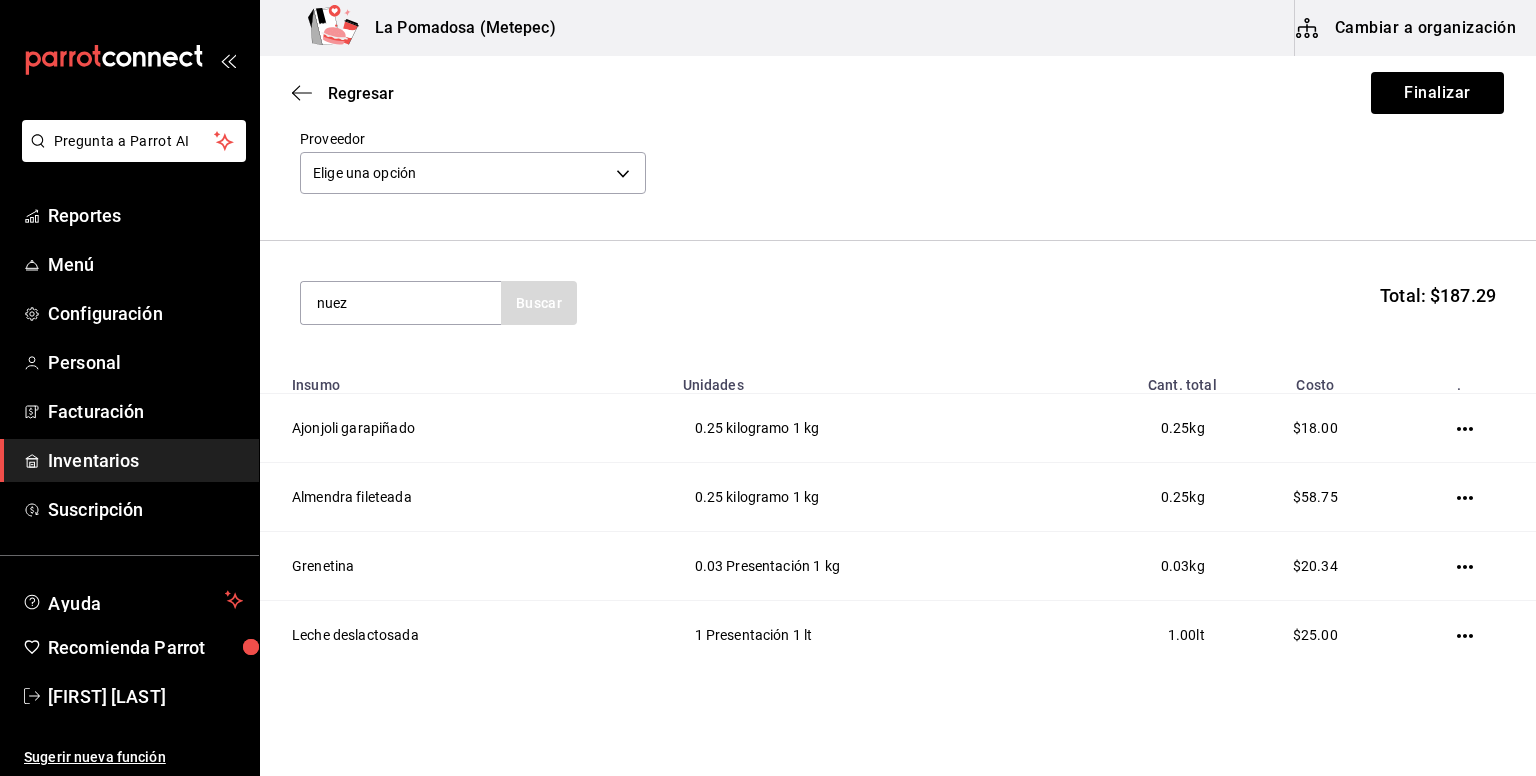 type on "nuez" 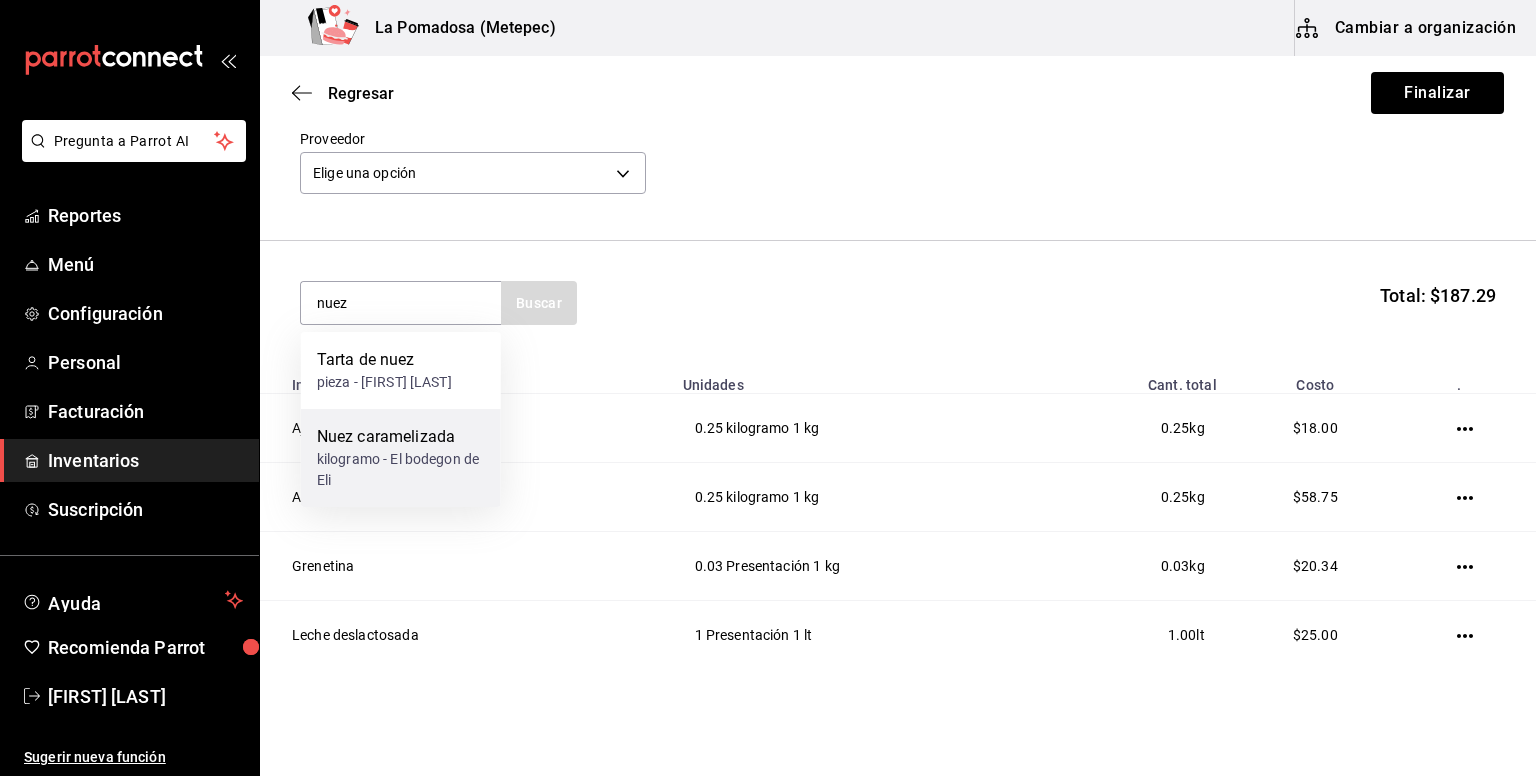 click on "Nuez caramelizada" at bounding box center [401, 437] 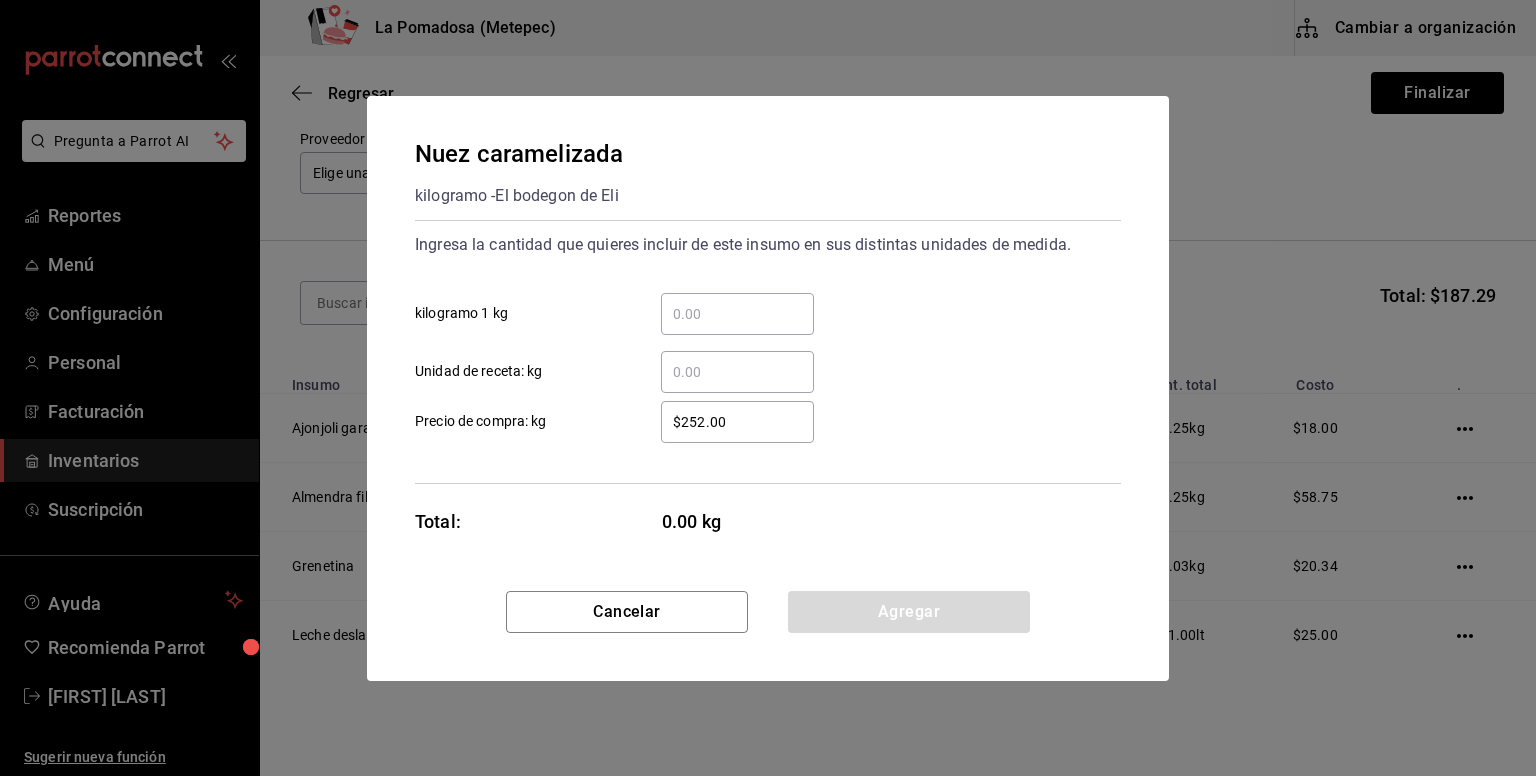click on "​ kilogramo  1 kg" at bounding box center (737, 314) 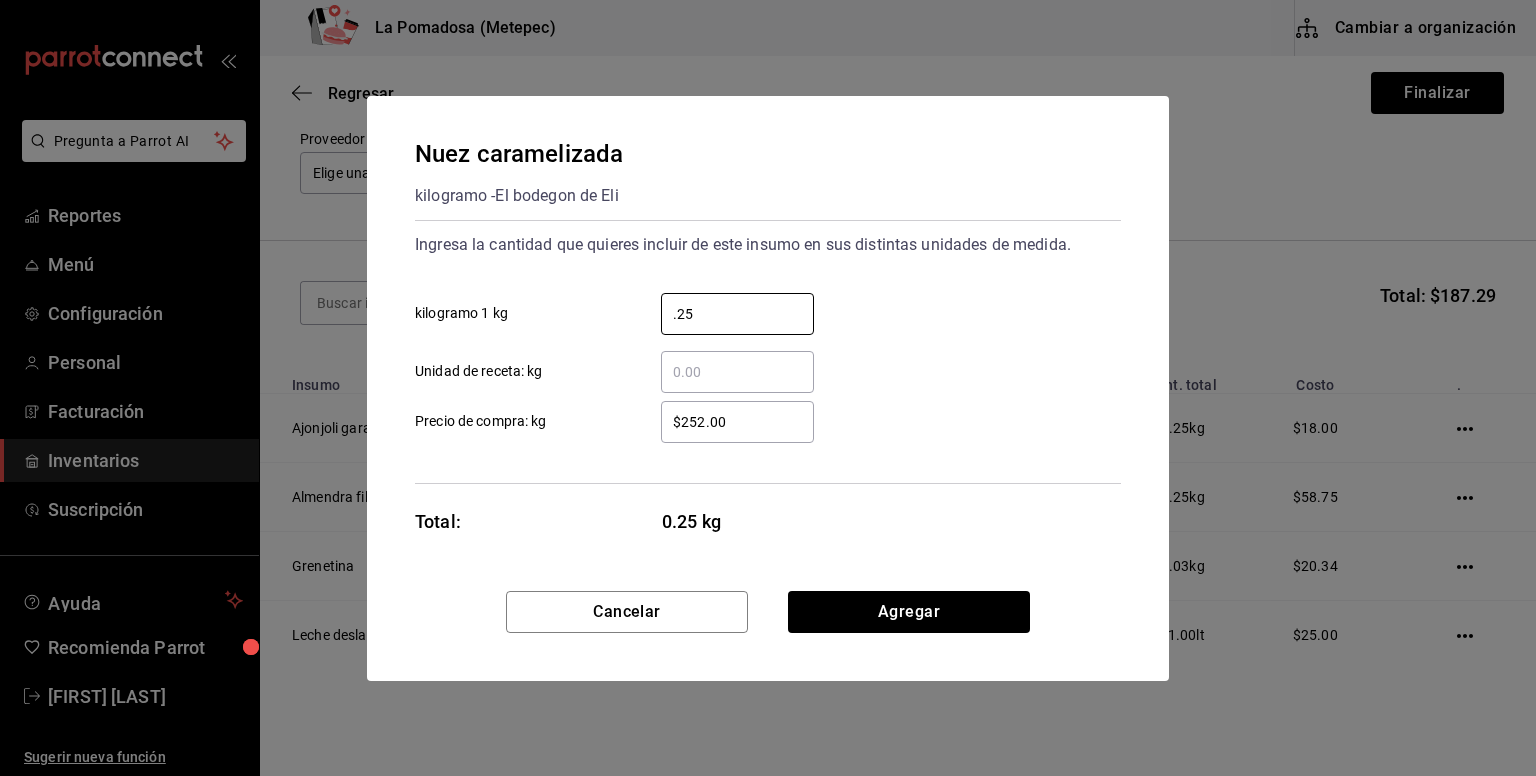 type on "0.25" 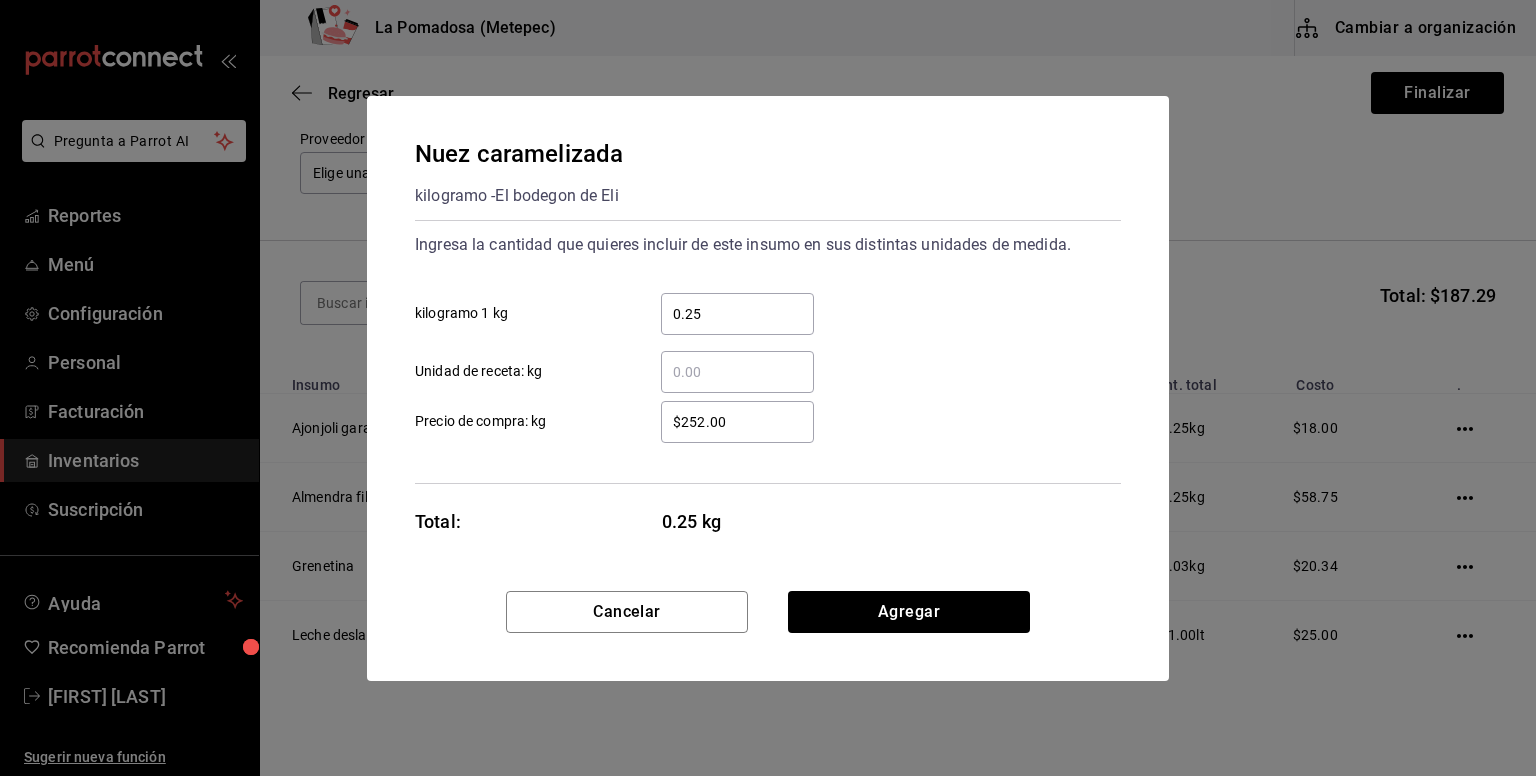 click on "$252.00 ​" at bounding box center (737, 422) 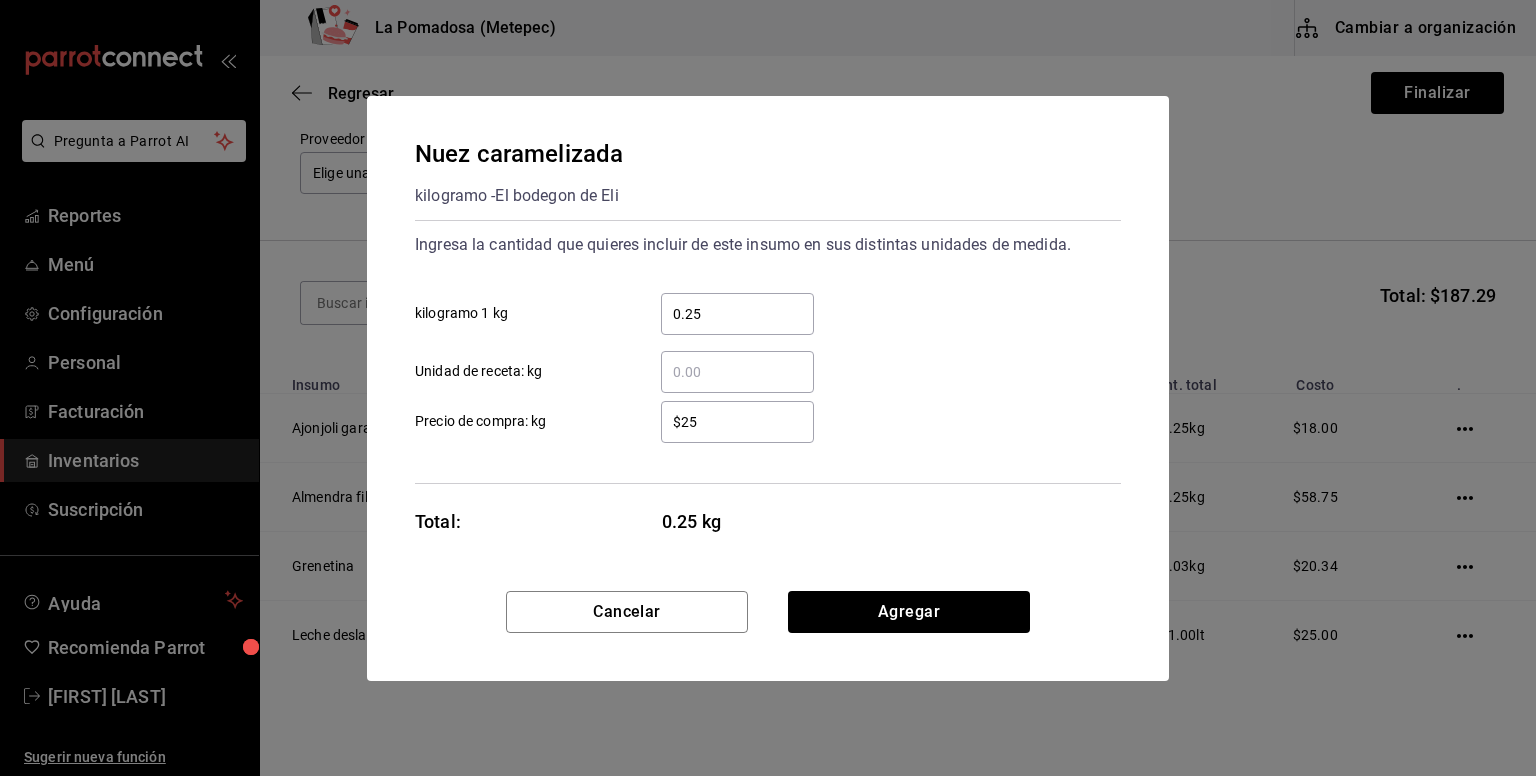 type on "$2" 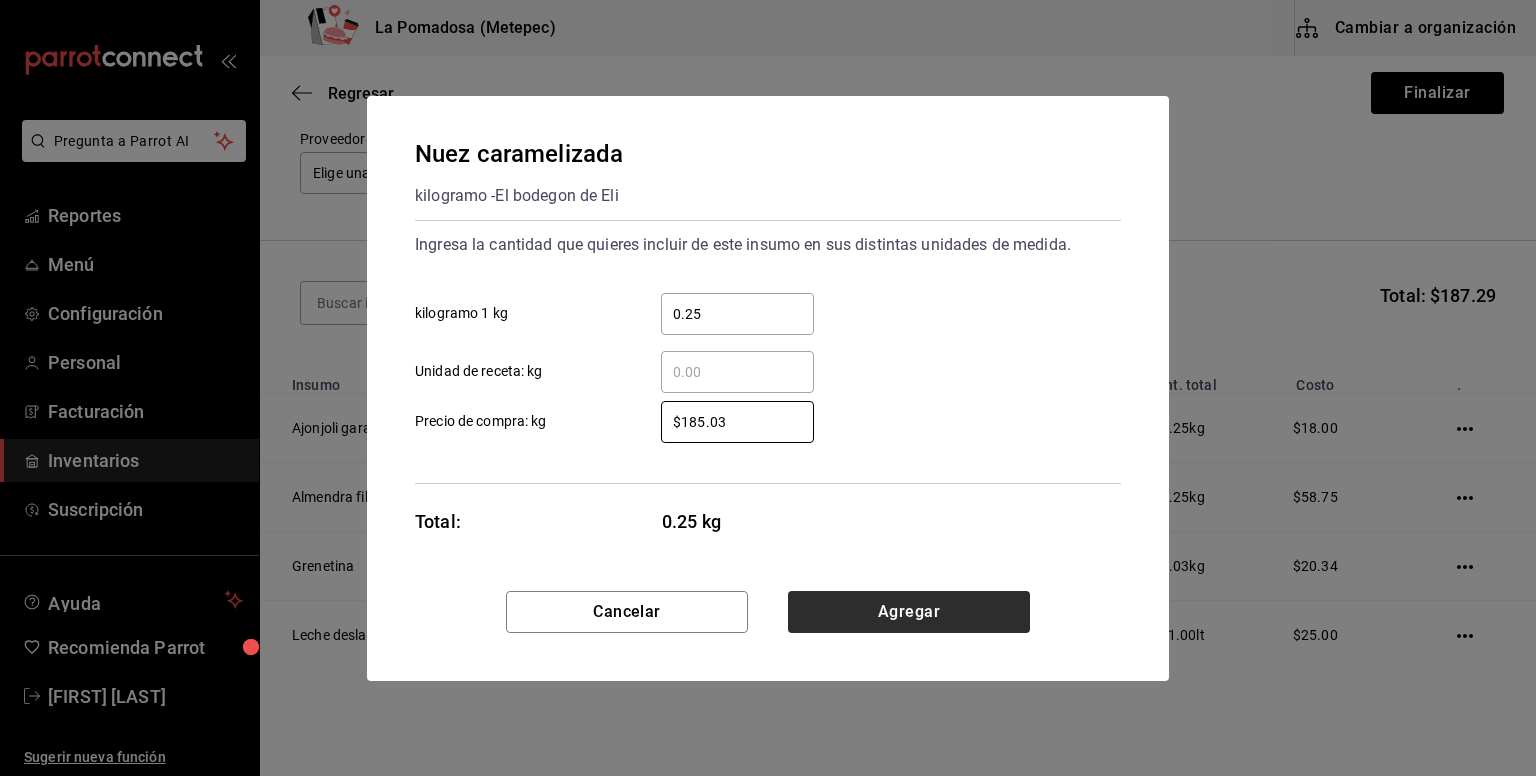 type on "$185.03" 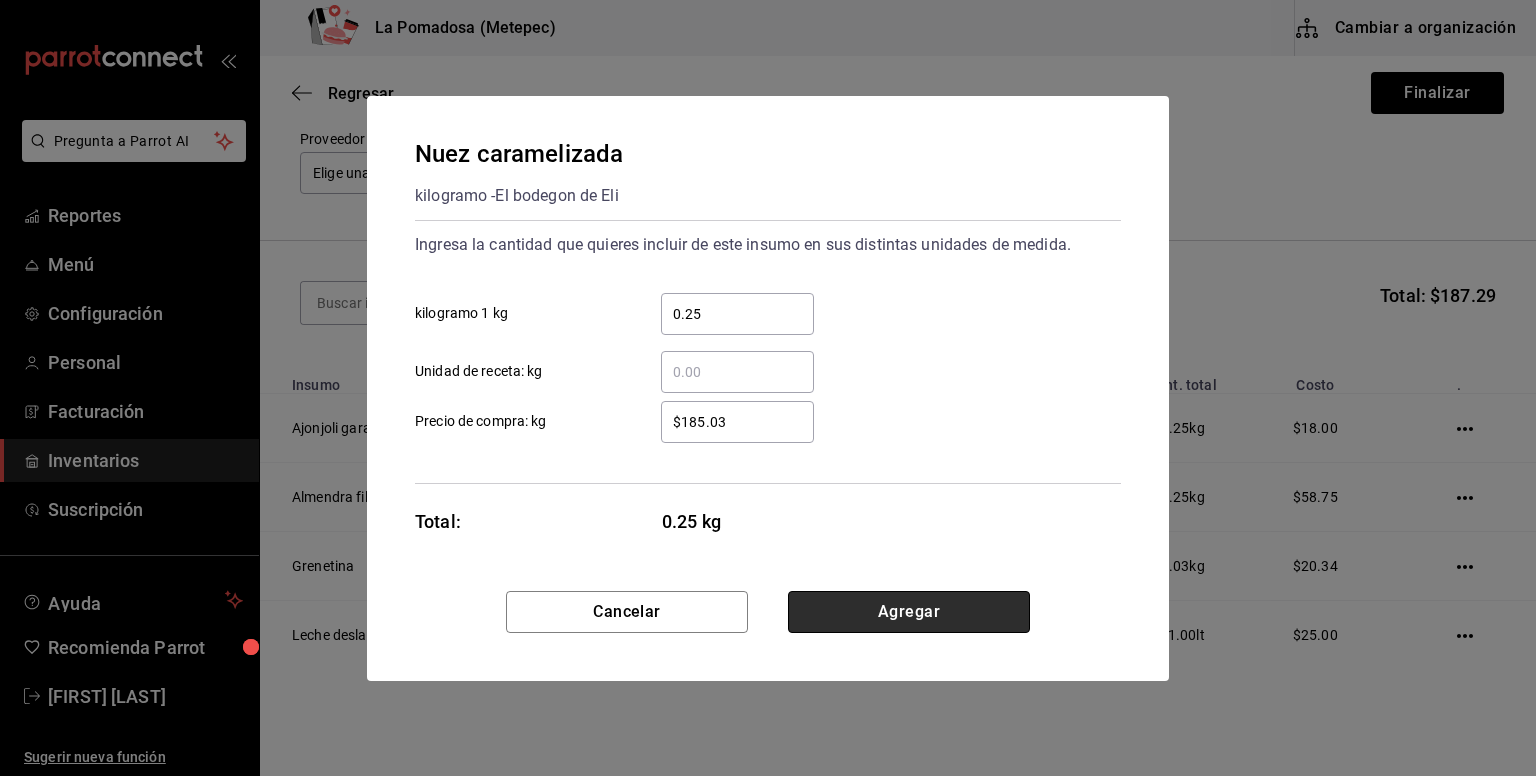 click on "Agregar" at bounding box center (909, 612) 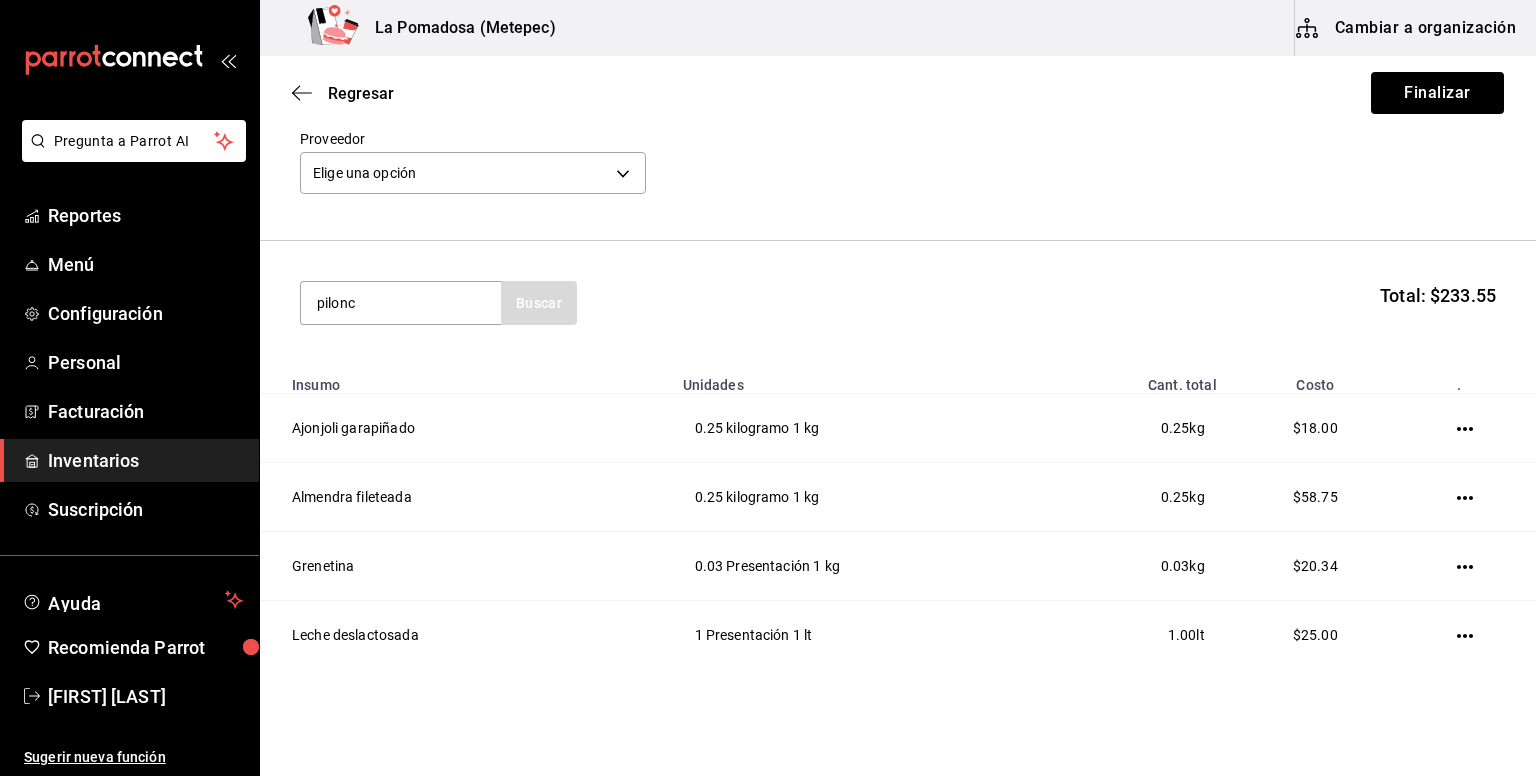 type on "pilonc" 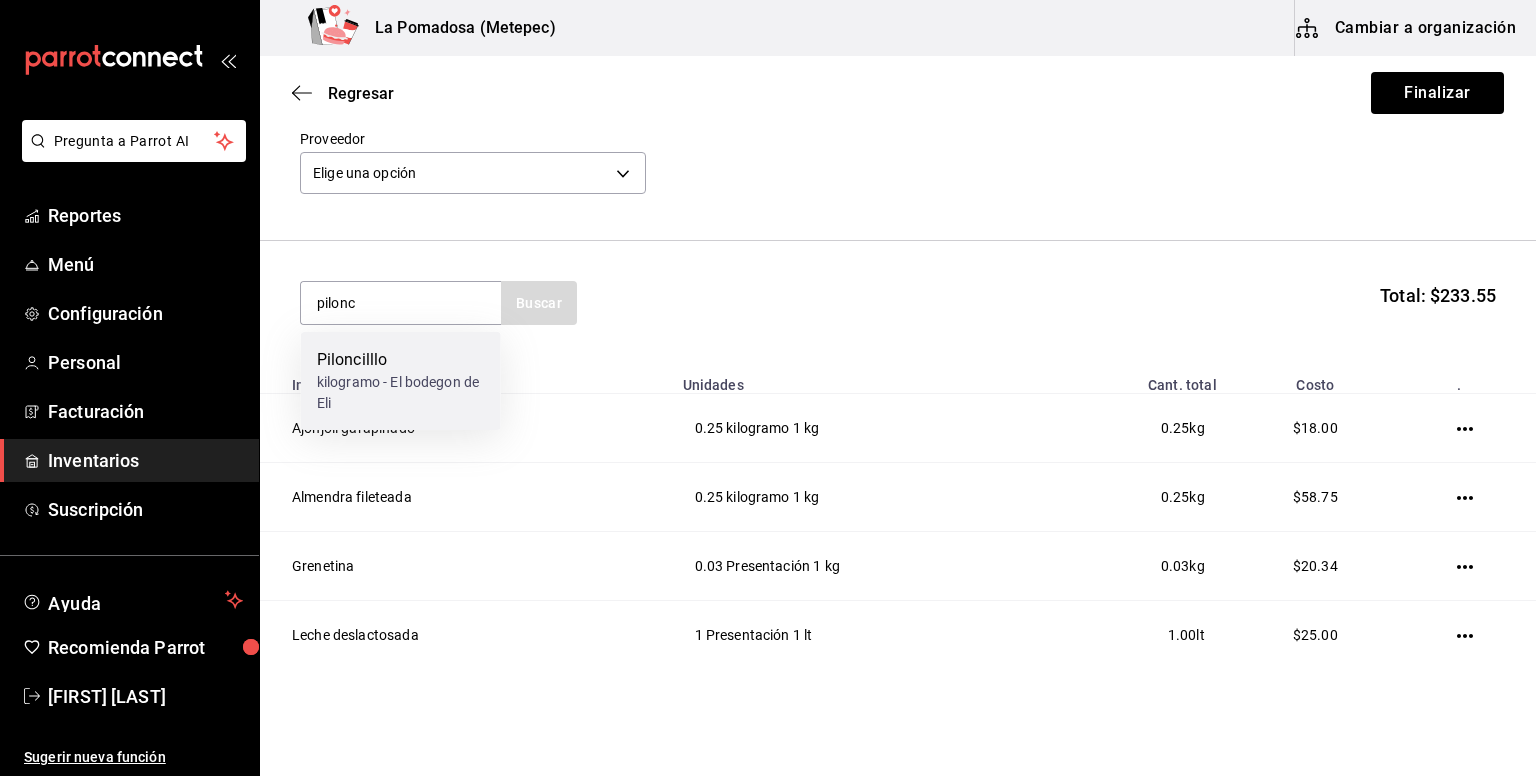 click on "kilogramo  - El bodegon de Eli" at bounding box center (401, 393) 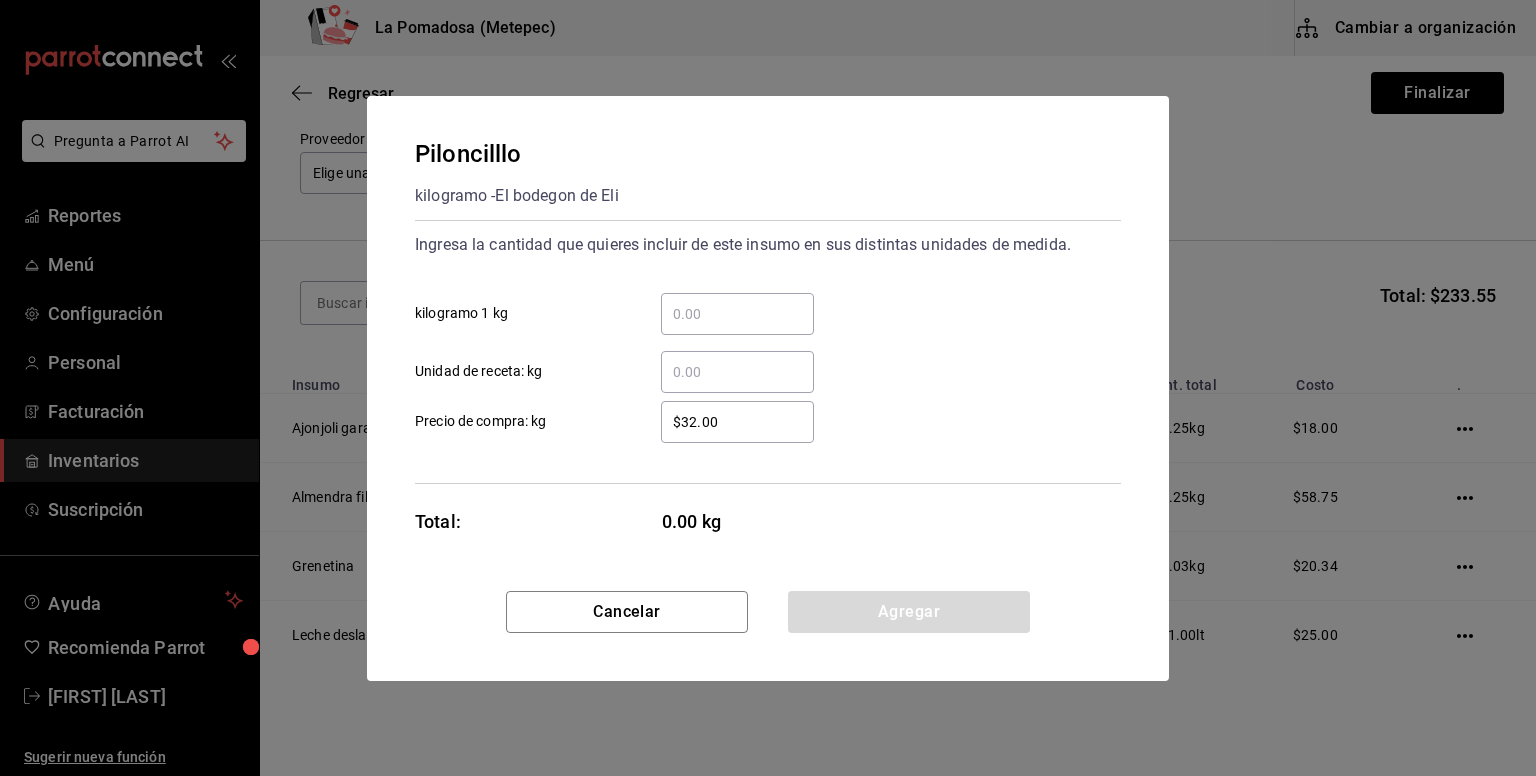 click on "​ kilogramo  1 kg" at bounding box center (737, 314) 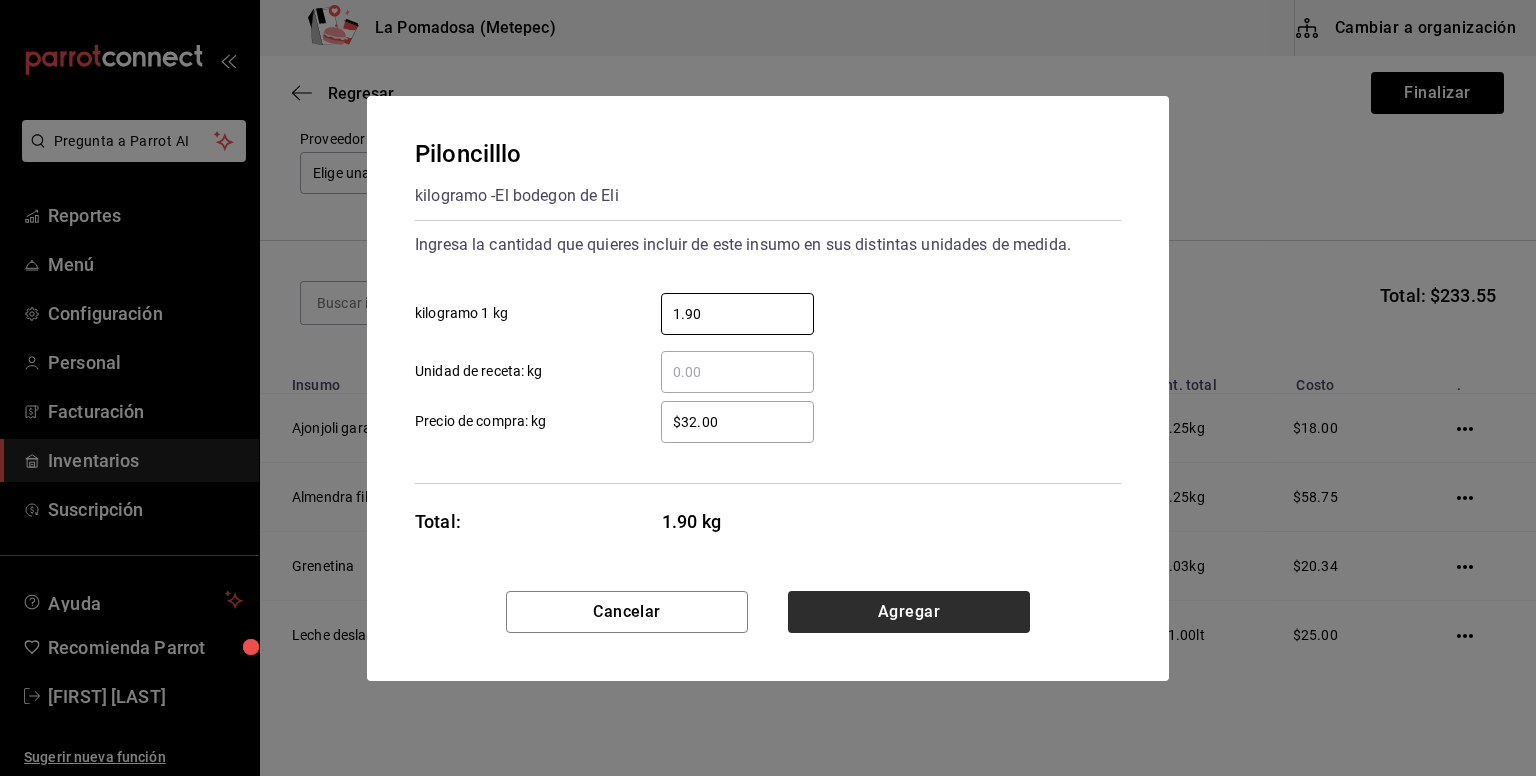 type on "1.90" 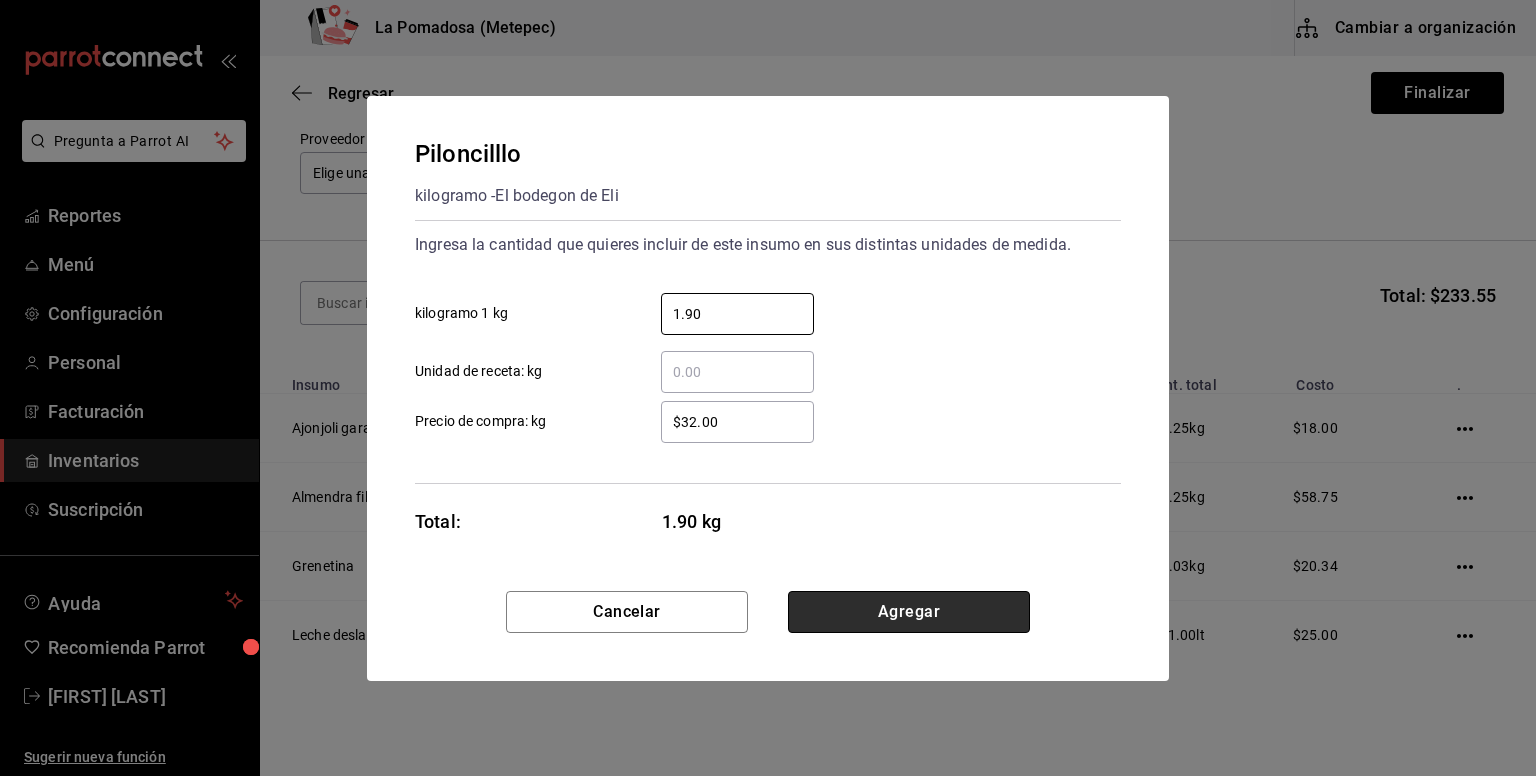 click on "Agregar" at bounding box center (909, 612) 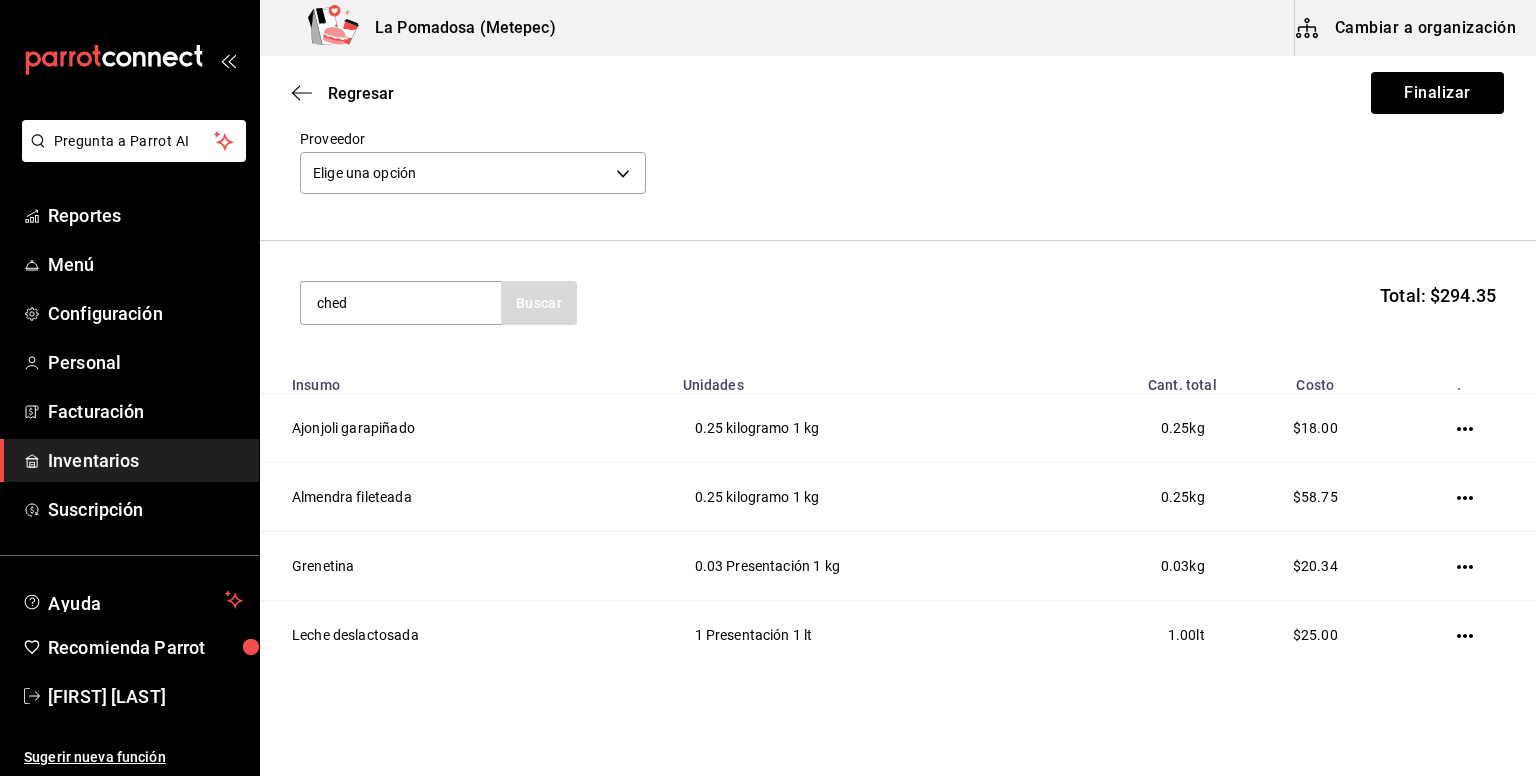 type on "ched" 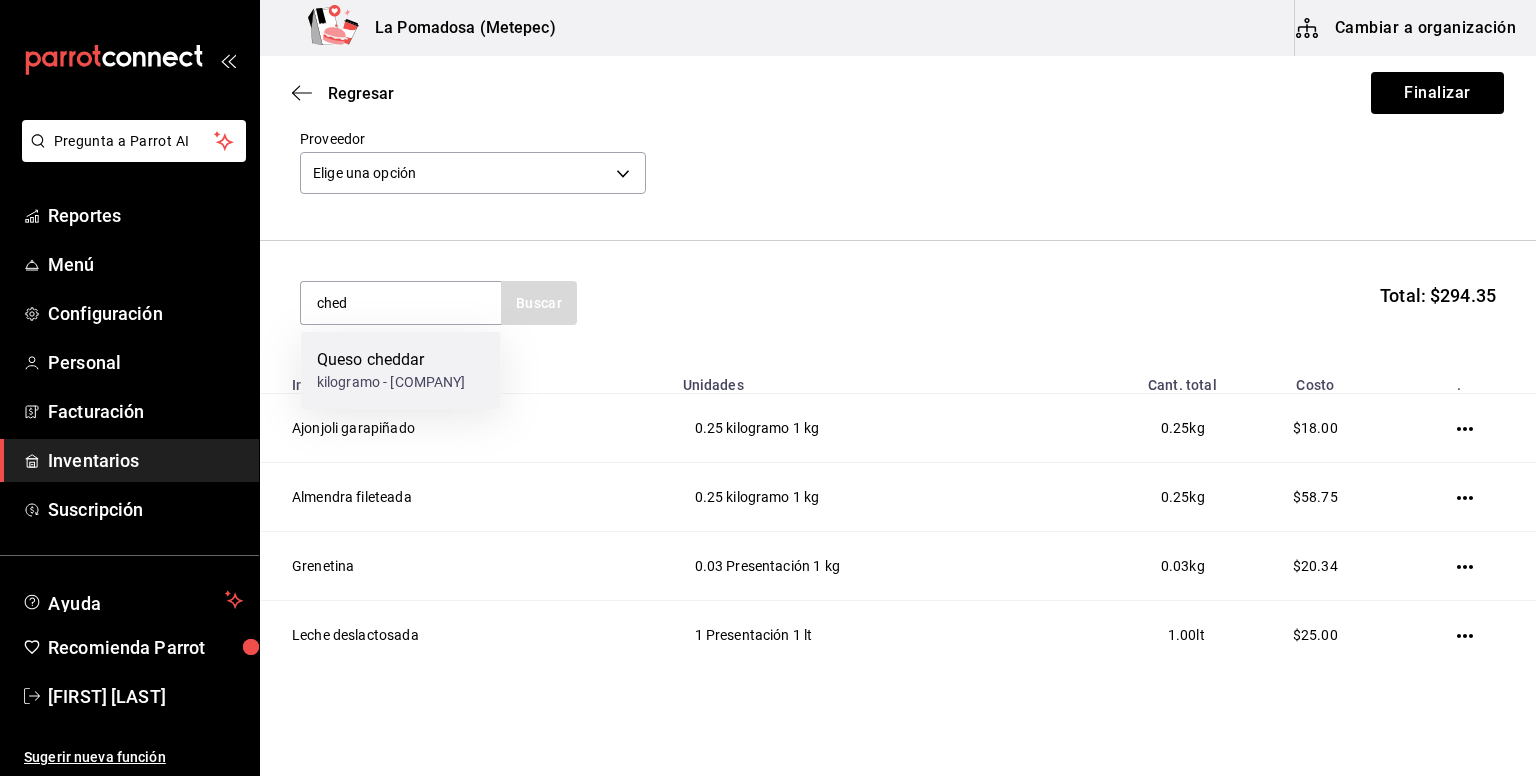 click on "Queso cheddar kilogramo  - GARIS" at bounding box center [401, 370] 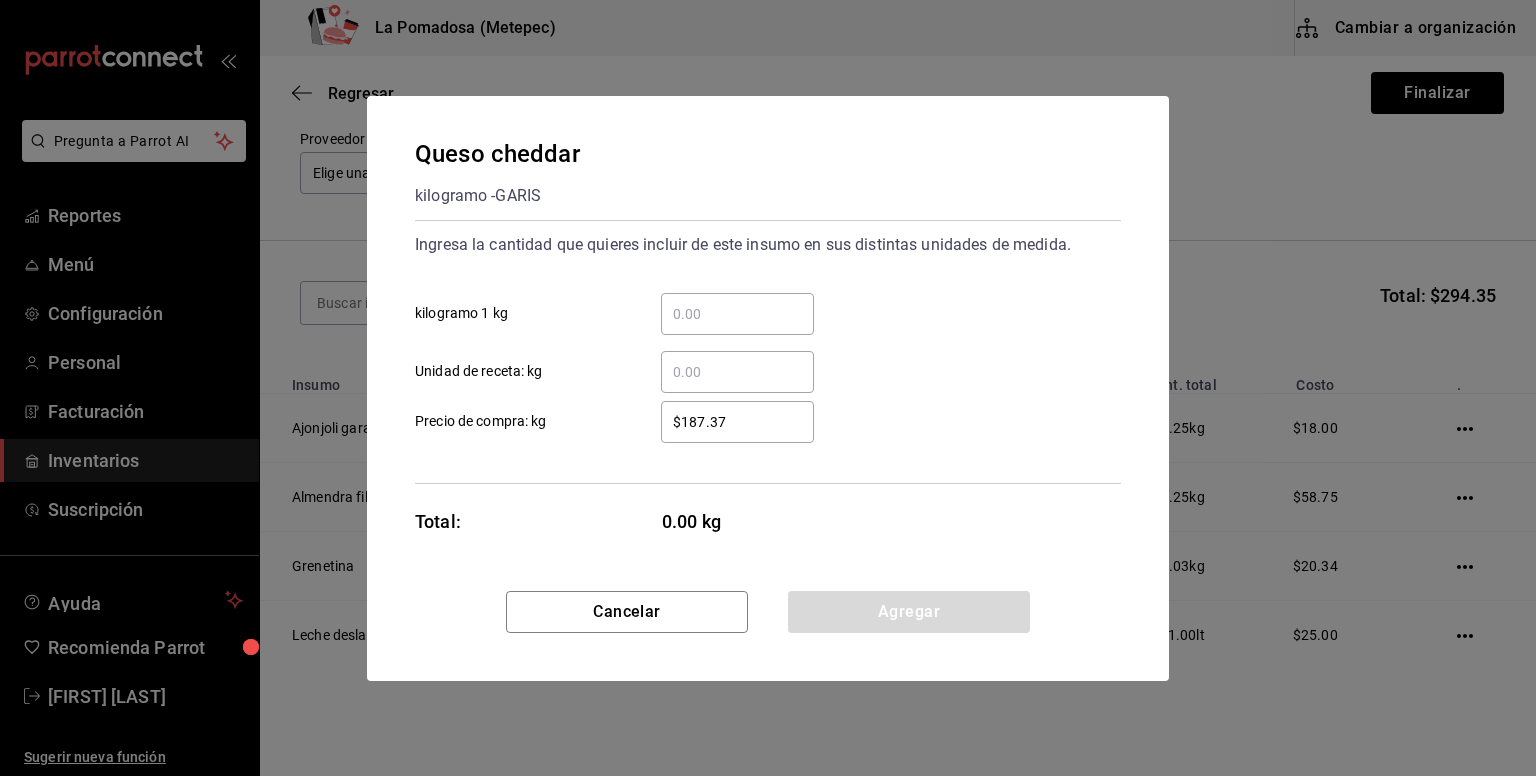 click on "​ kilogramo  1 kg" at bounding box center (737, 314) 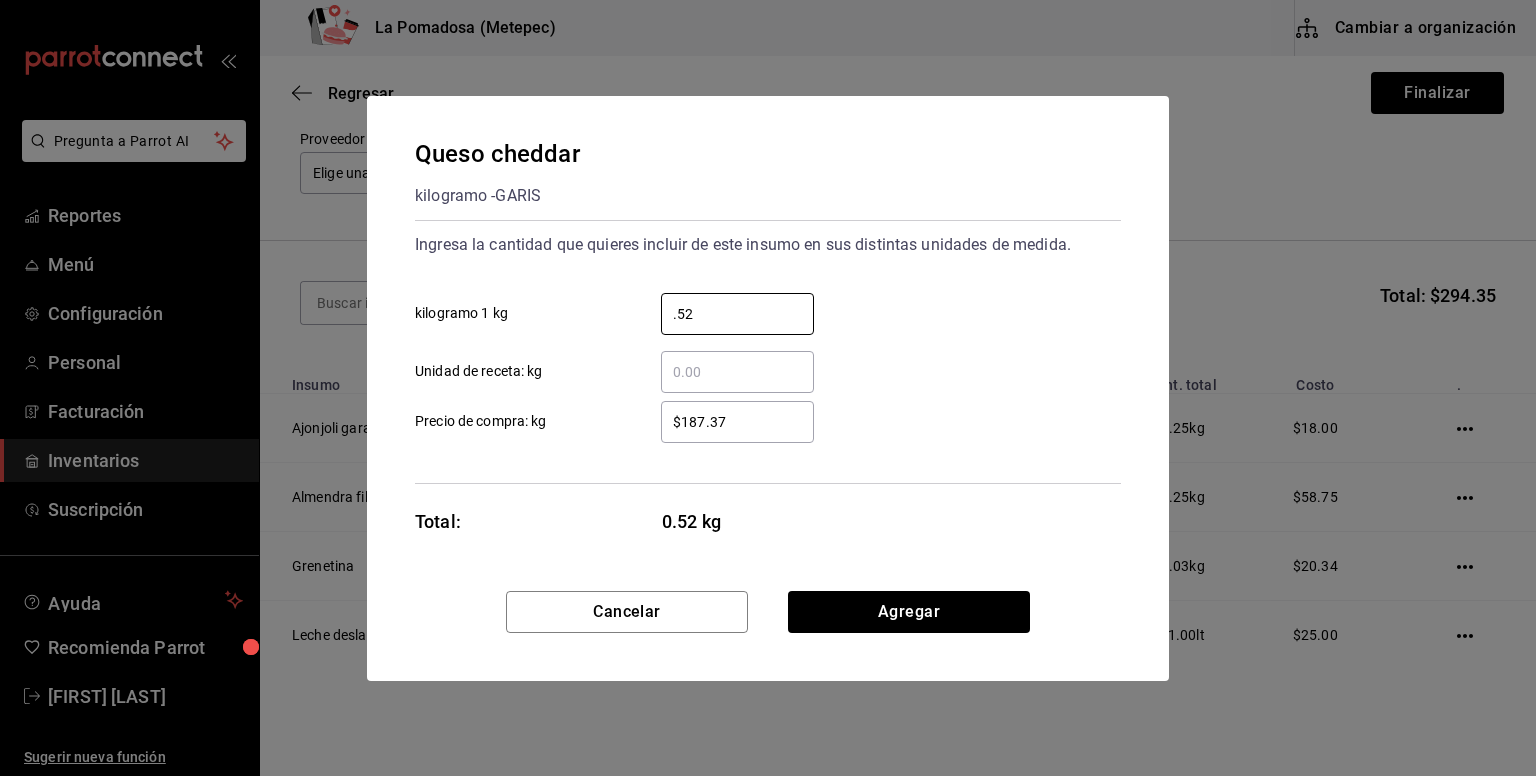 type on "0.52" 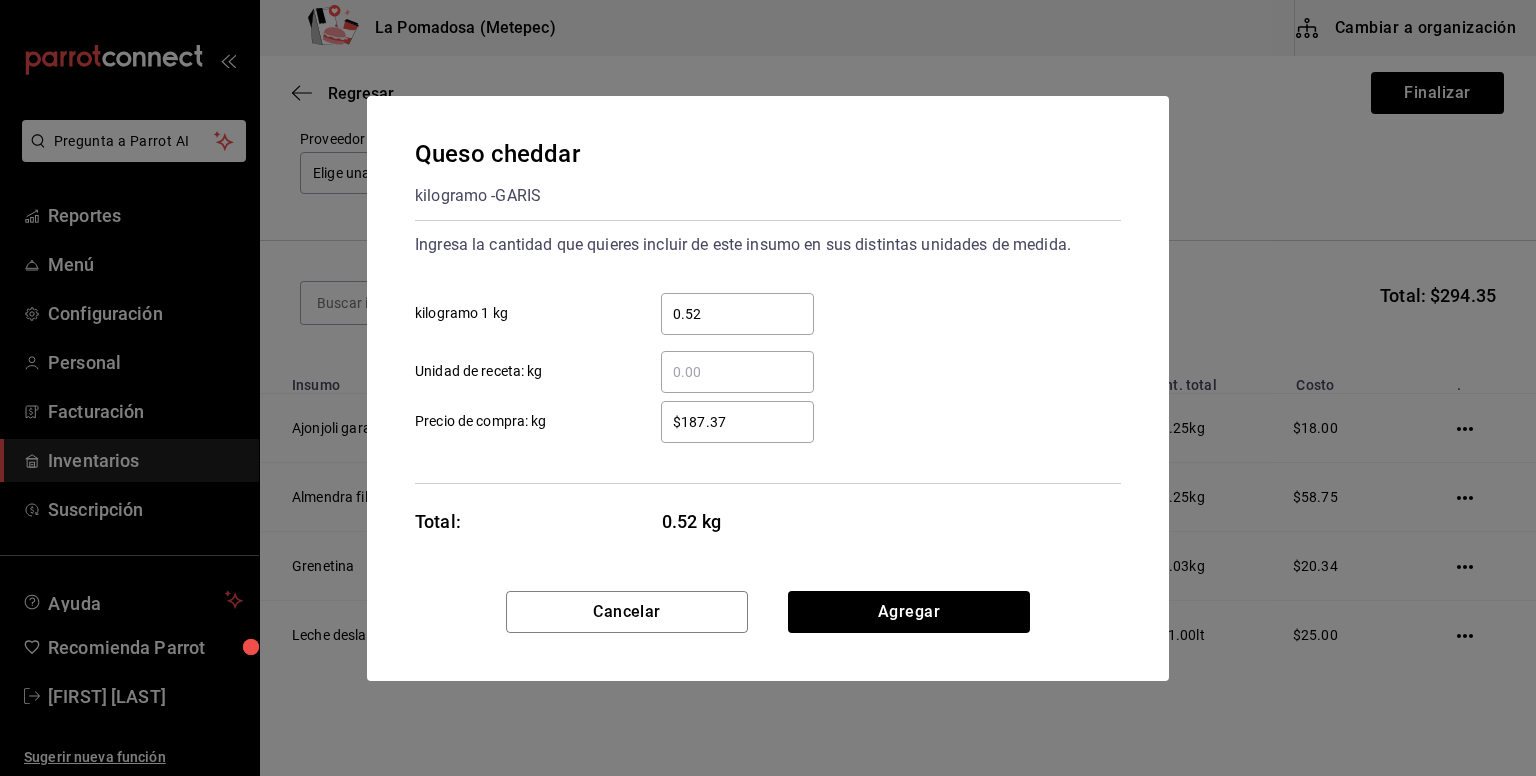 click on "$187.37" at bounding box center [737, 422] 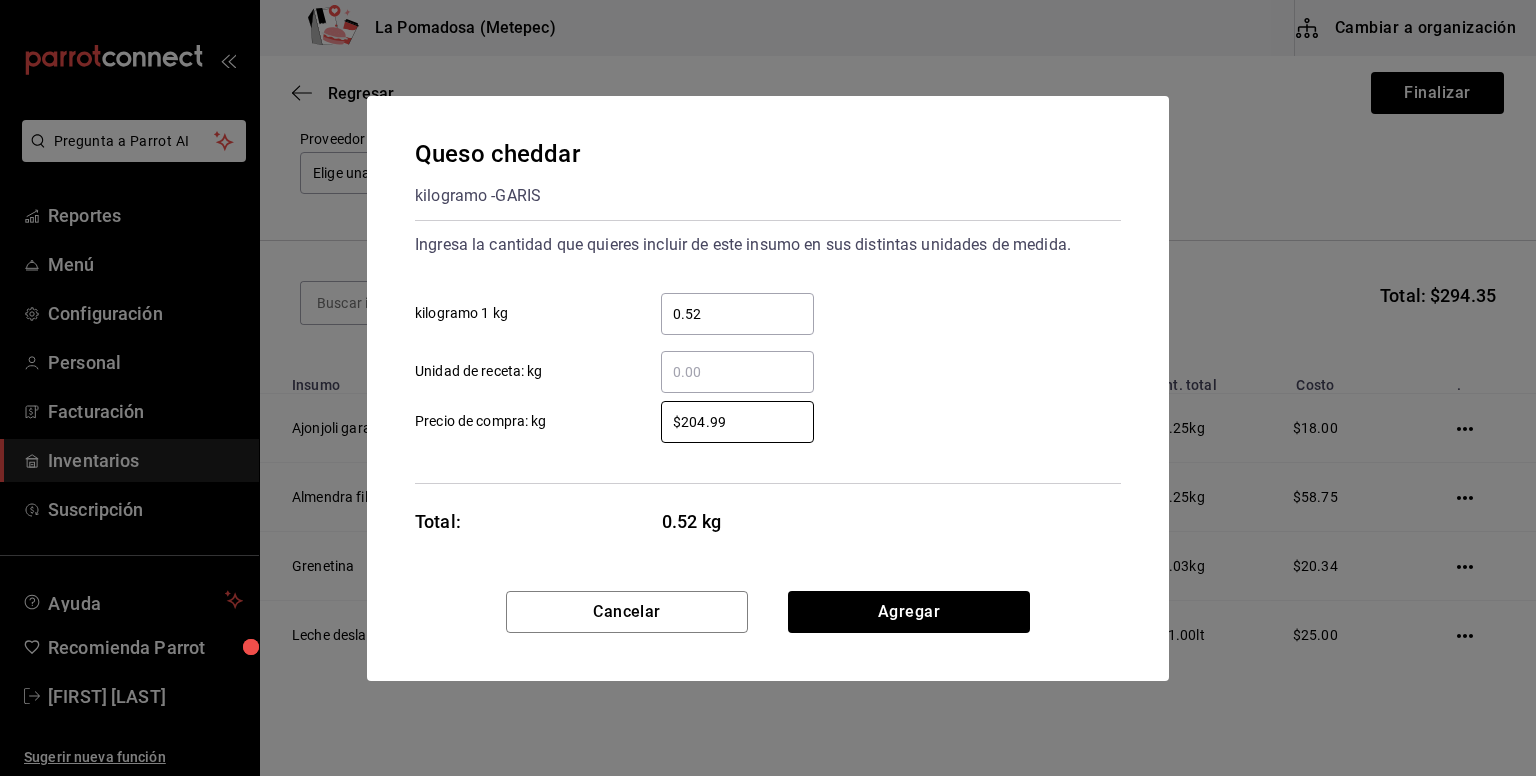 type on "$204.99" 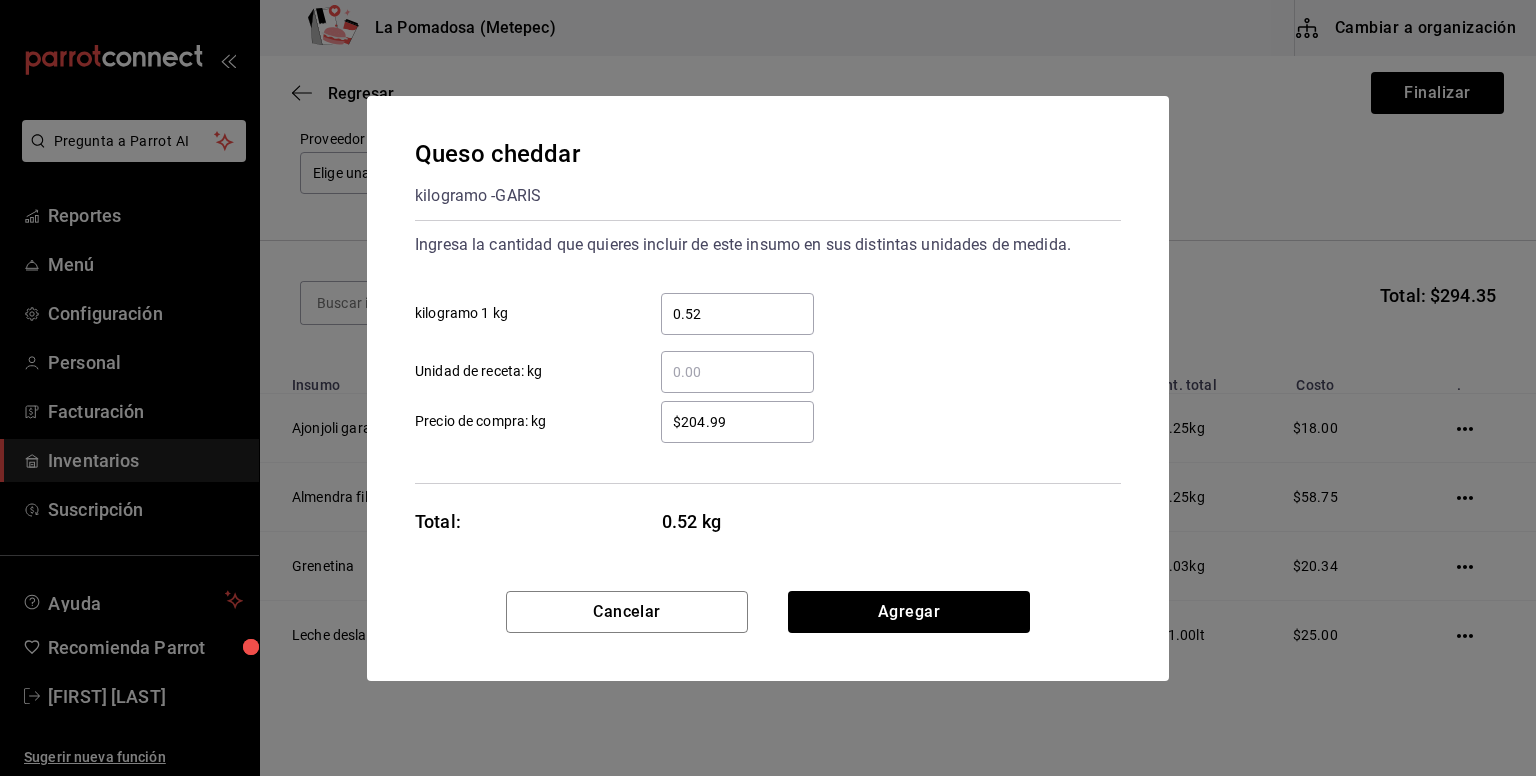 click on "​" at bounding box center [737, 372] 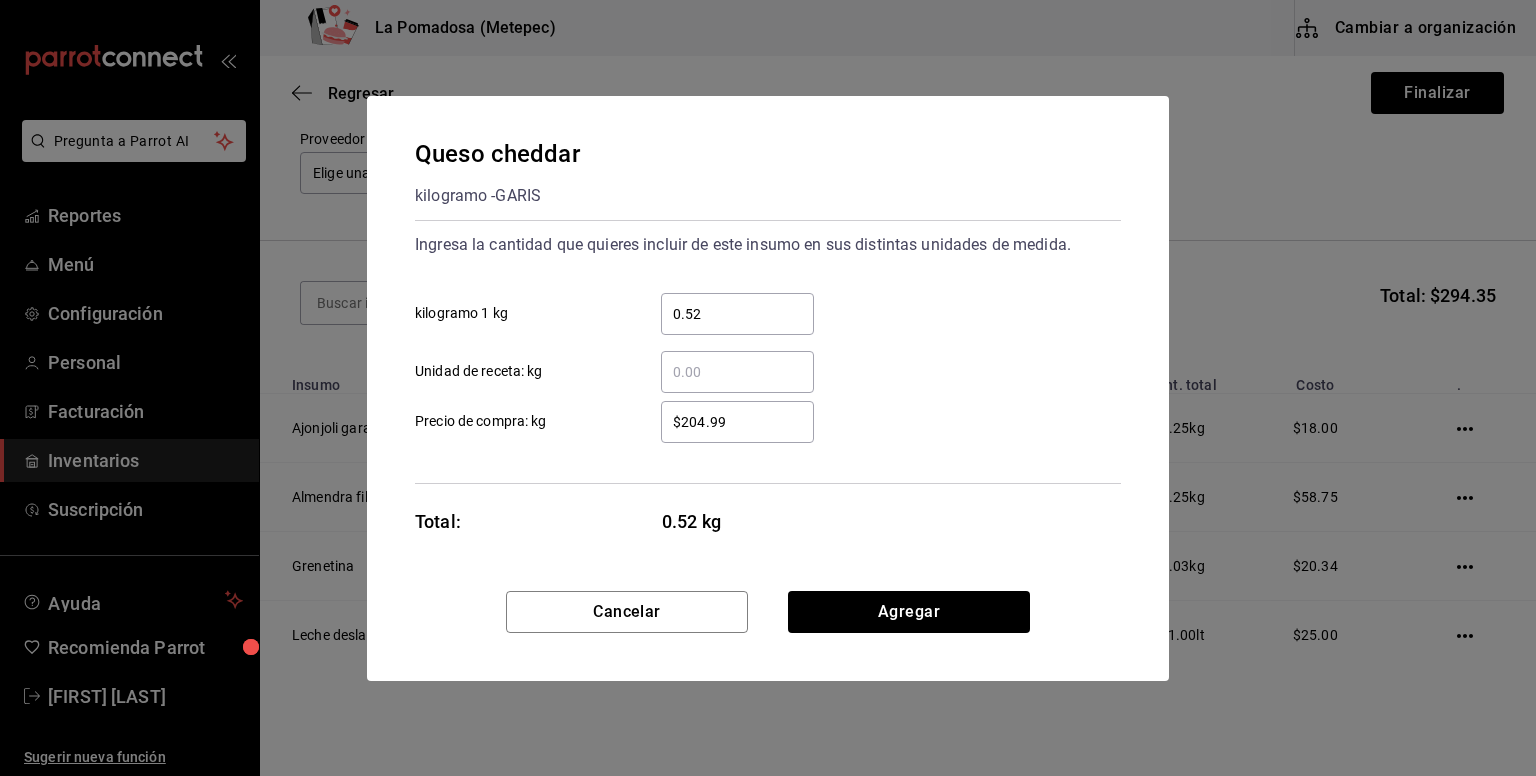 click on "Queso cheddar   kilogramo  -  GARIS Ingresa la cantidad que quieres incluir de este insumo en sus distintas unidades de medida. 0.52 ​ kilogramo  1 kg ​ Unidad de receta: kg $204.99 ​ Precio de compra: kg Total: 0.52 kg" at bounding box center (768, 343) 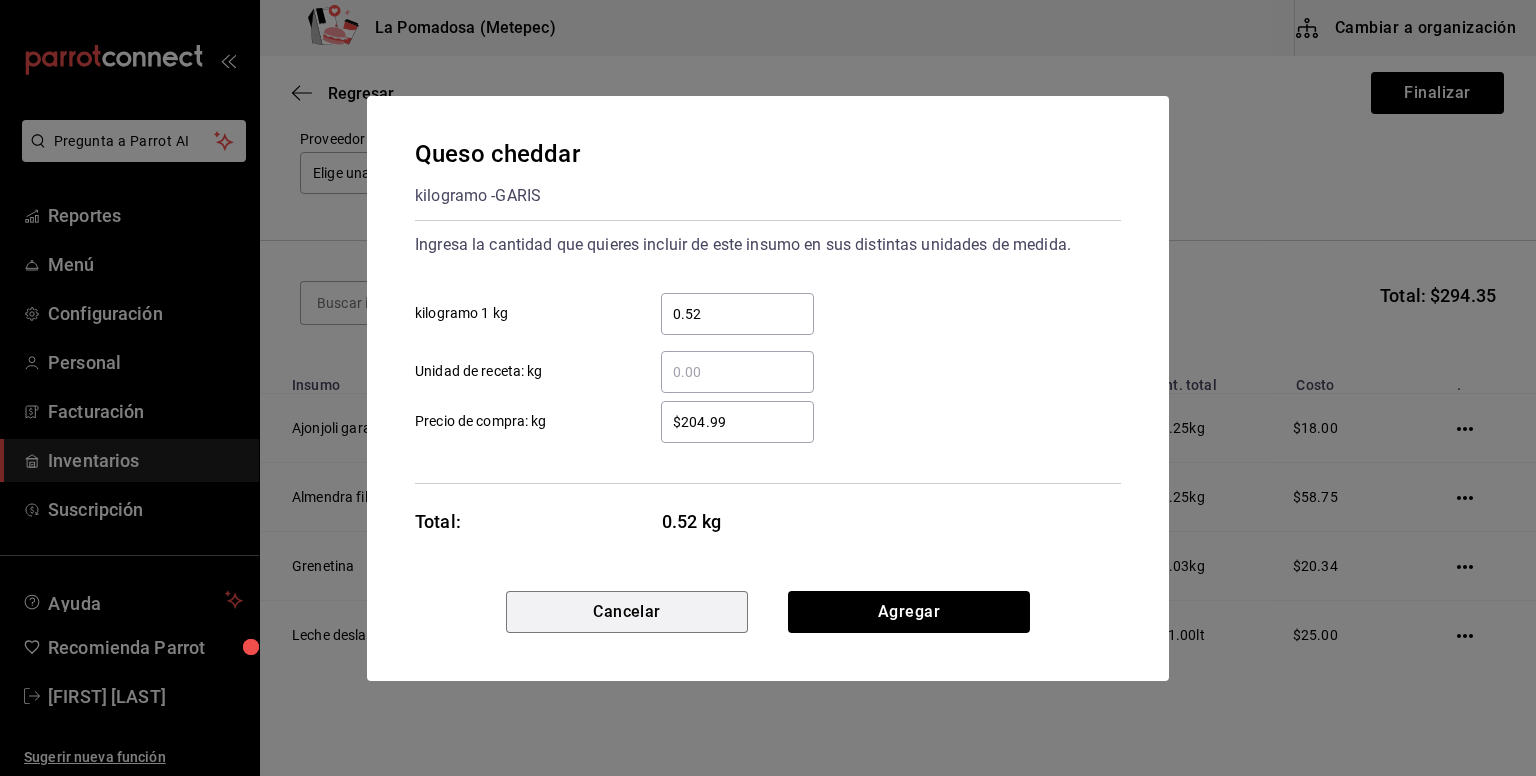 type 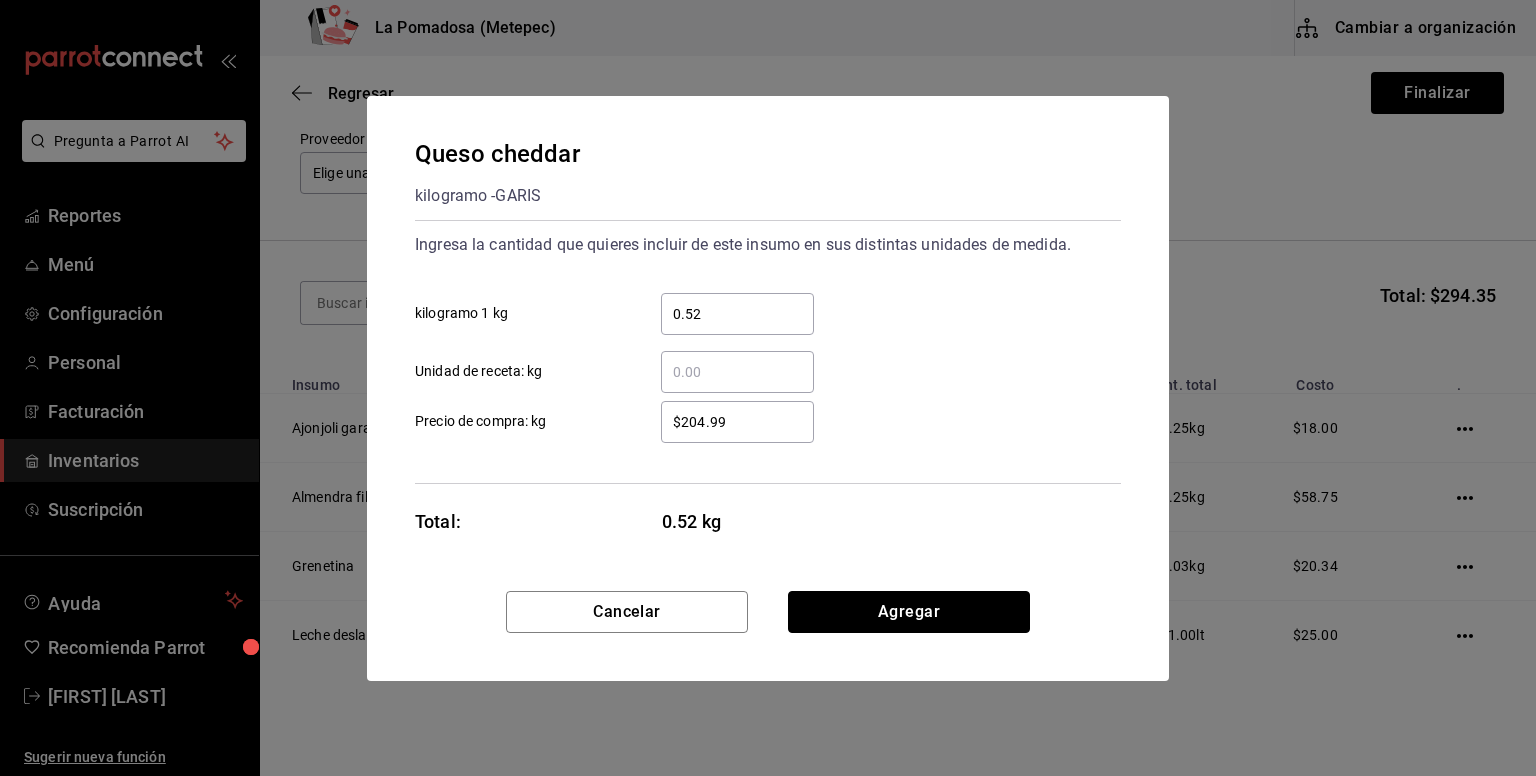 type 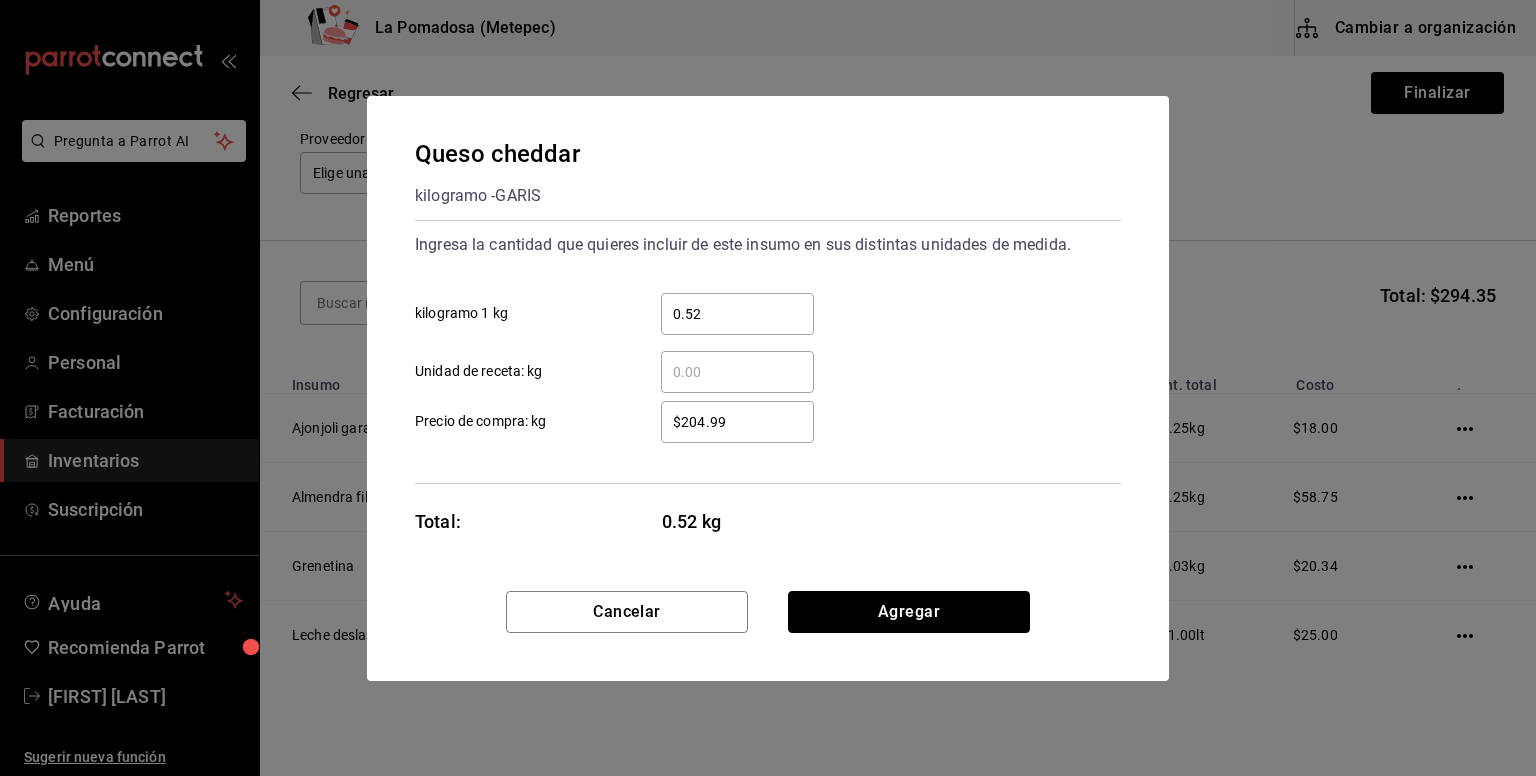 click on "Agregar" at bounding box center (909, 612) 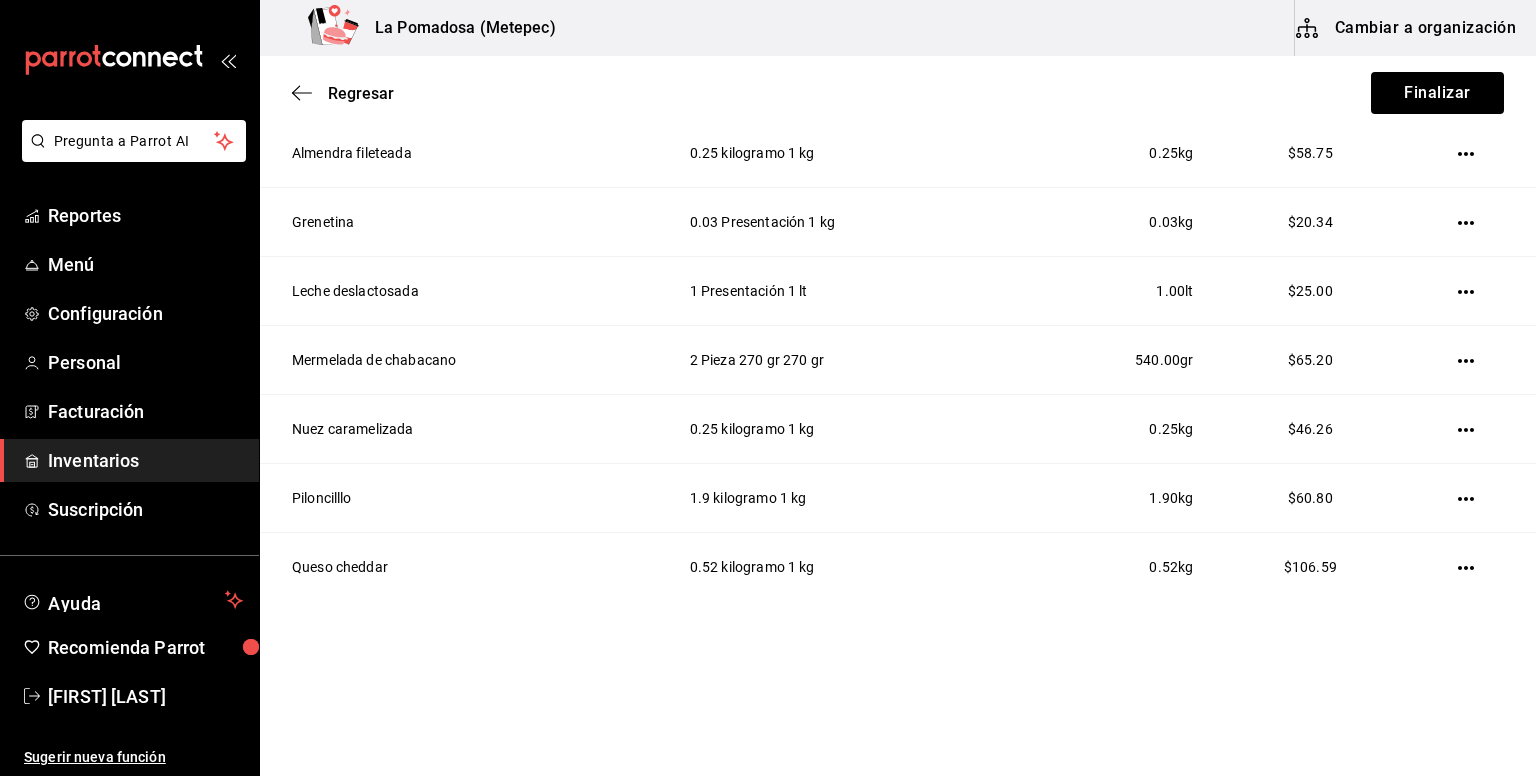 scroll, scrollTop: 0, scrollLeft: 0, axis: both 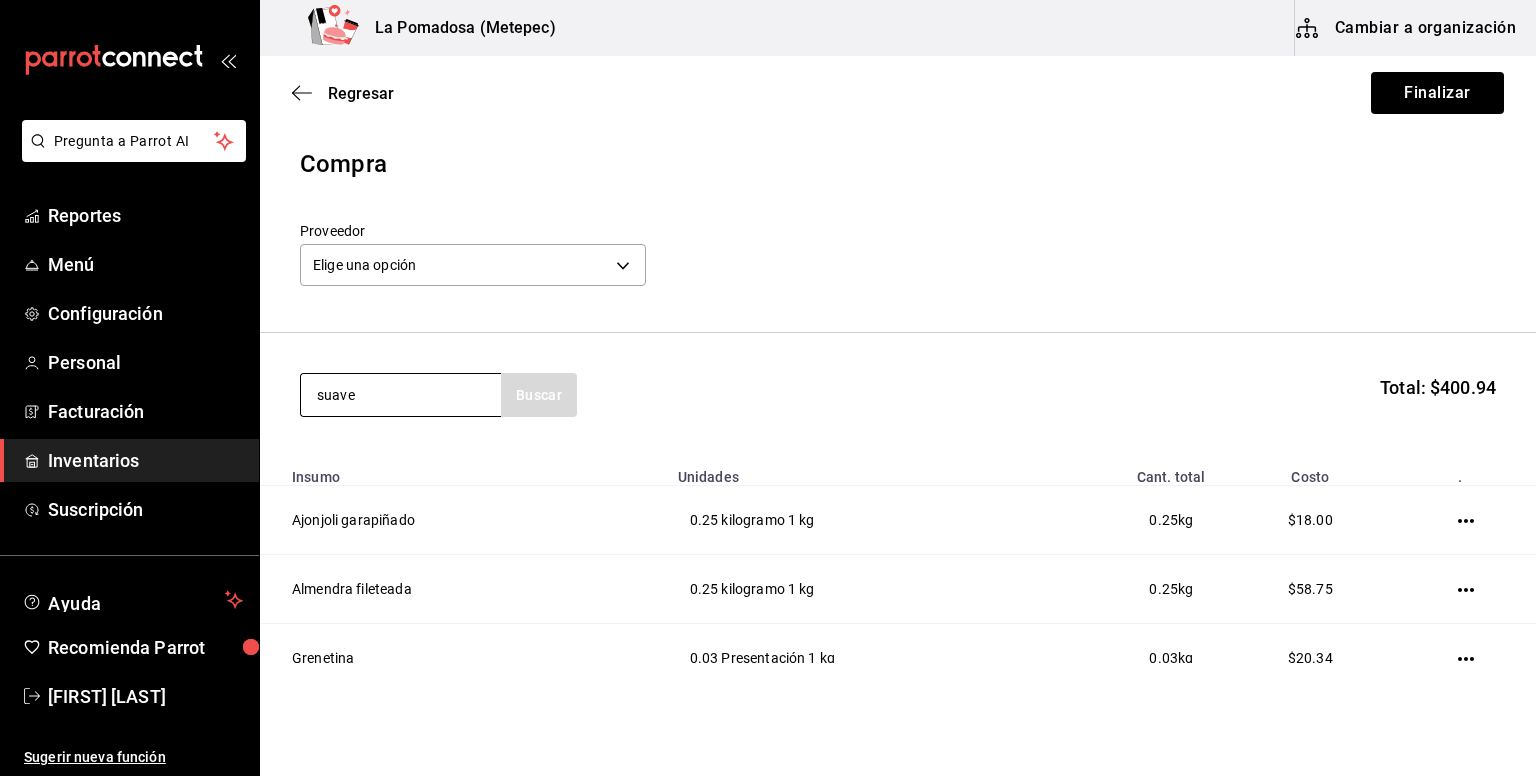 type on "suave" 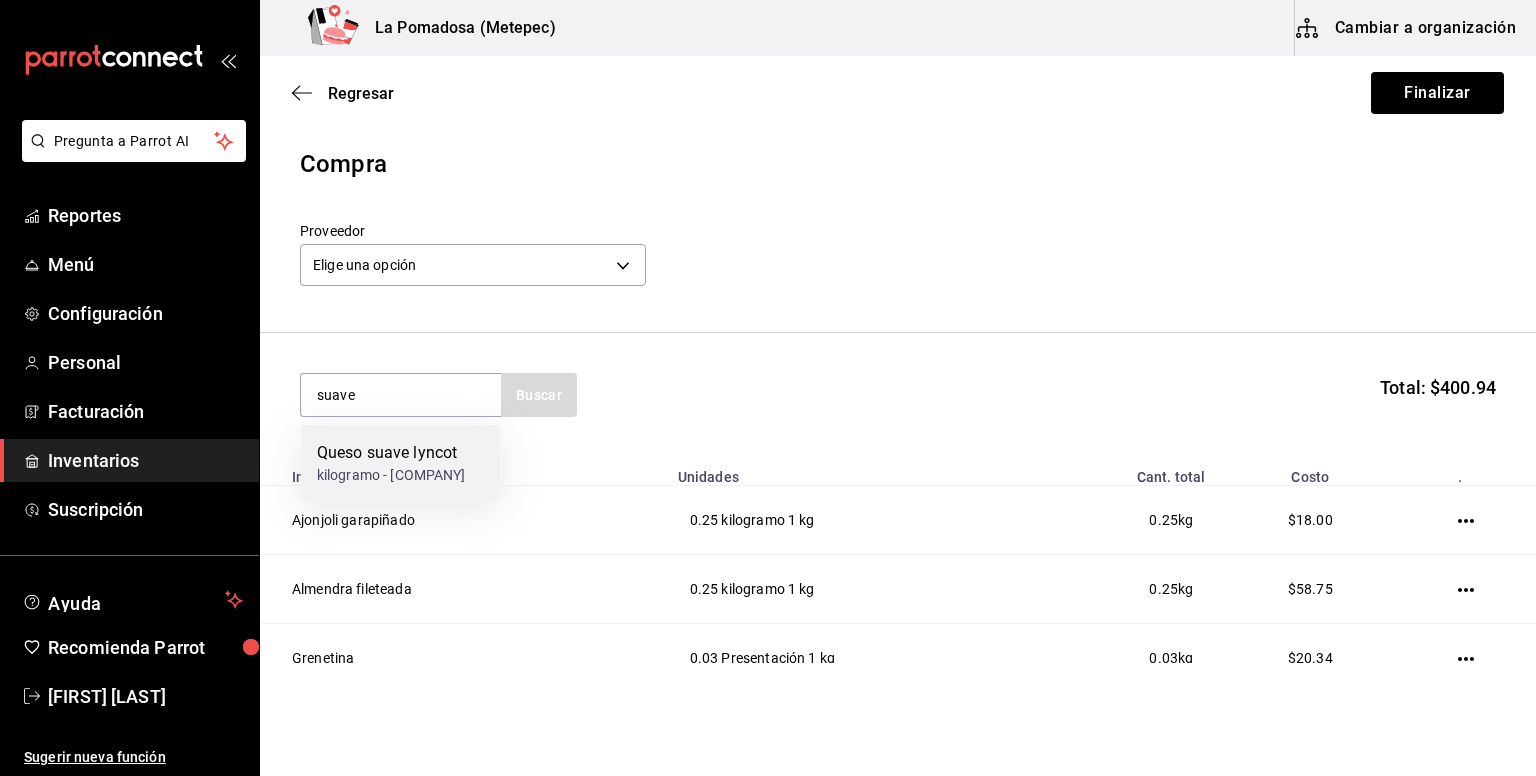 click on "Queso suave lyncot" at bounding box center (391, 453) 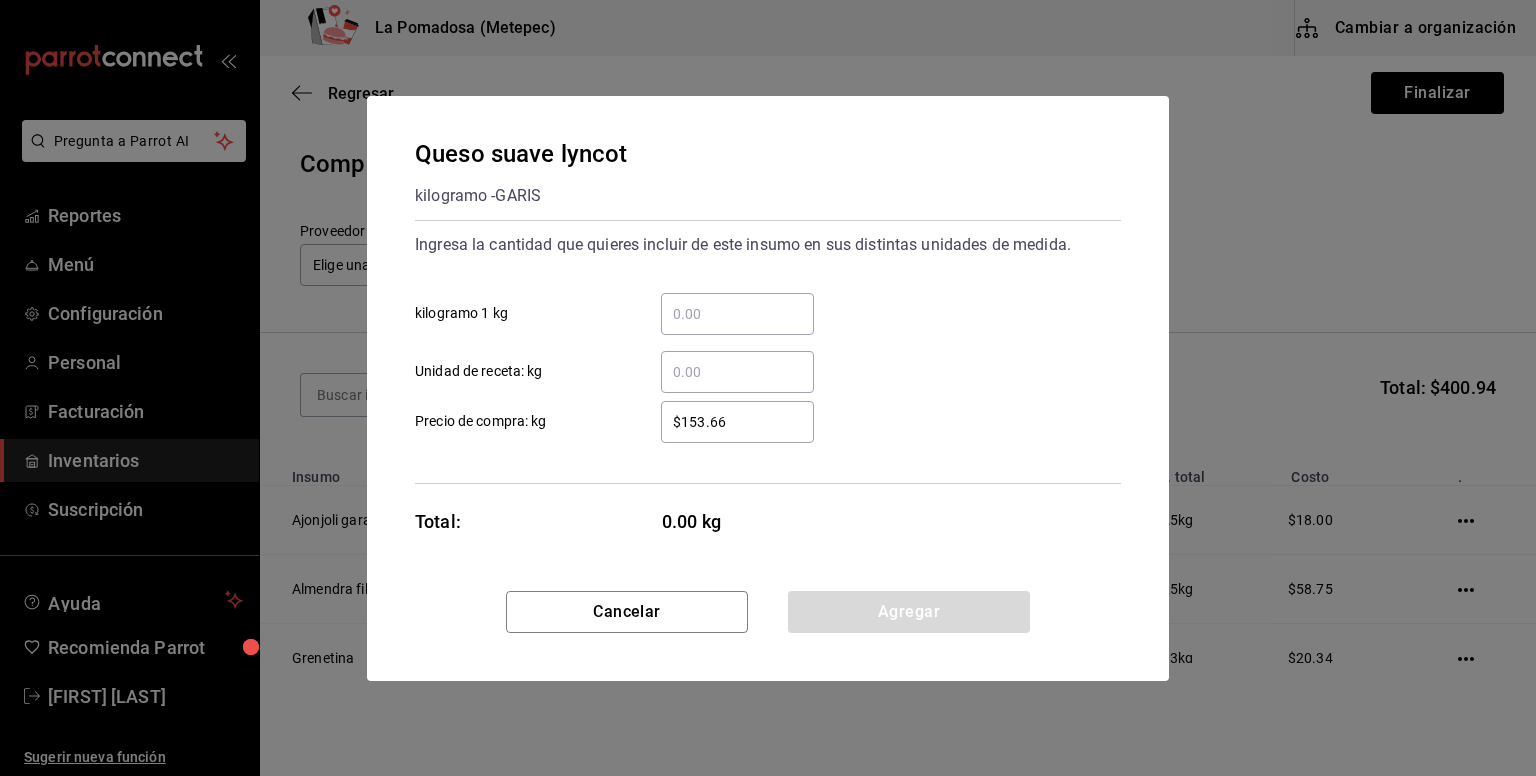 click on "​ kilogramo  1 kg" at bounding box center [737, 314] 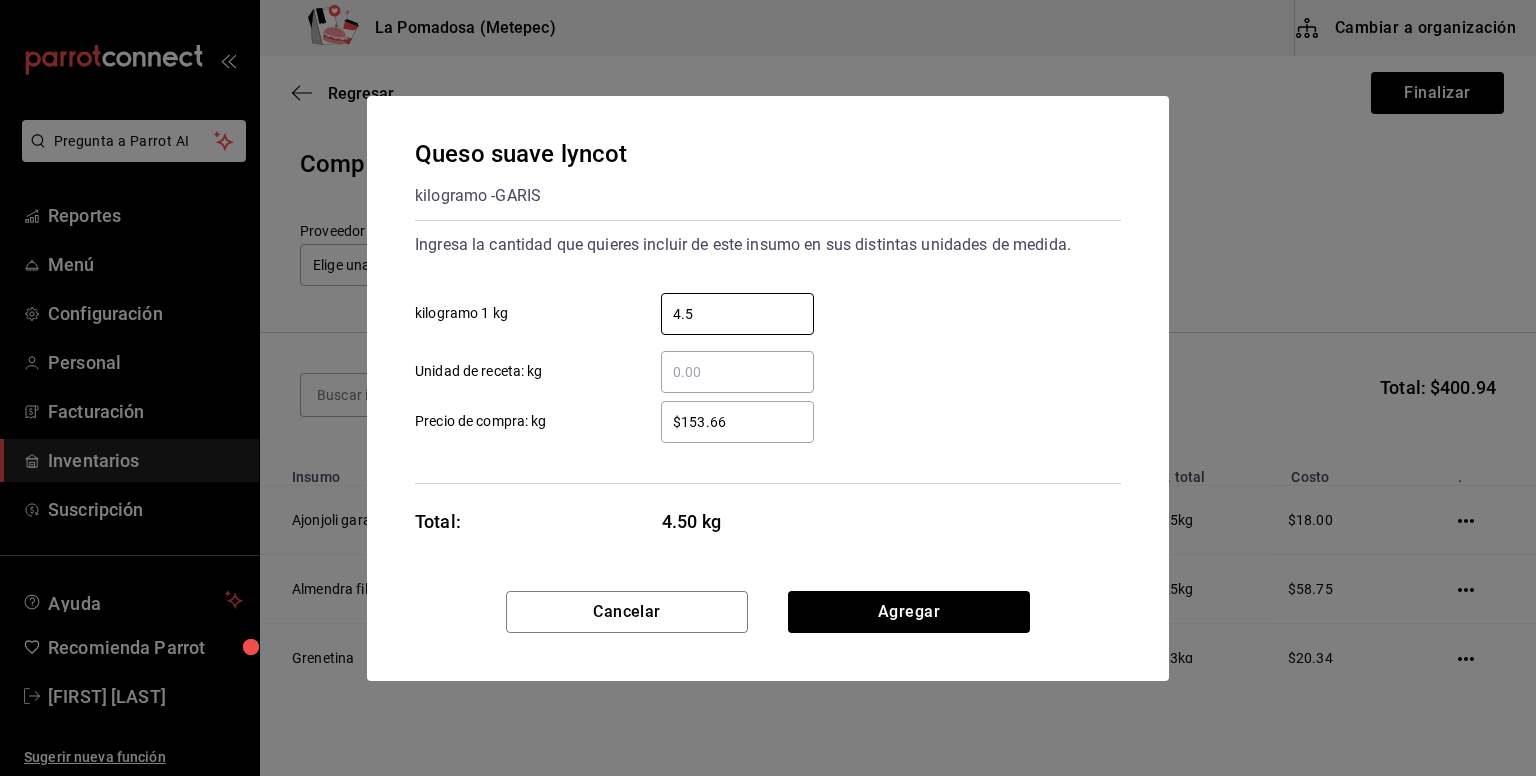 type on "4.5" 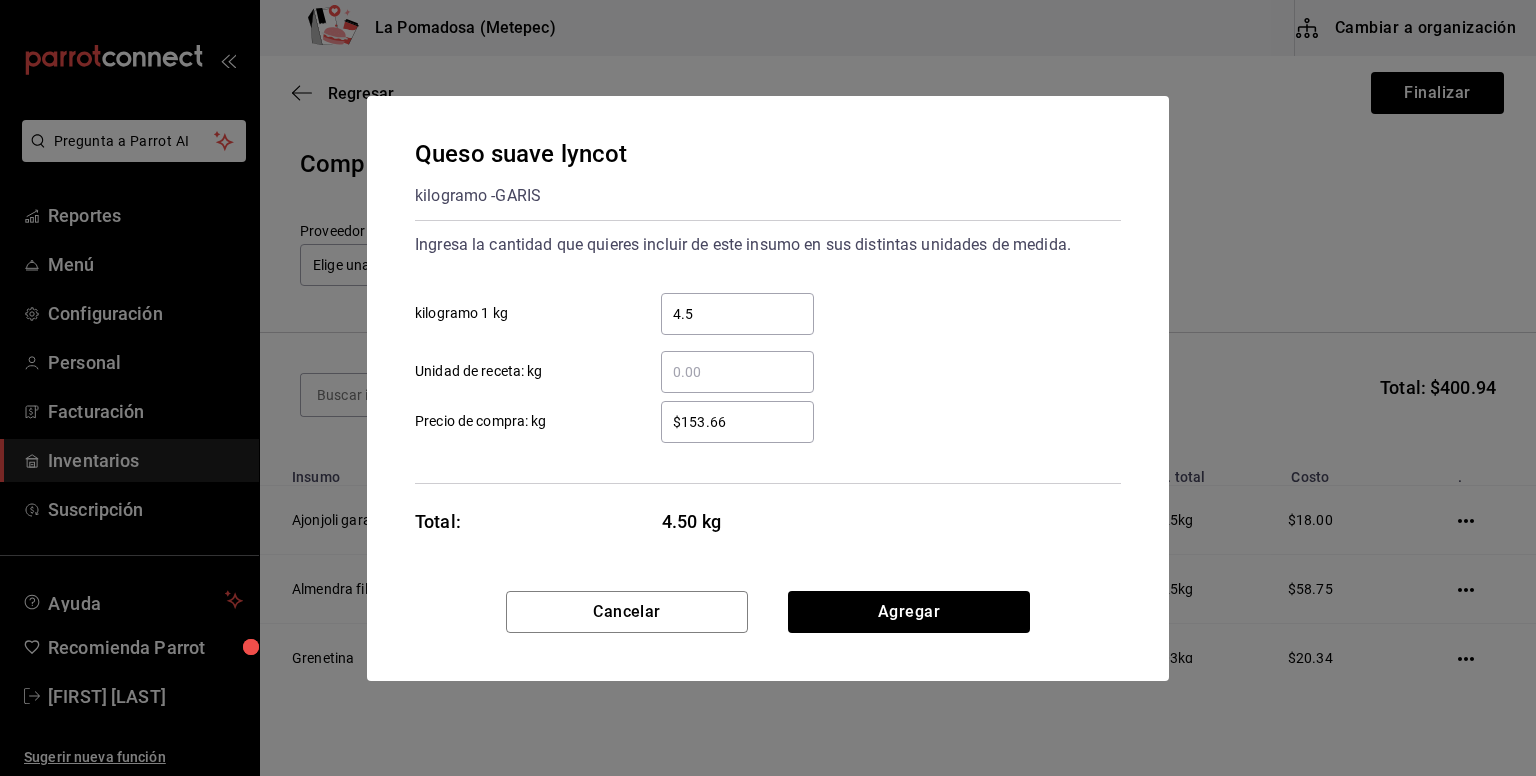 click on "$153.66" at bounding box center [737, 422] 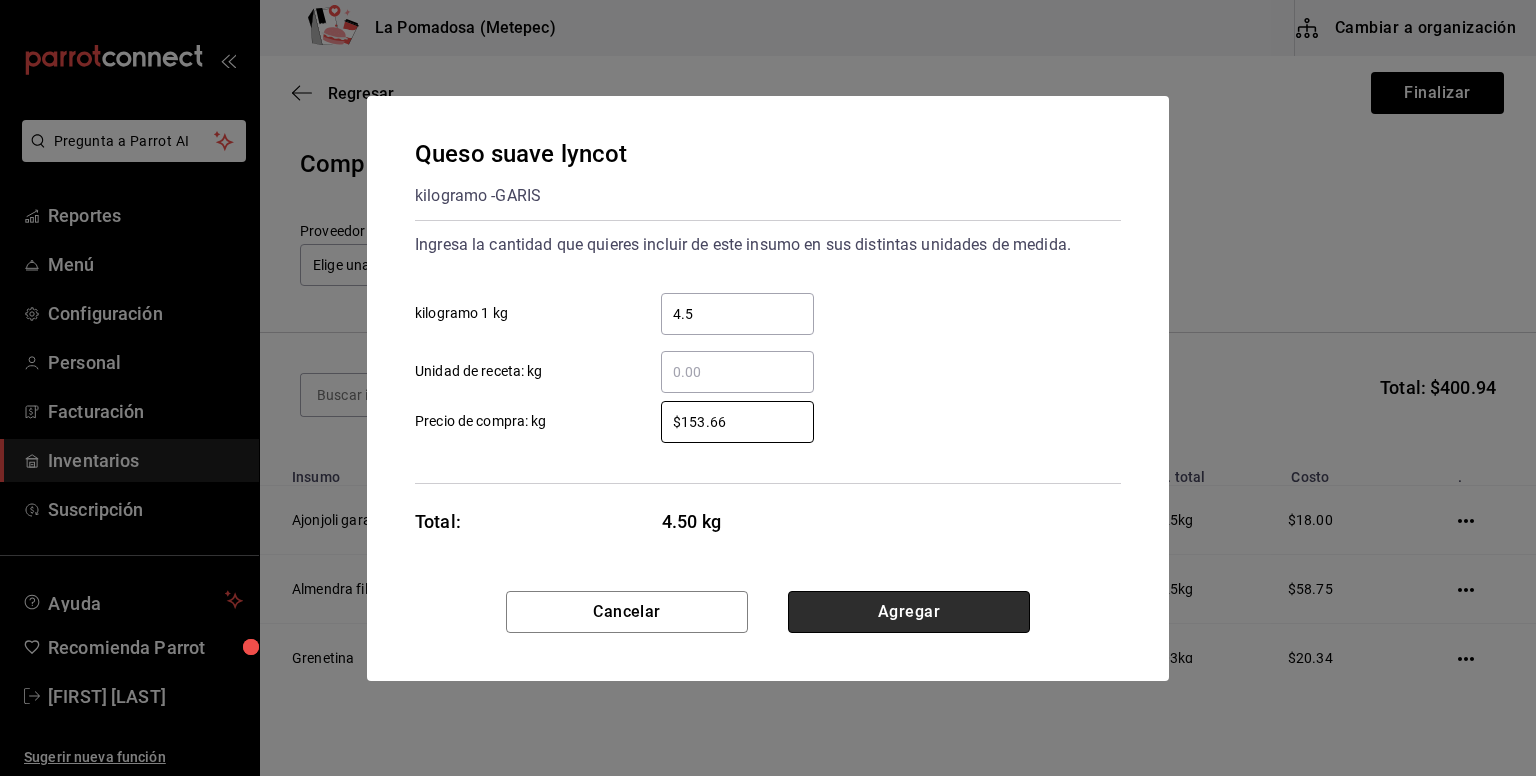 click on "Agregar" at bounding box center (909, 612) 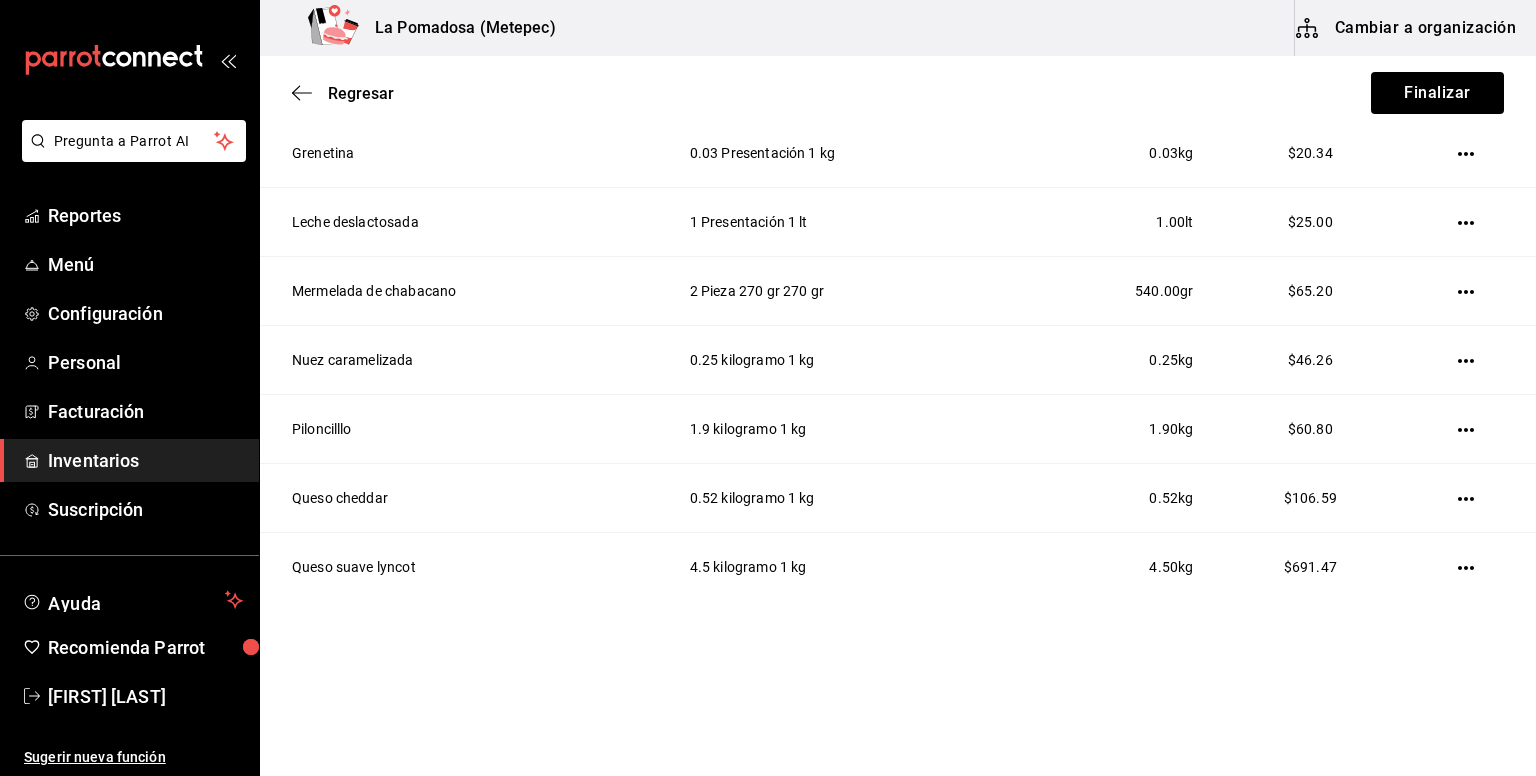 scroll, scrollTop: 0, scrollLeft: 0, axis: both 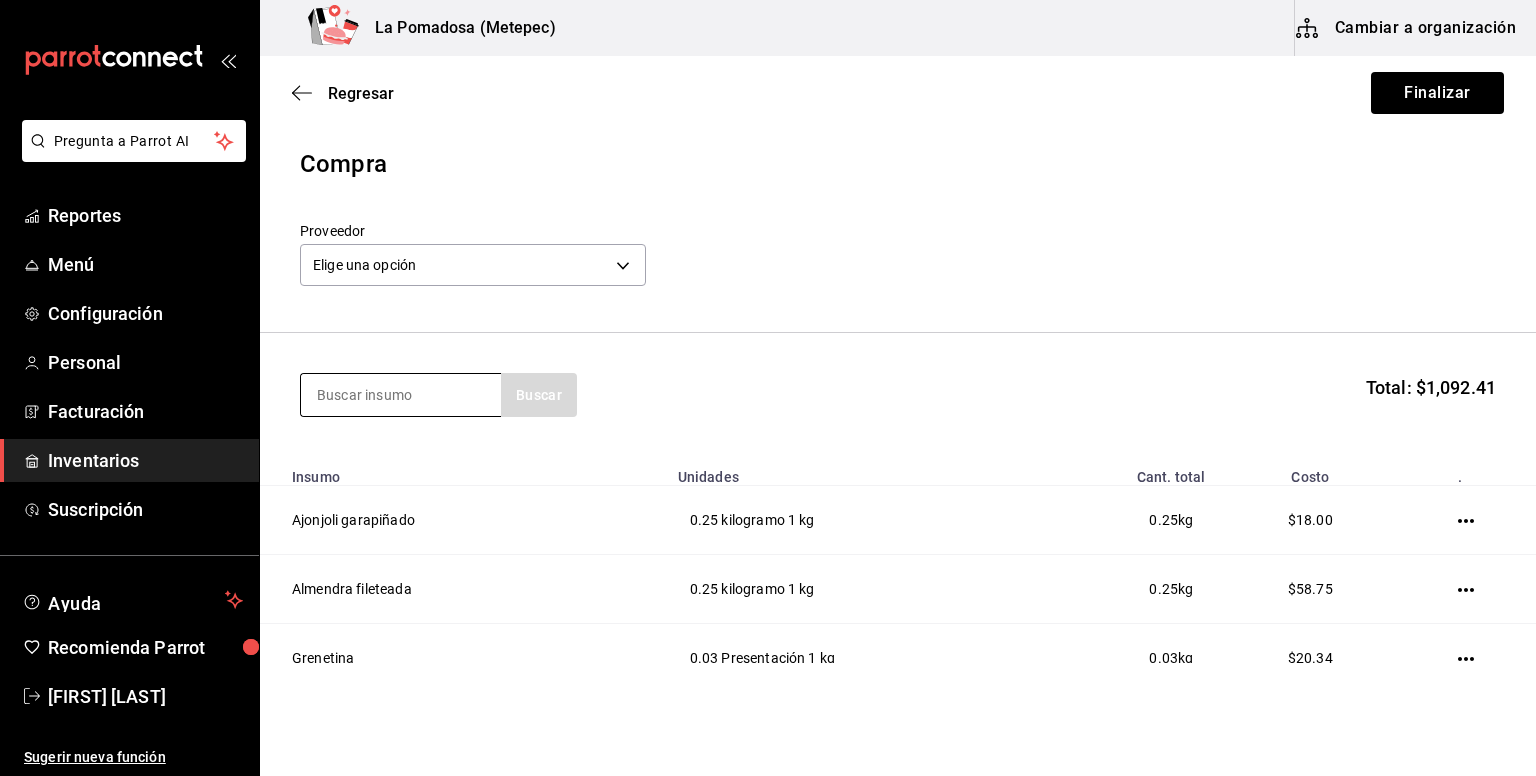 click at bounding box center (401, 395) 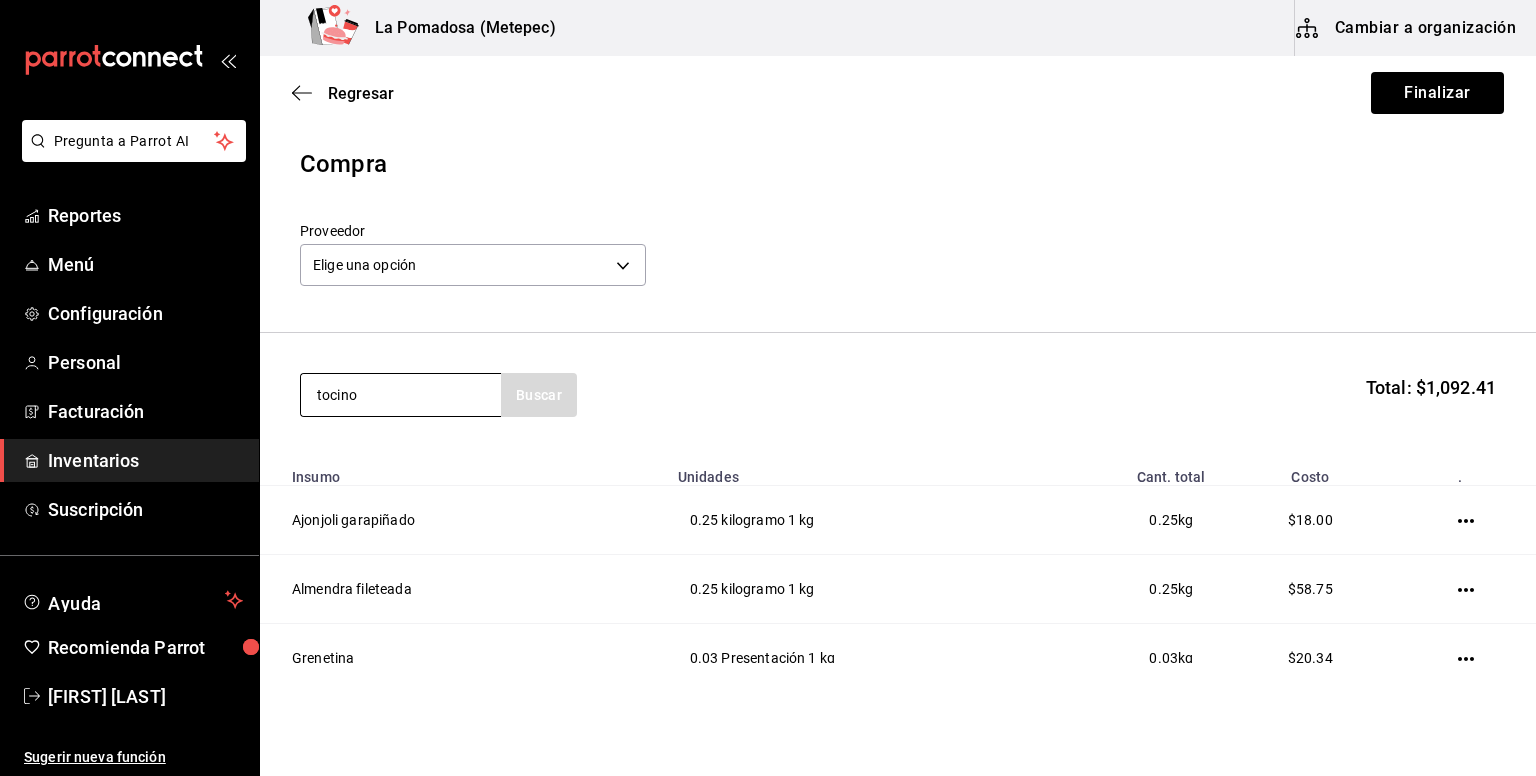 type on "tocino" 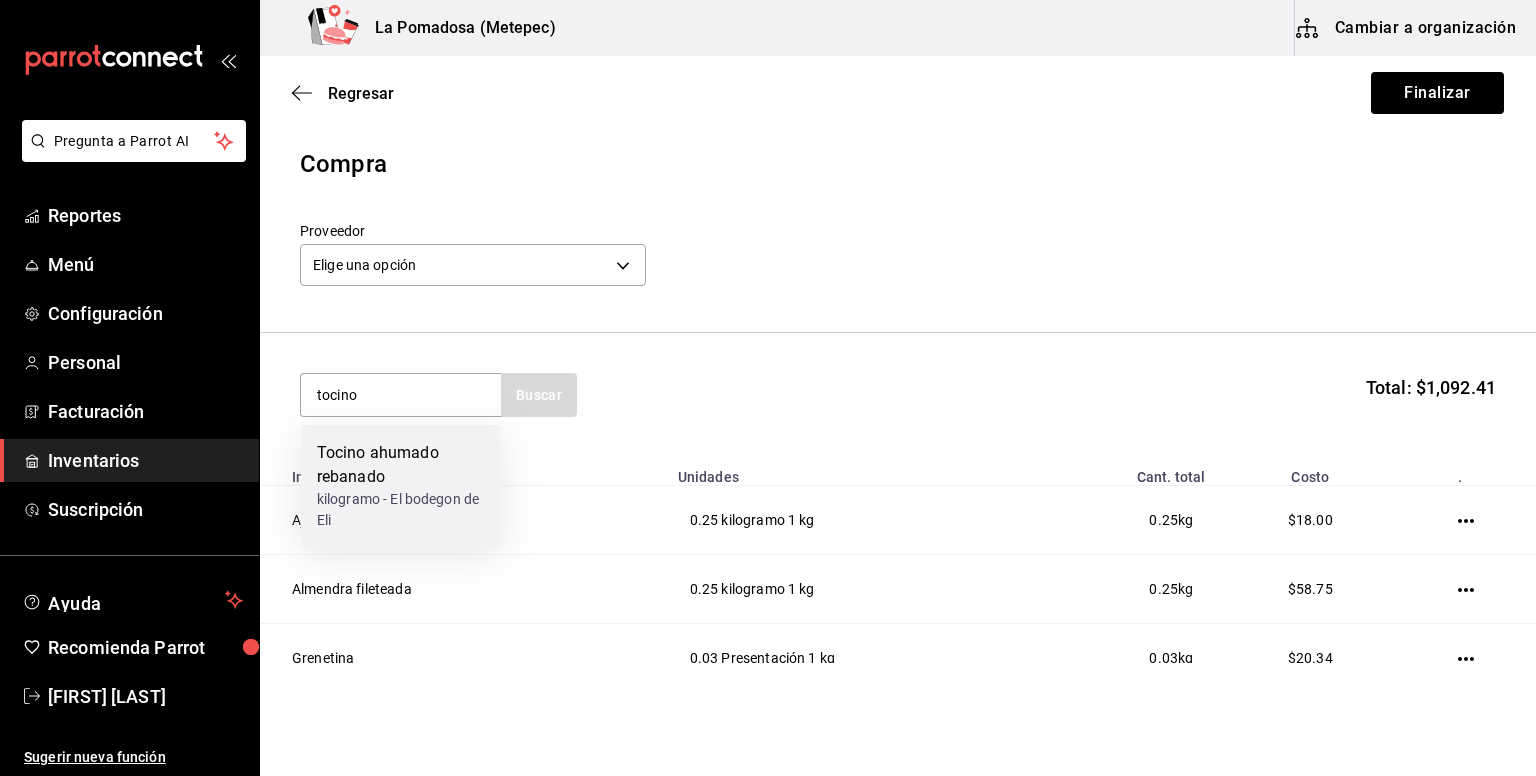 click on "Tocino ahumado rebanado" at bounding box center (401, 465) 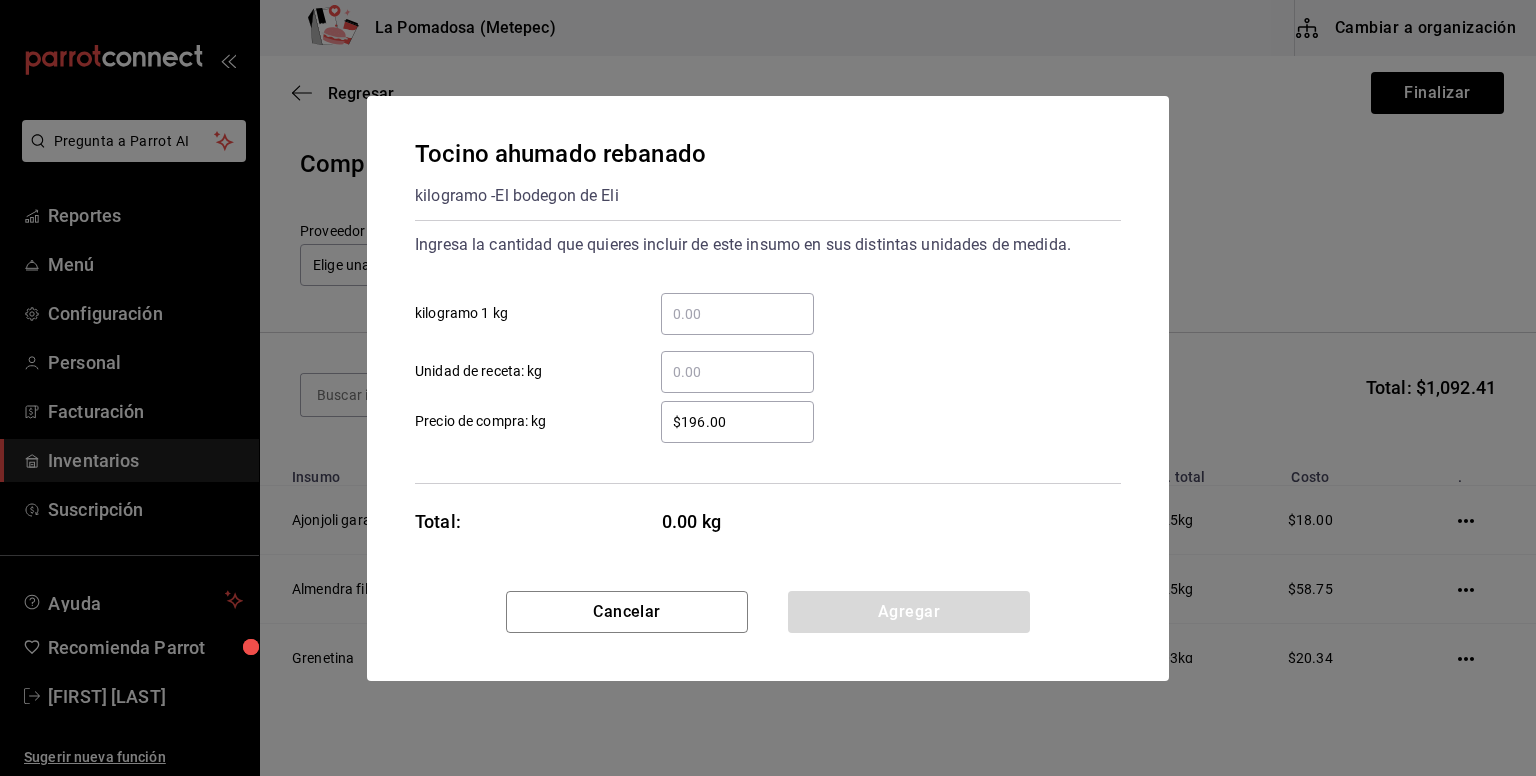 click on "​ kilogramo  1 kg" at bounding box center [737, 314] 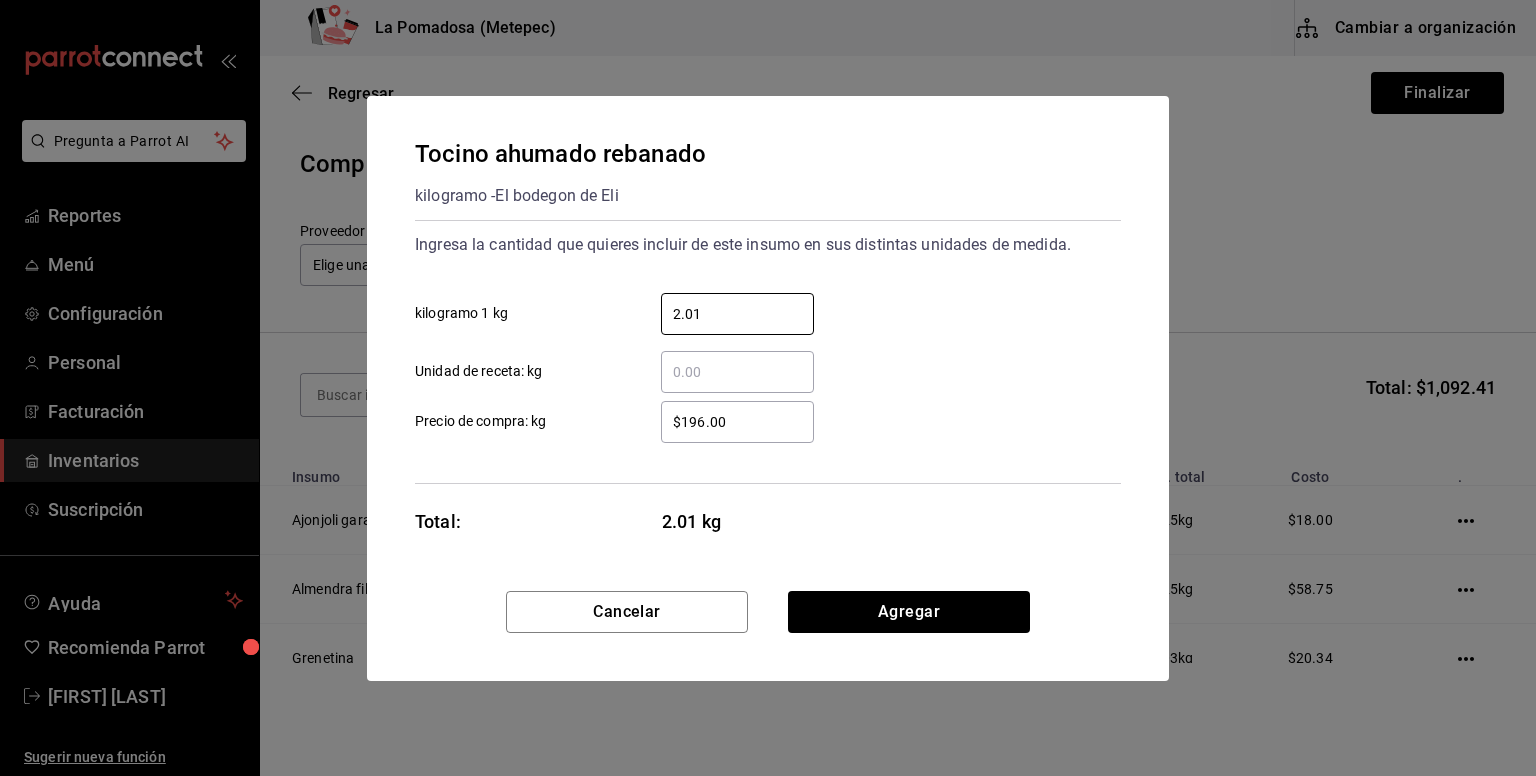 type on "2.01" 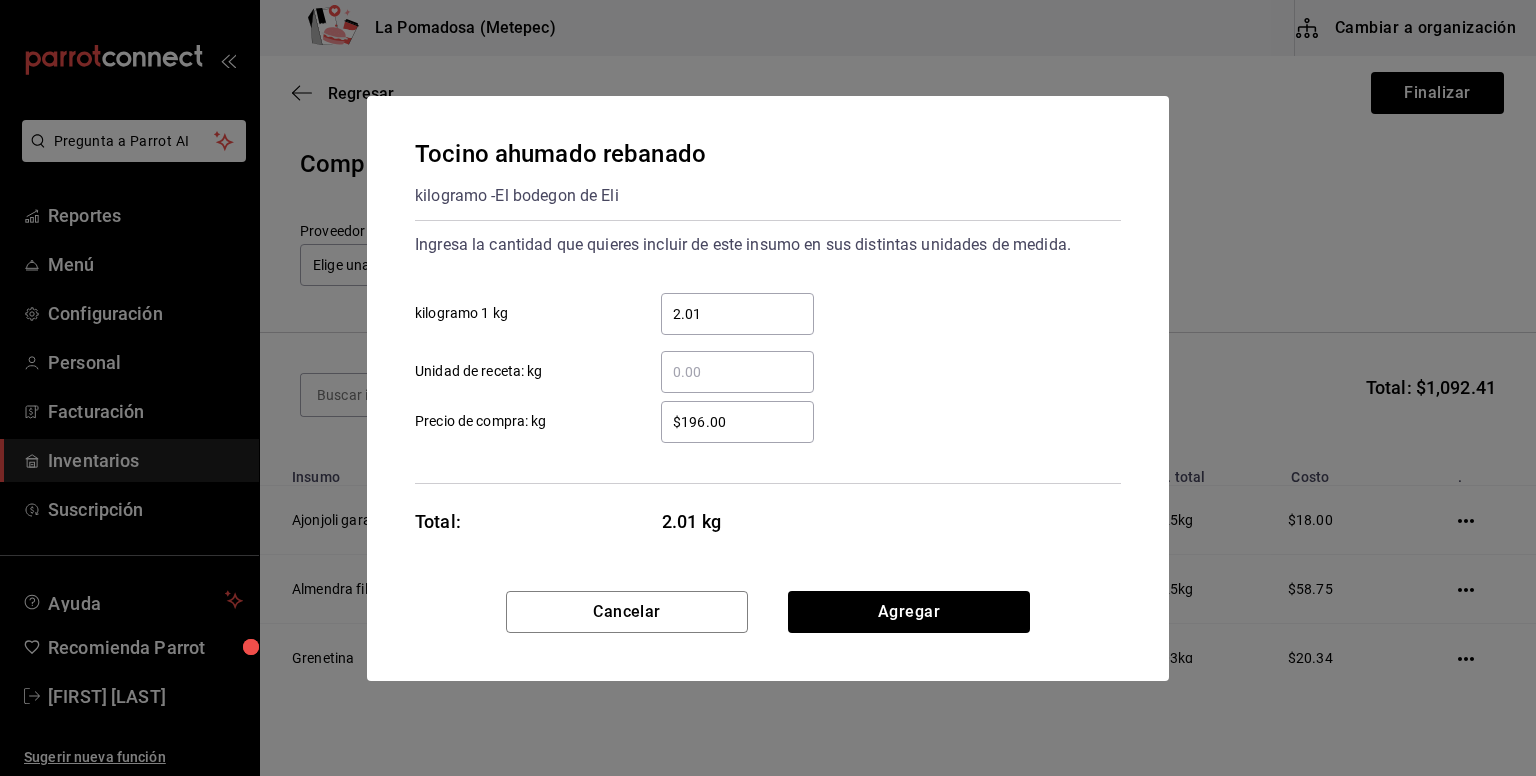 click on "$196.00 ​" at bounding box center (737, 422) 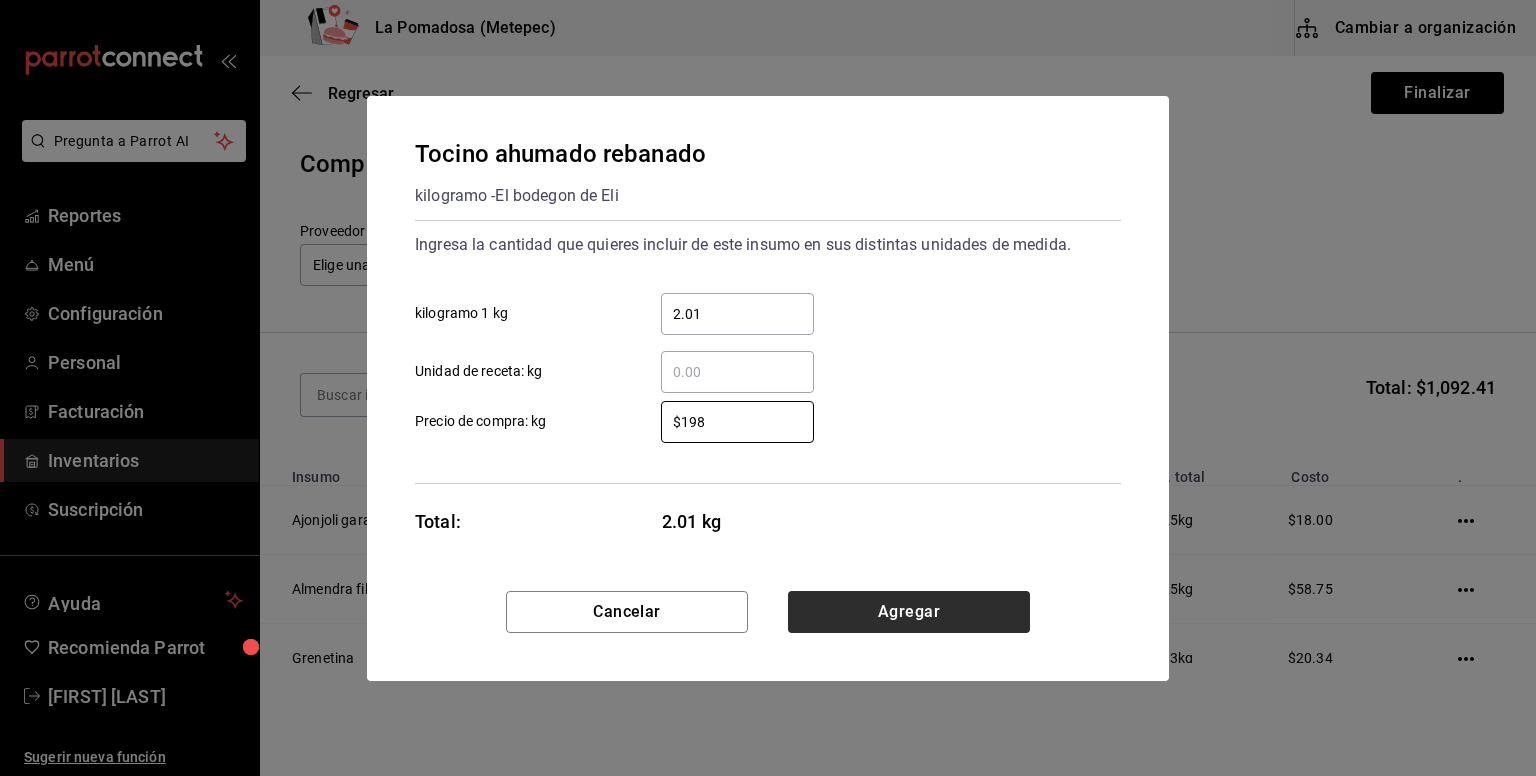 type on "$198" 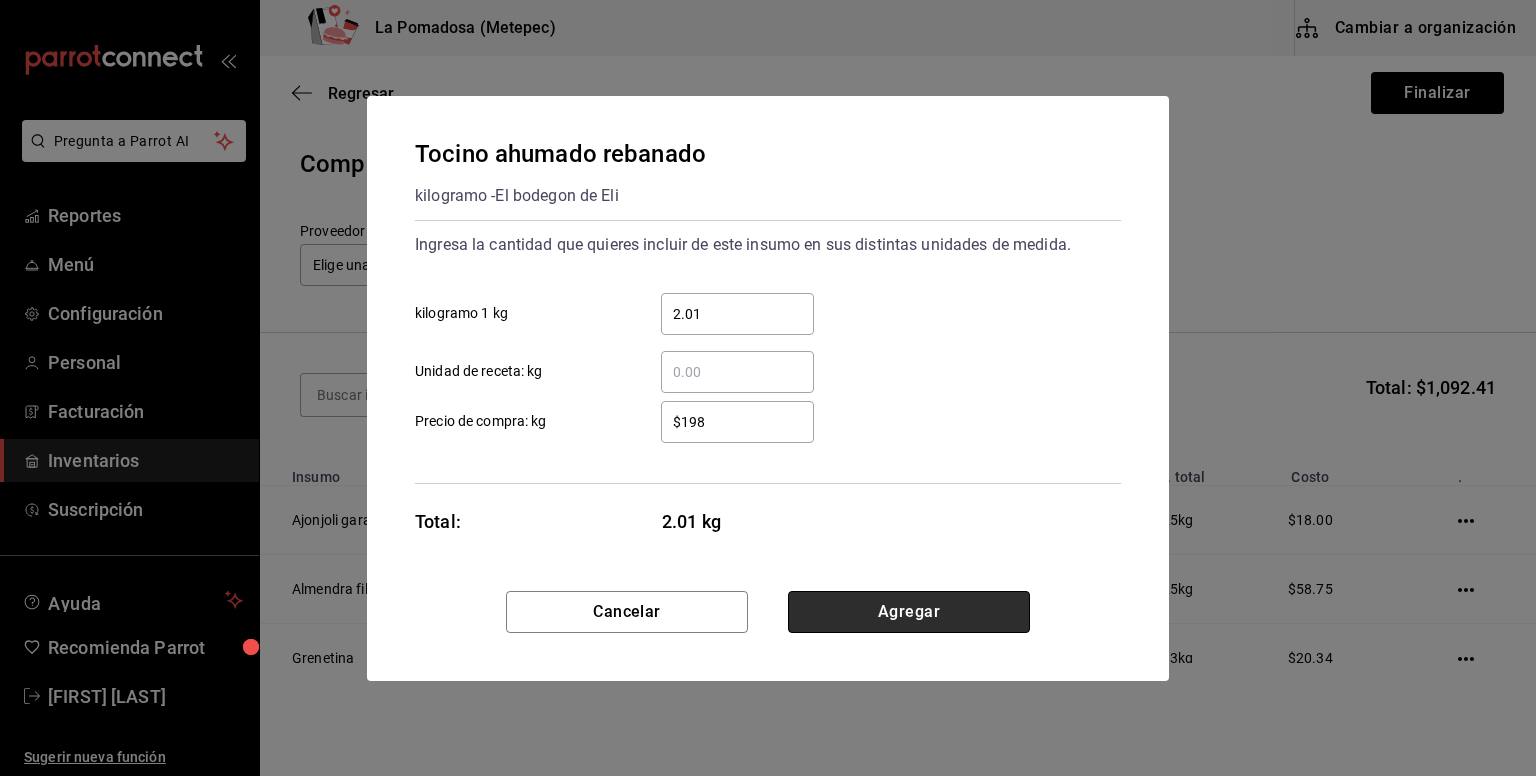 click on "Agregar" at bounding box center [909, 612] 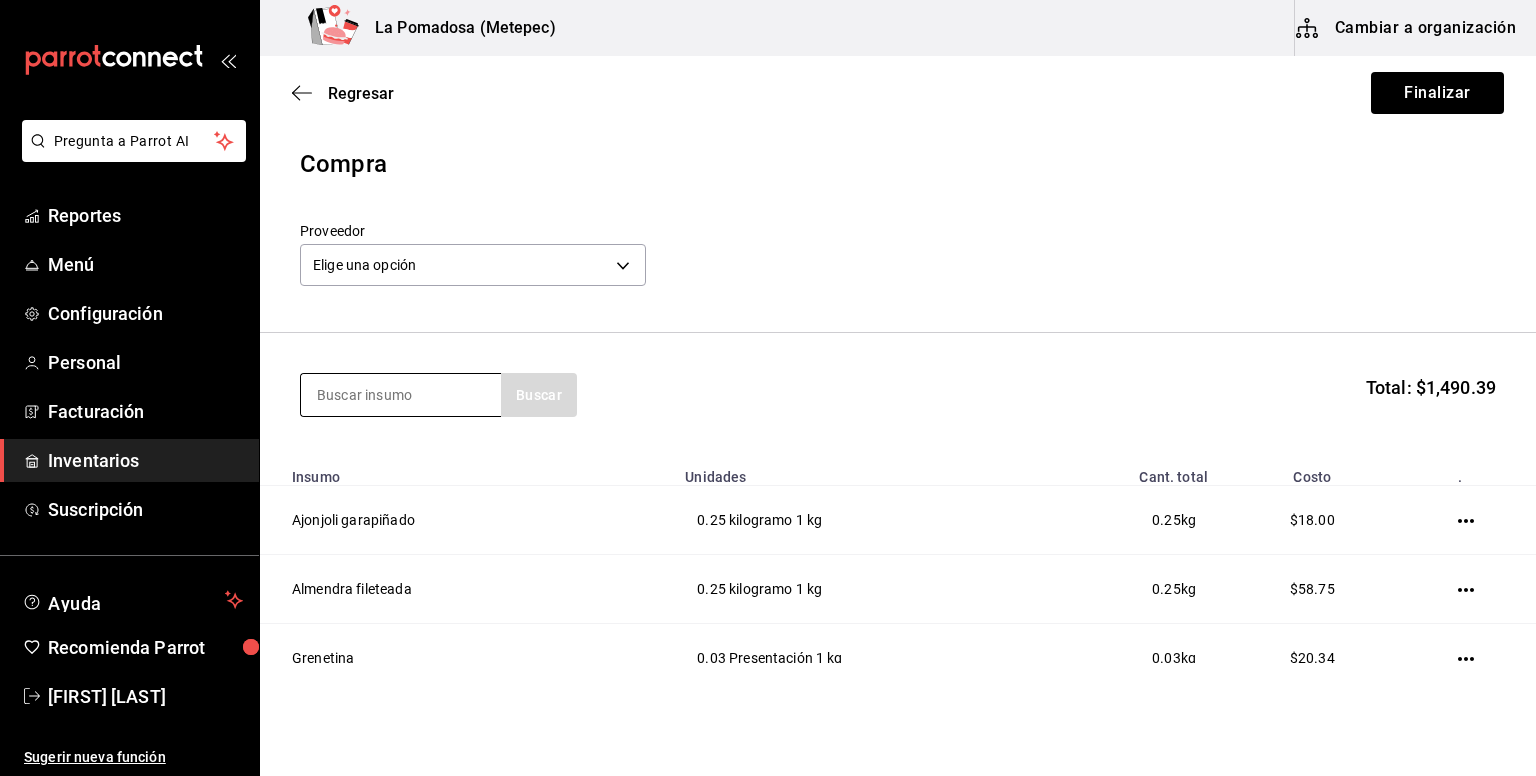 click at bounding box center (401, 395) 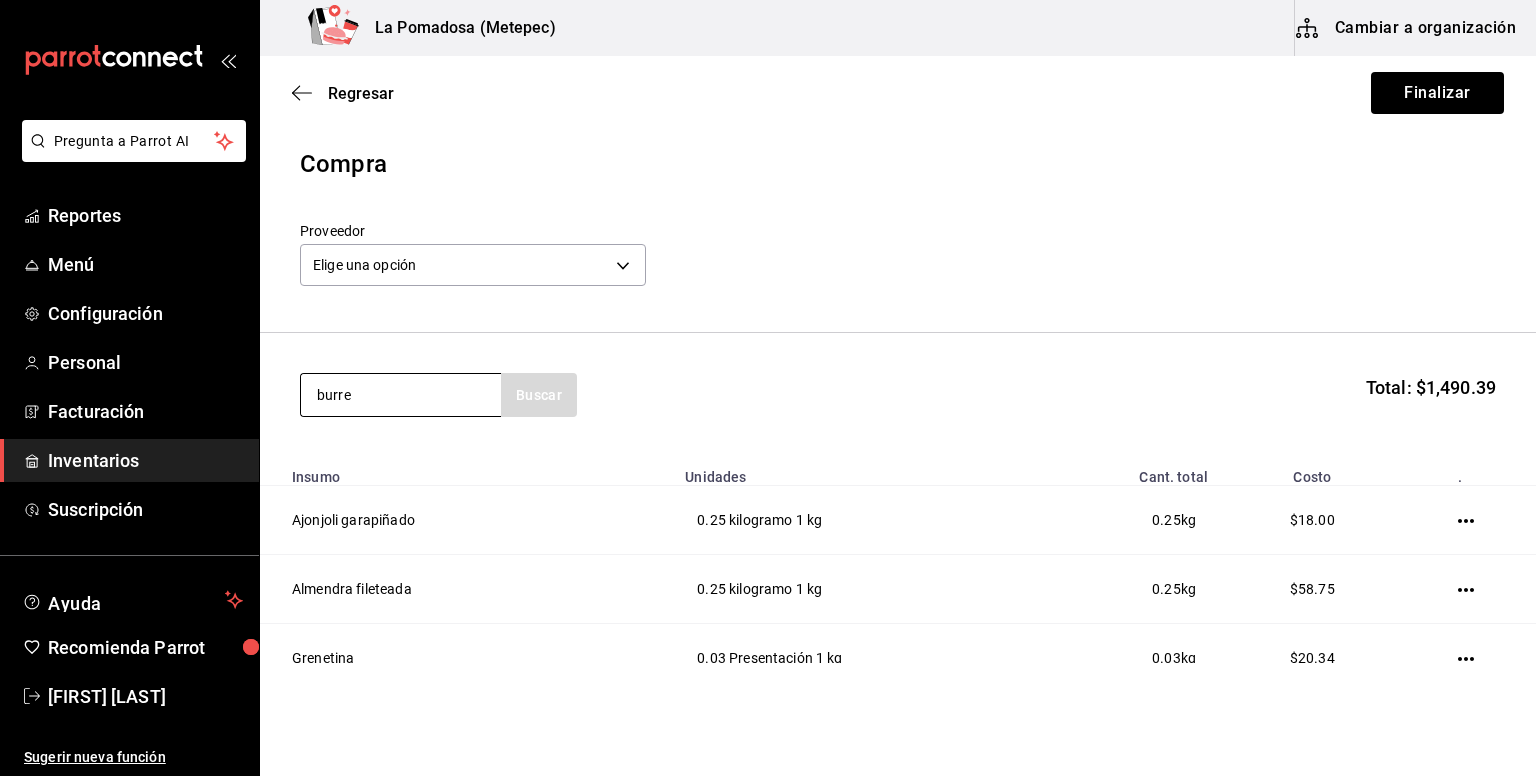 type on "burre" 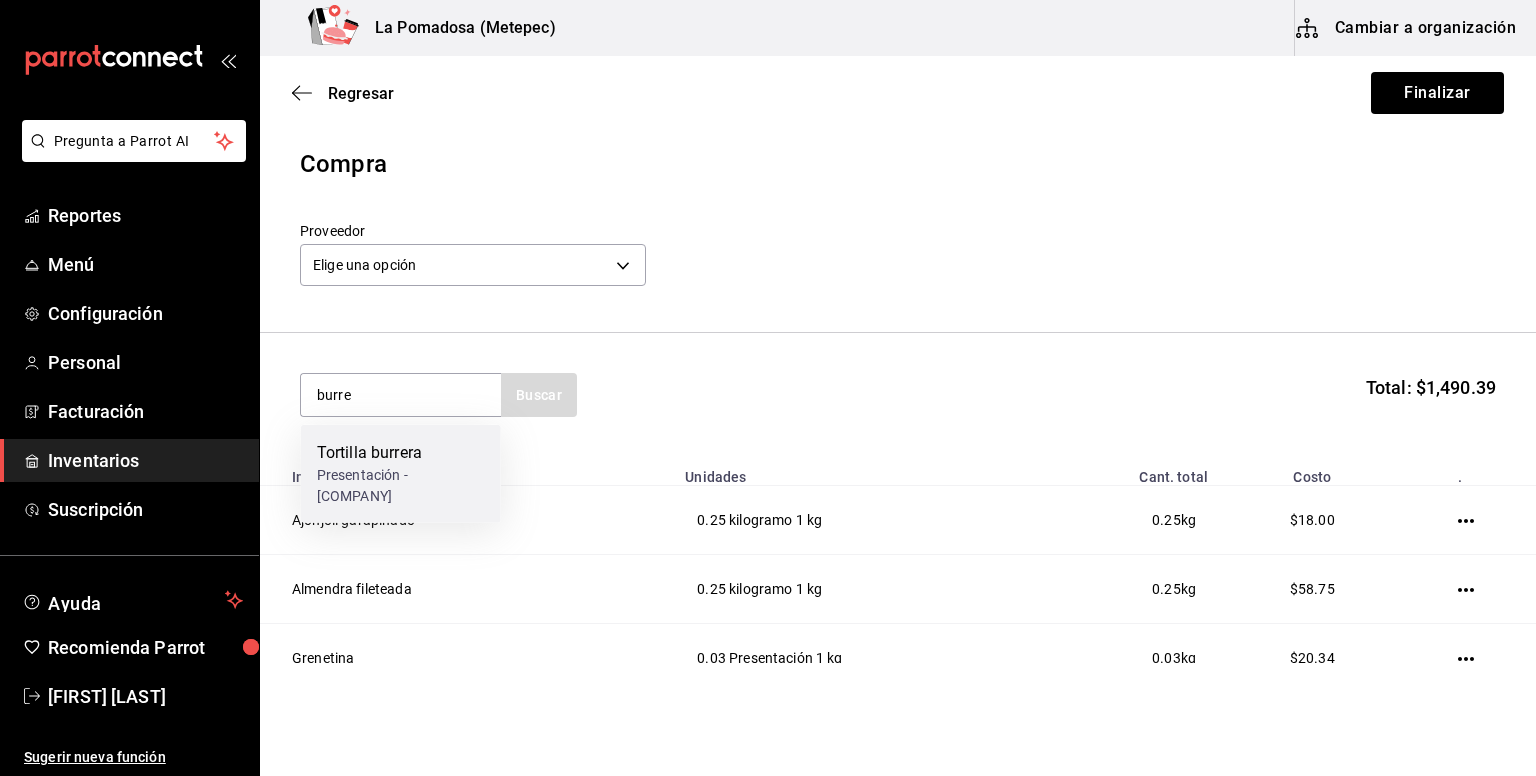 click on "Tortilla burrera" at bounding box center (401, 453) 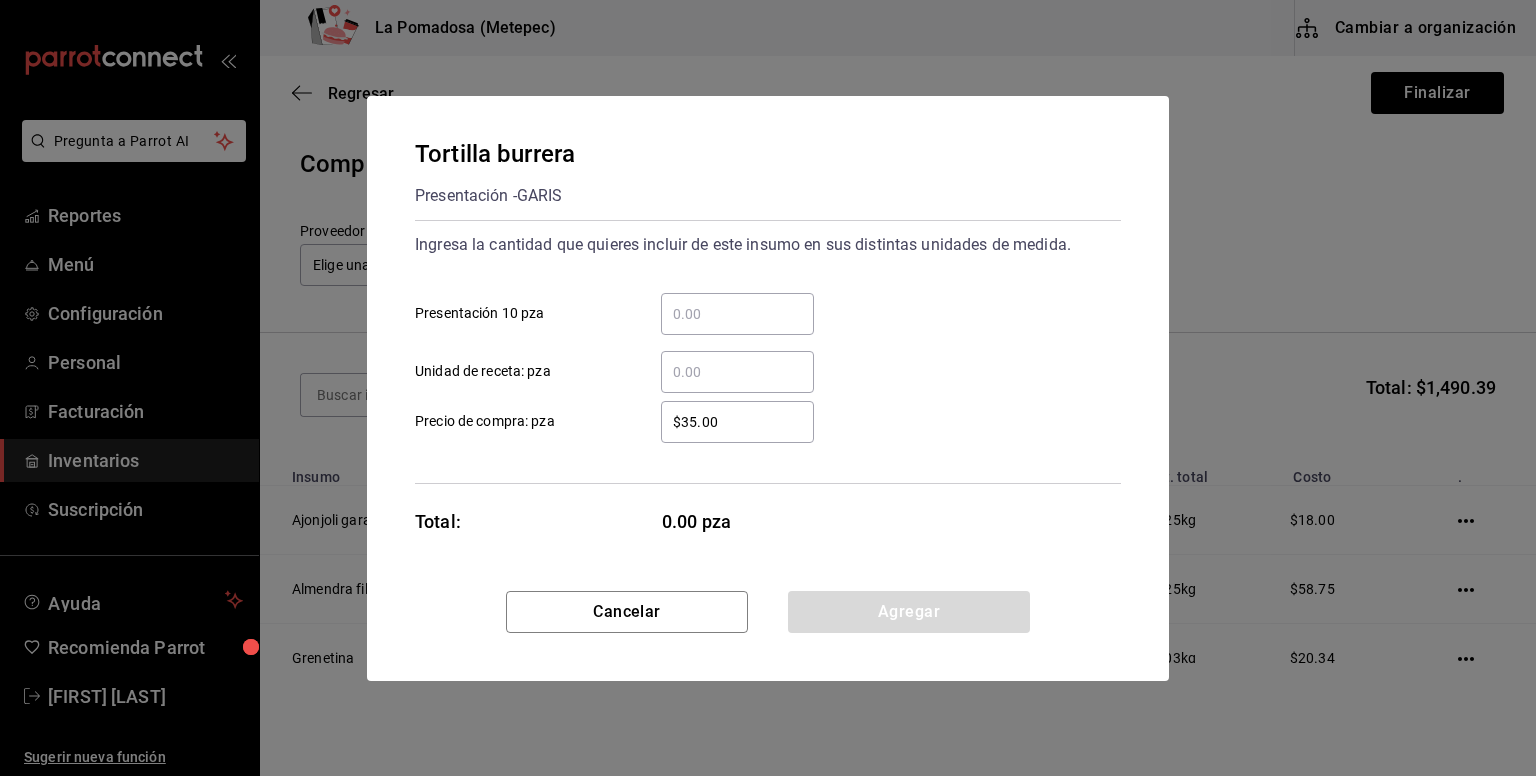 click on "​ Presentación 10 pza" at bounding box center (737, 314) 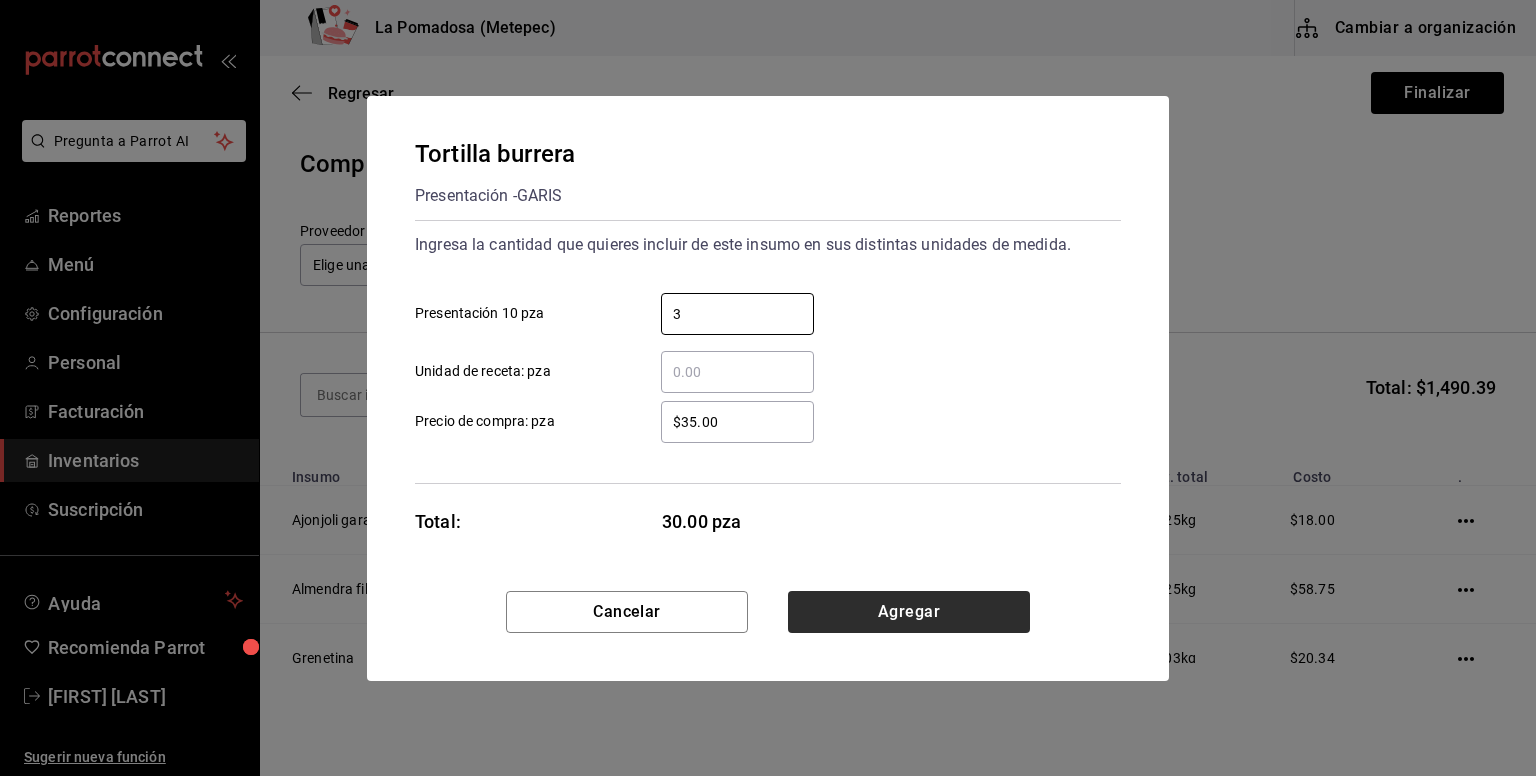 type on "3" 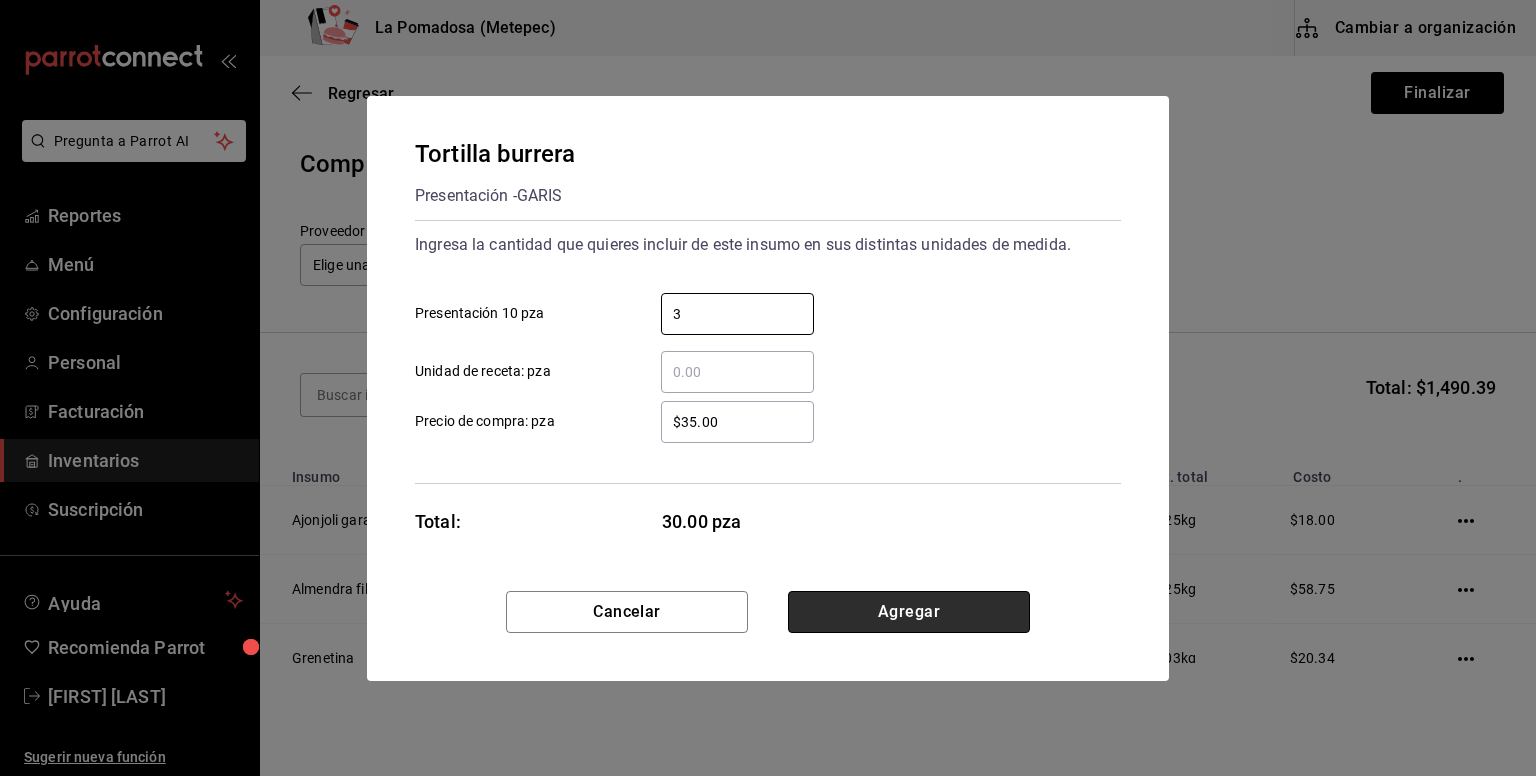 click on "Agregar" at bounding box center [909, 612] 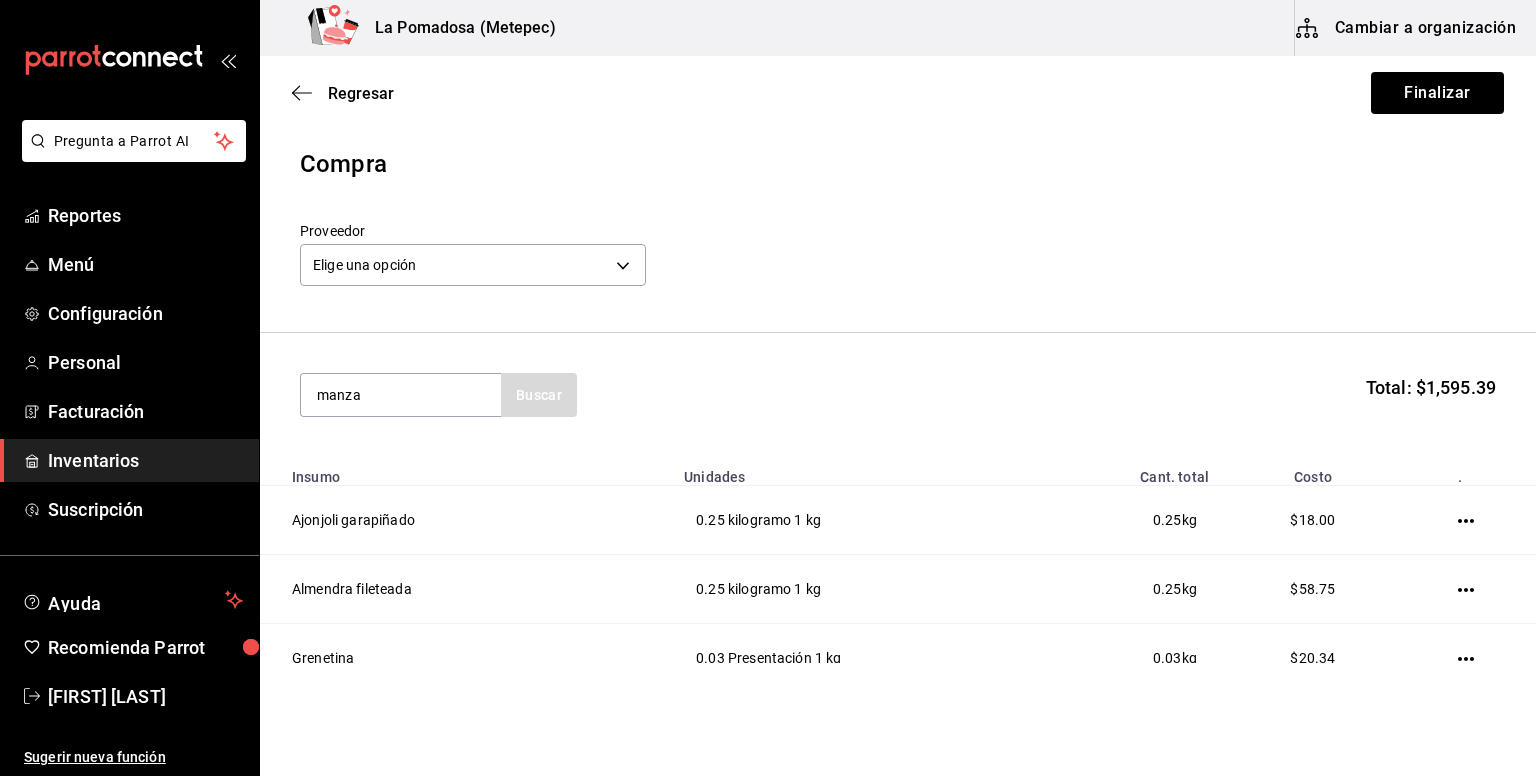 type on "manza" 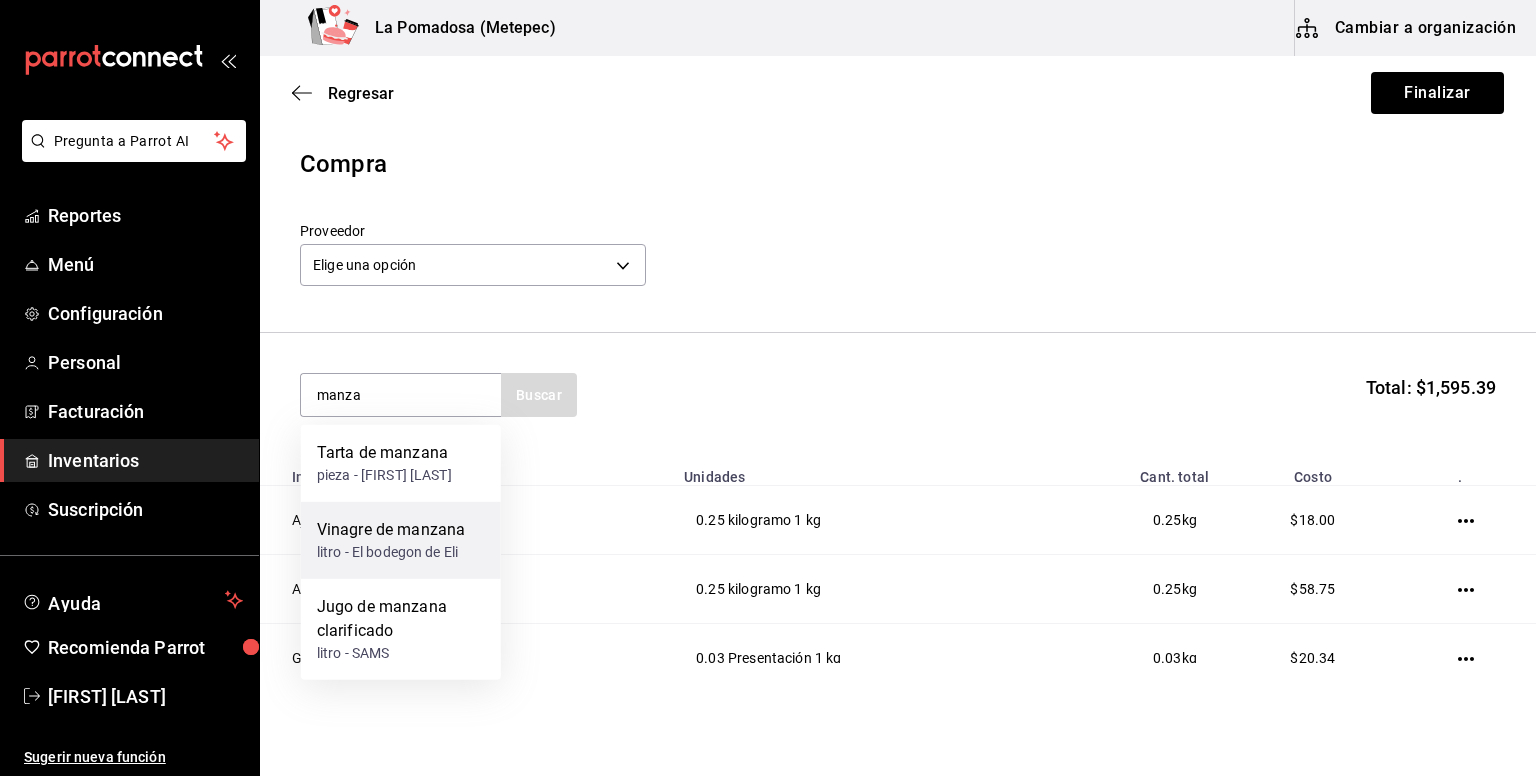 click on "Vinagre de manzana" at bounding box center [391, 530] 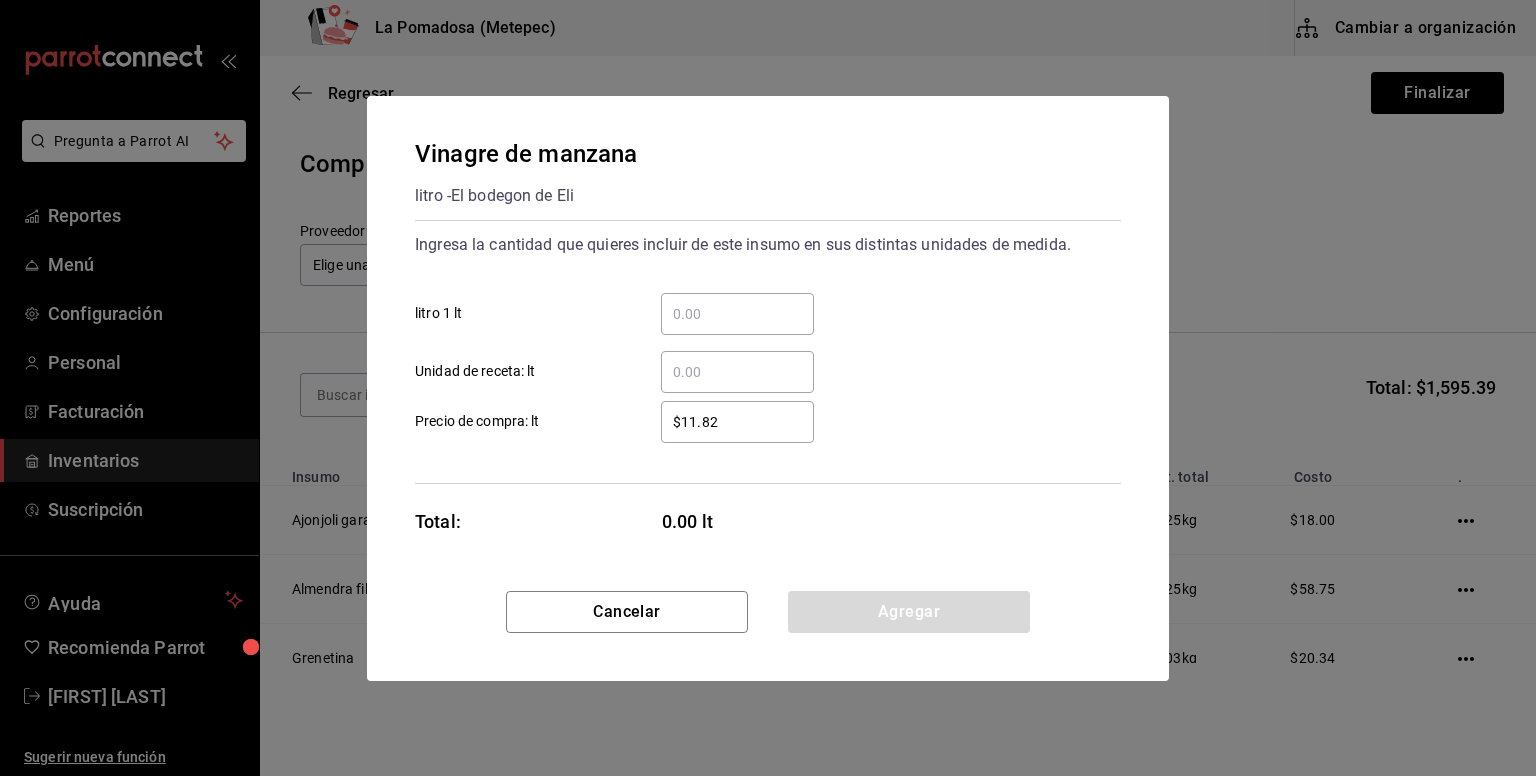 click on "​ litro  1 lt" at bounding box center (737, 314) 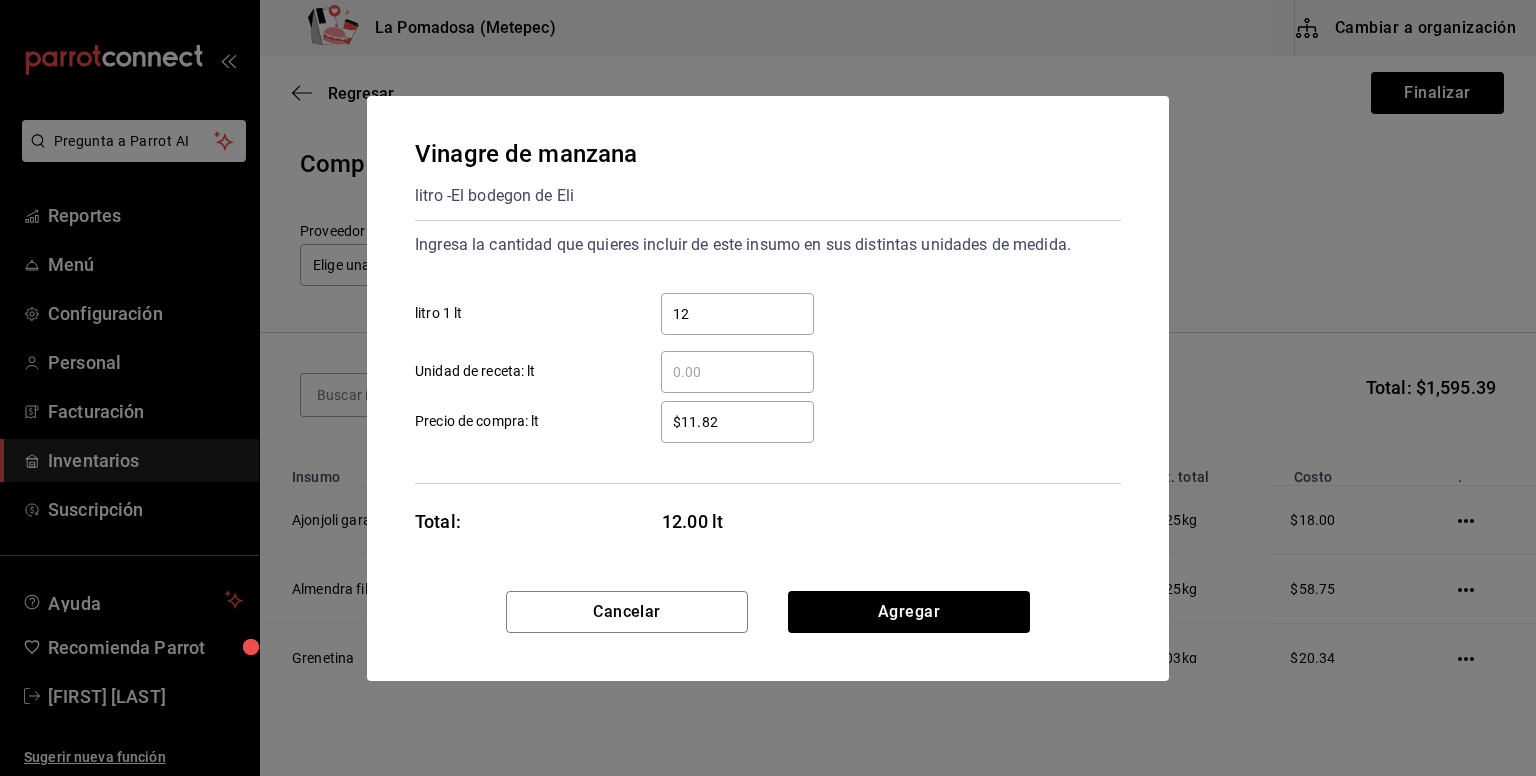 type on "1" 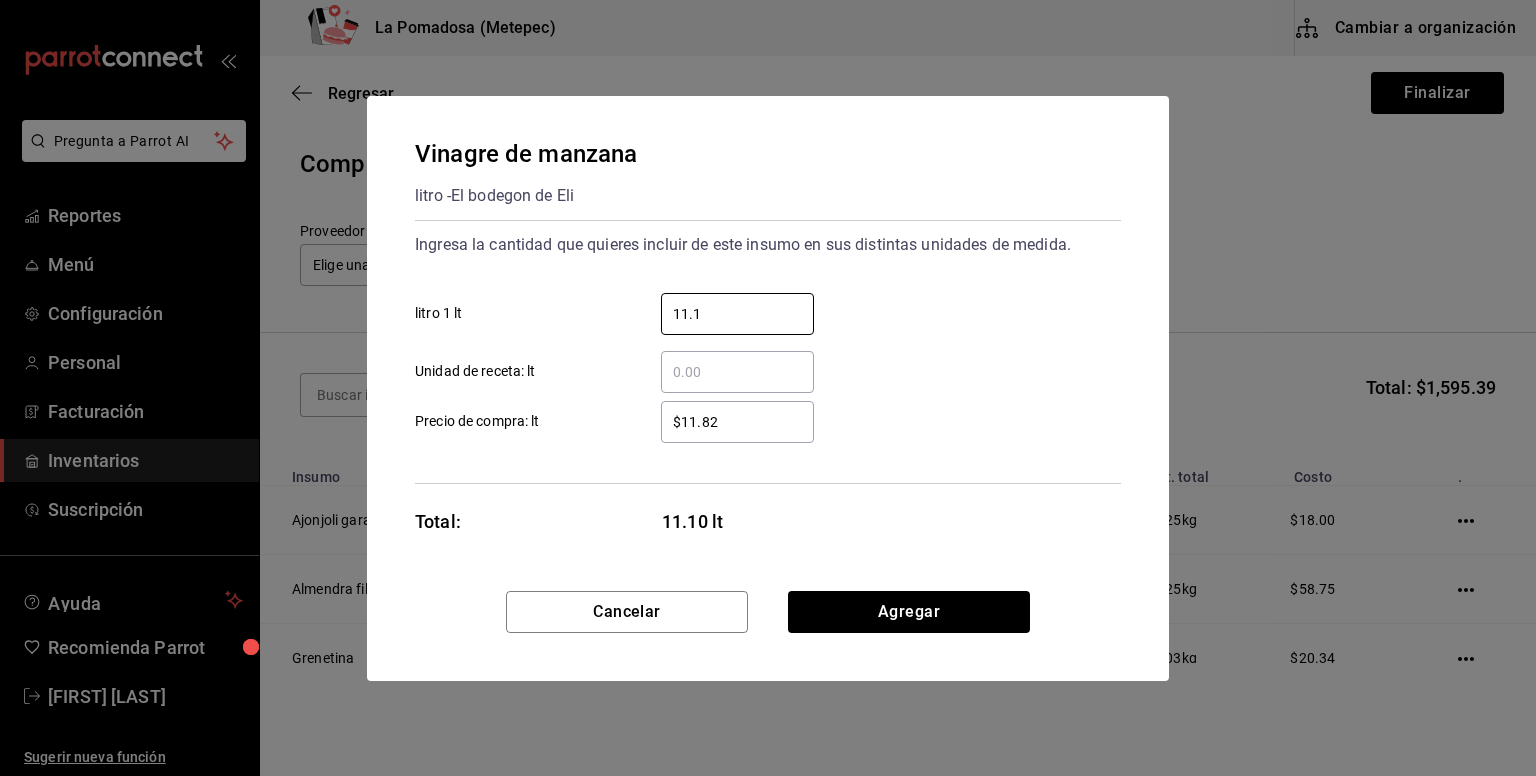 type on "11.1" 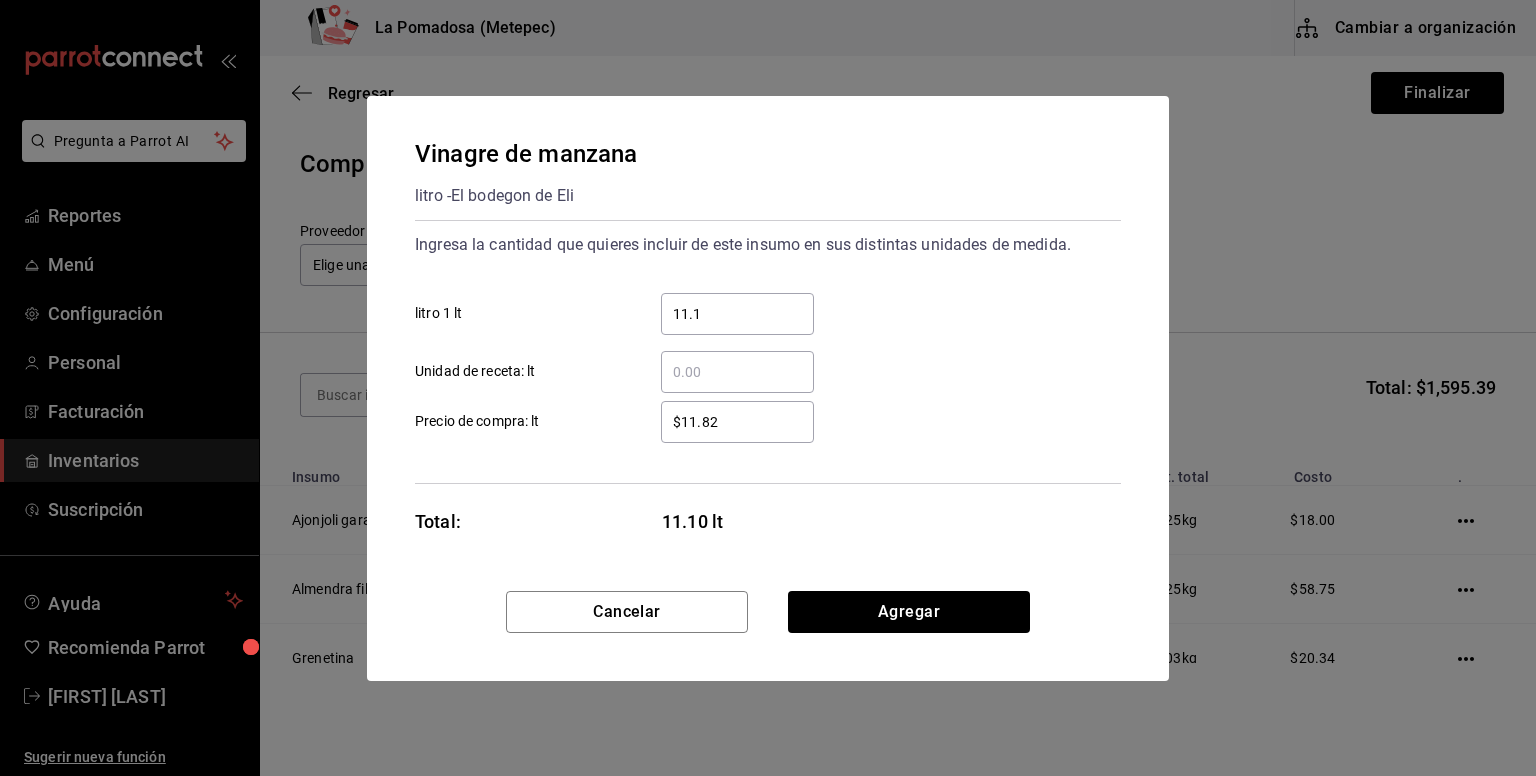click on "Ingresa la cantidad que quieres incluir de este insumo en sus distintas unidades de medida. 11.1 ​ litro  1 lt ​ Unidad de receta: lt $11.82 ​ Precio de compra: lt" at bounding box center [768, 352] 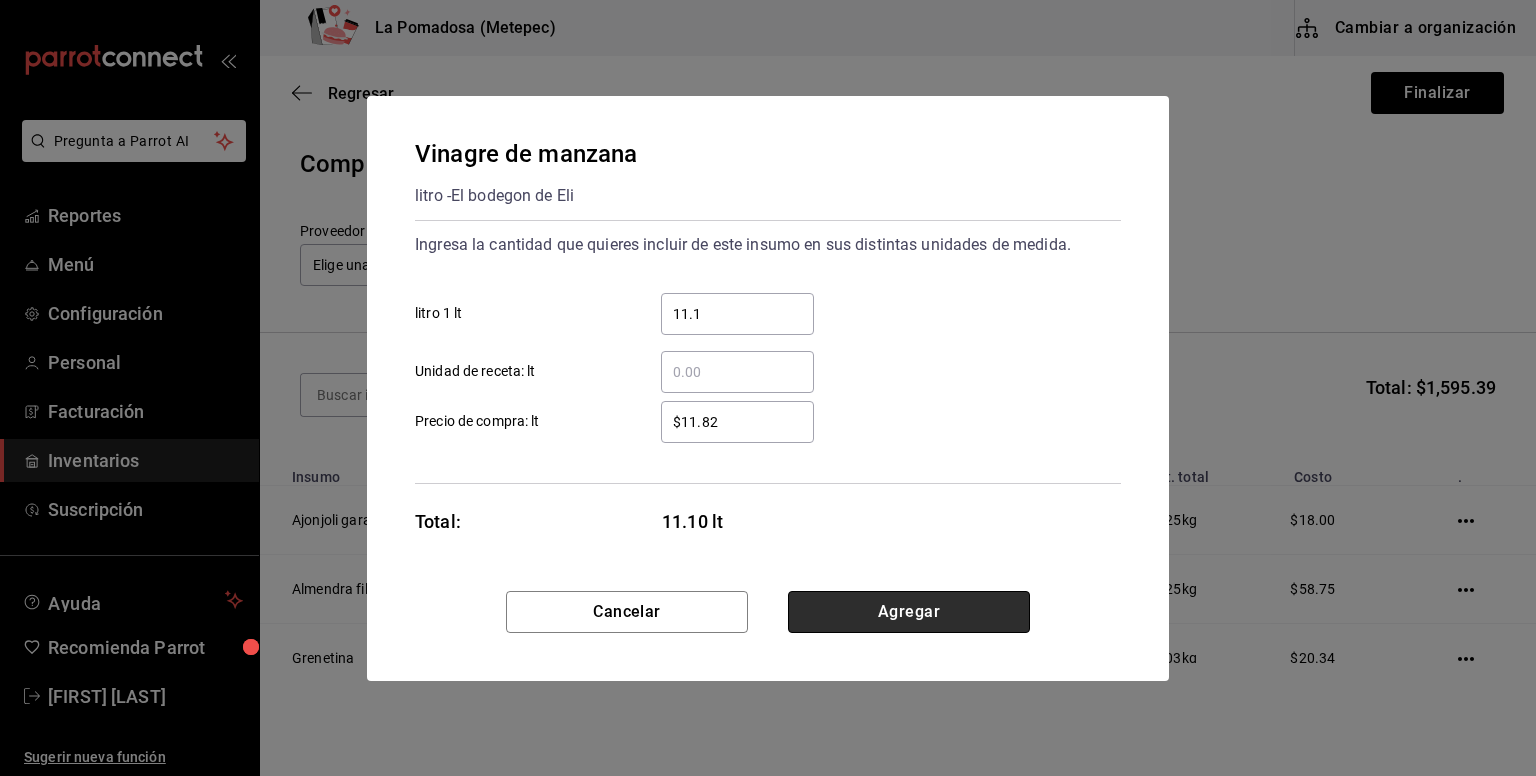 click on "Agregar" at bounding box center (909, 612) 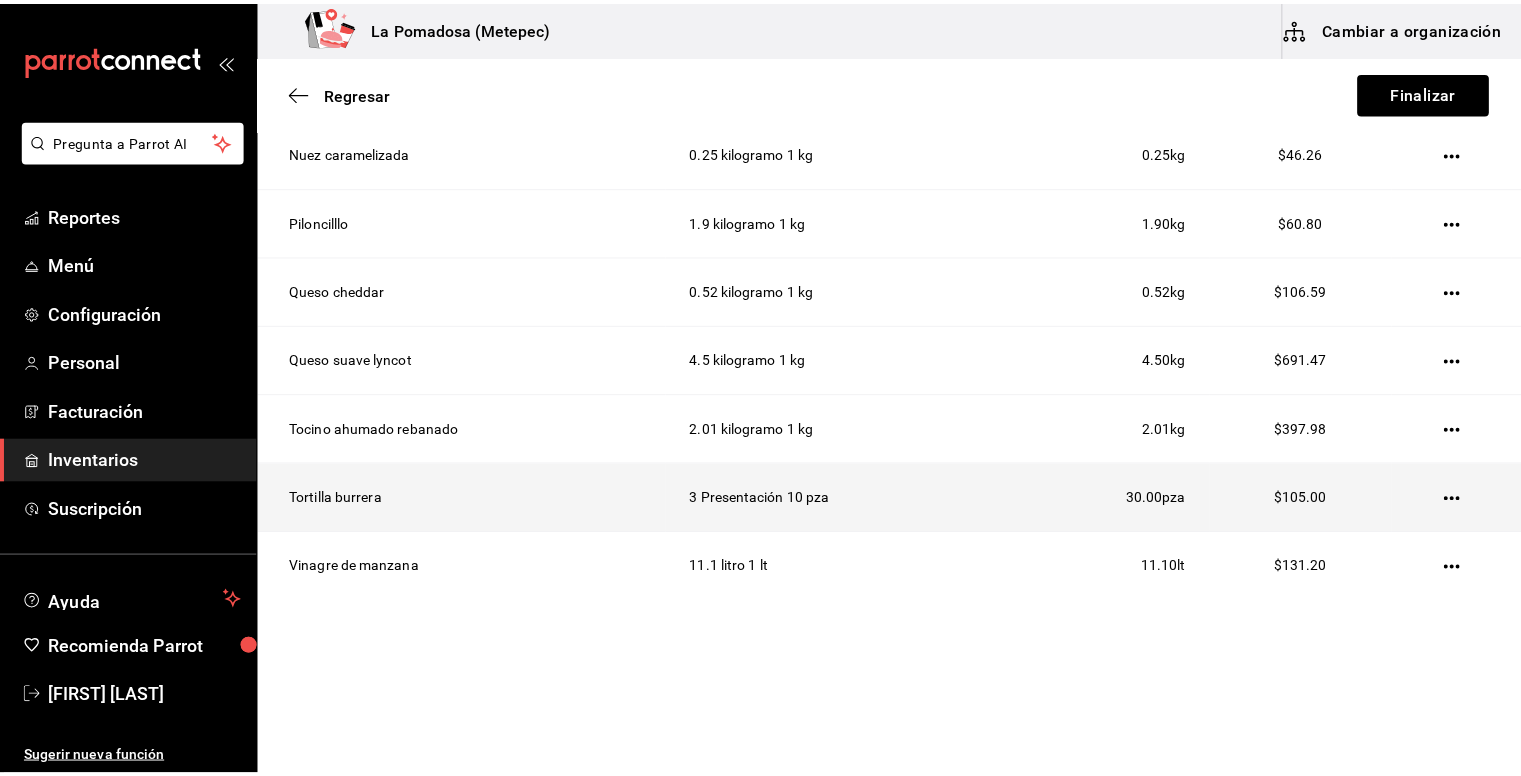 scroll, scrollTop: 0, scrollLeft: 0, axis: both 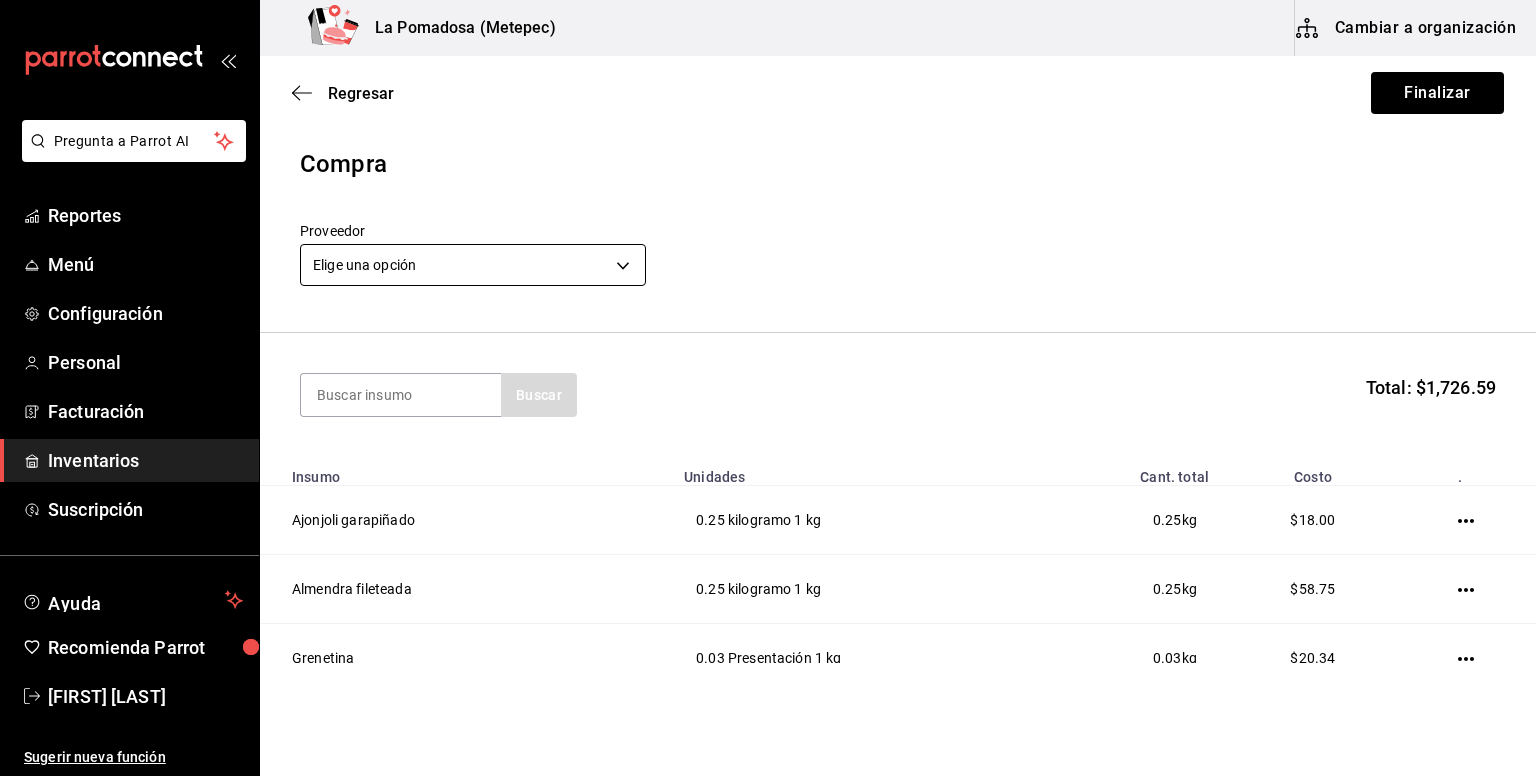 click on "Pregunta a Parrot AI Reportes   Menú   Configuración   Personal   Facturación   Inventarios   Suscripción   Ayuda Recomienda Parrot   [FIRST] [LAST]   Sugerir nueva función   La Pomadosa (Metepec) Cambiar a organización Regresar Finalizar Compra Proveedor Elige una opción default Buscar Total: $1,726.59 Insumo Unidades Cant. total Costo  .  Ajonjoli garapiñado  0.25 kilogramo  1 kg 0.25  kg $18.00 Almendra fileteada  0.25 kilogramo  1 kg 0.25  kg $58.75 Grenetina 0.03 Presentación 1 kg 0.03  kg $20.34 Leche deslactosada 1 Presentación 1 lt 1.00  lt $25.00 Mermelada de chabacano 2 Pieza 270 gr 270 gr 540.00  gr $65.20 Nuez caramelizada 0.25 kilogramo  1 kg 0.25  kg $46.26 Piloncilllo  1.9 kilogramo  1 kg 1.90  kg $60.80 Queso cheddar 0.52 kilogramo  1 kg 0.52  kg $106.59 Queso suave lyncot  4.5 kilogramo  1 kg 4.50  kg $691.47 Tocino ahumado rebanado  2.01 kilogramo  1 kg 2.01  kg $397.98 Tortilla burrera 3 Presentación 10 pza 30.00  pza $105.00 Vinagre de manzana   11.1 litro  1 lt" at bounding box center (768, 331) 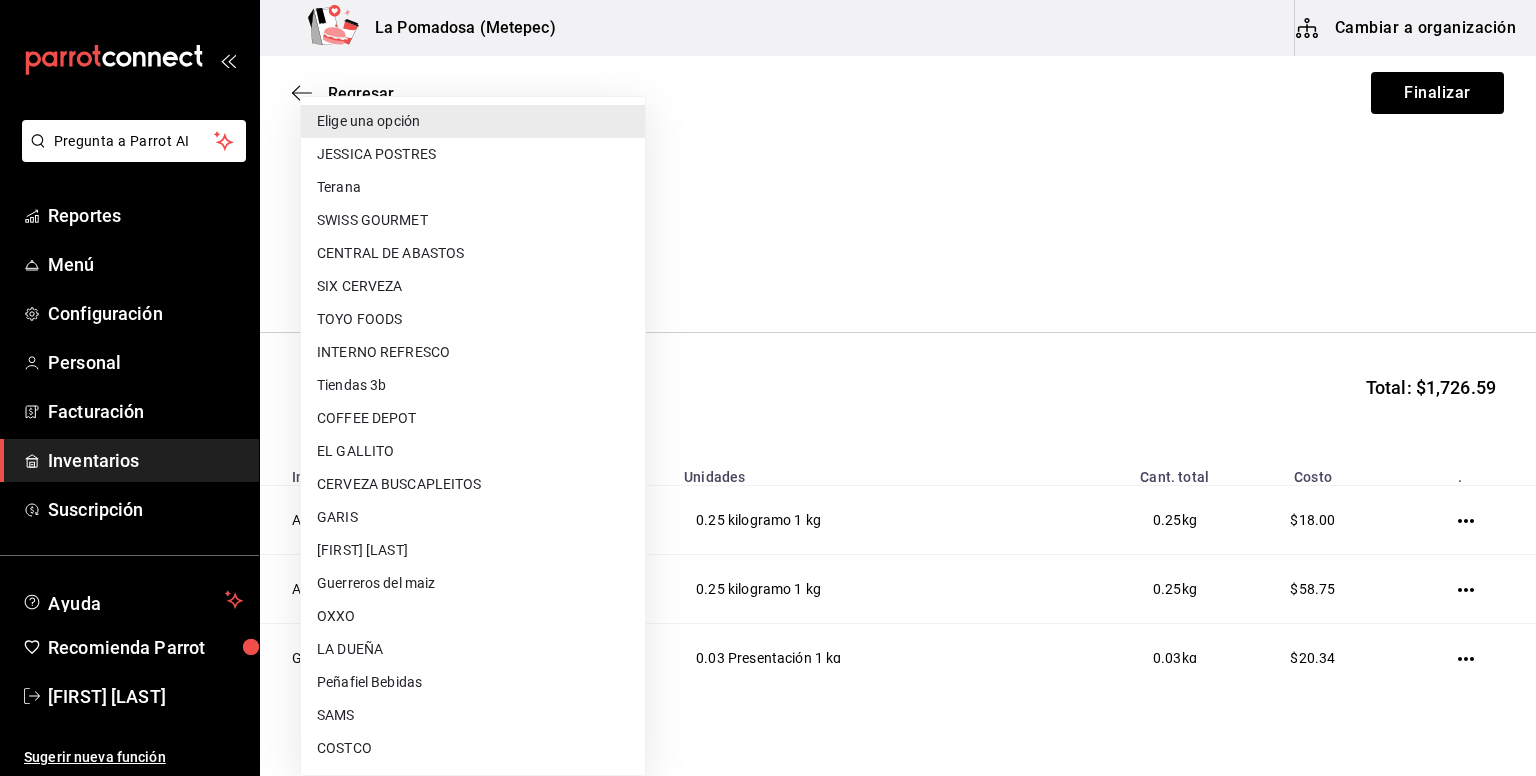 type 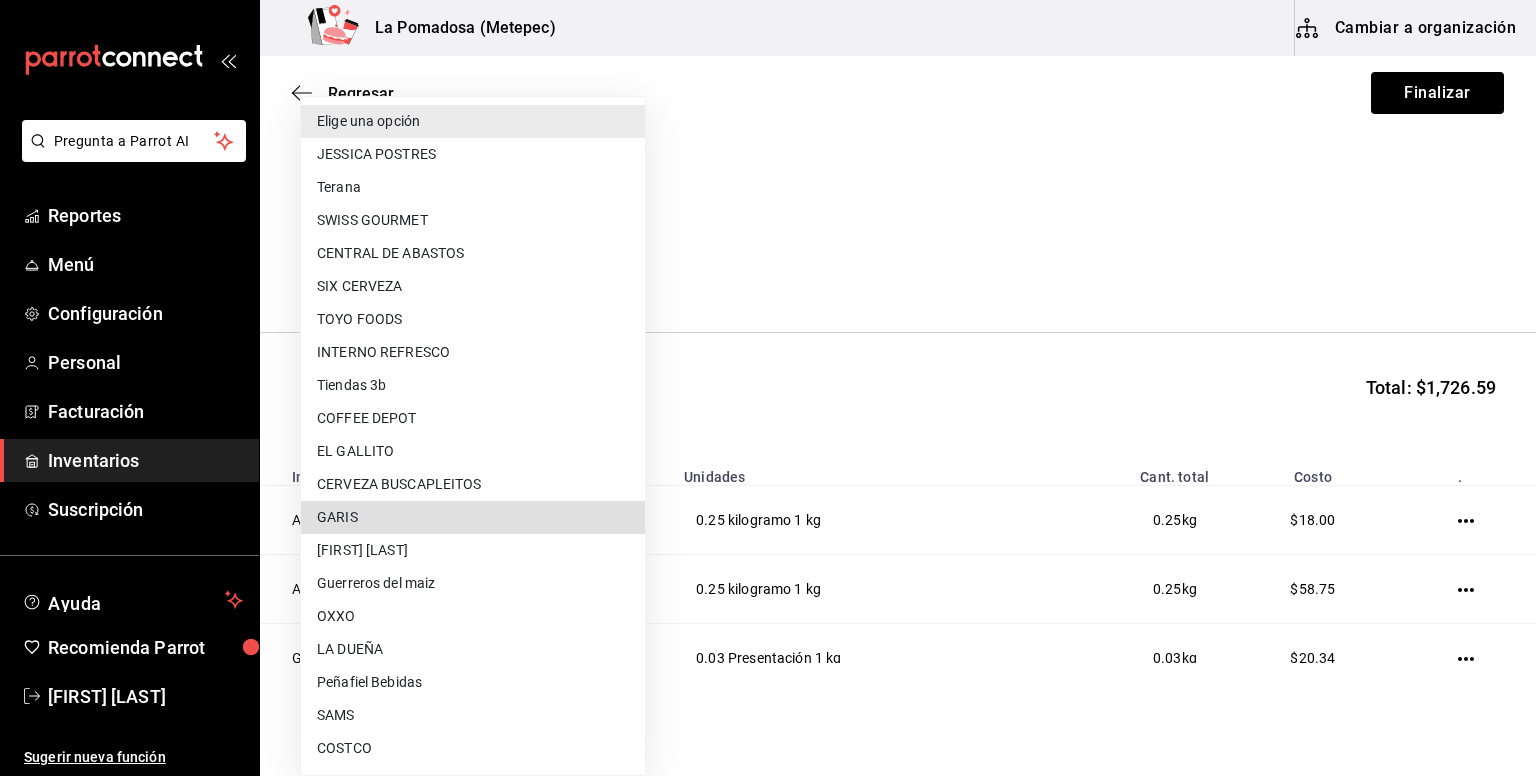 type on "a94b9b64-e833-4bbc-ad5b-82780096dbf6" 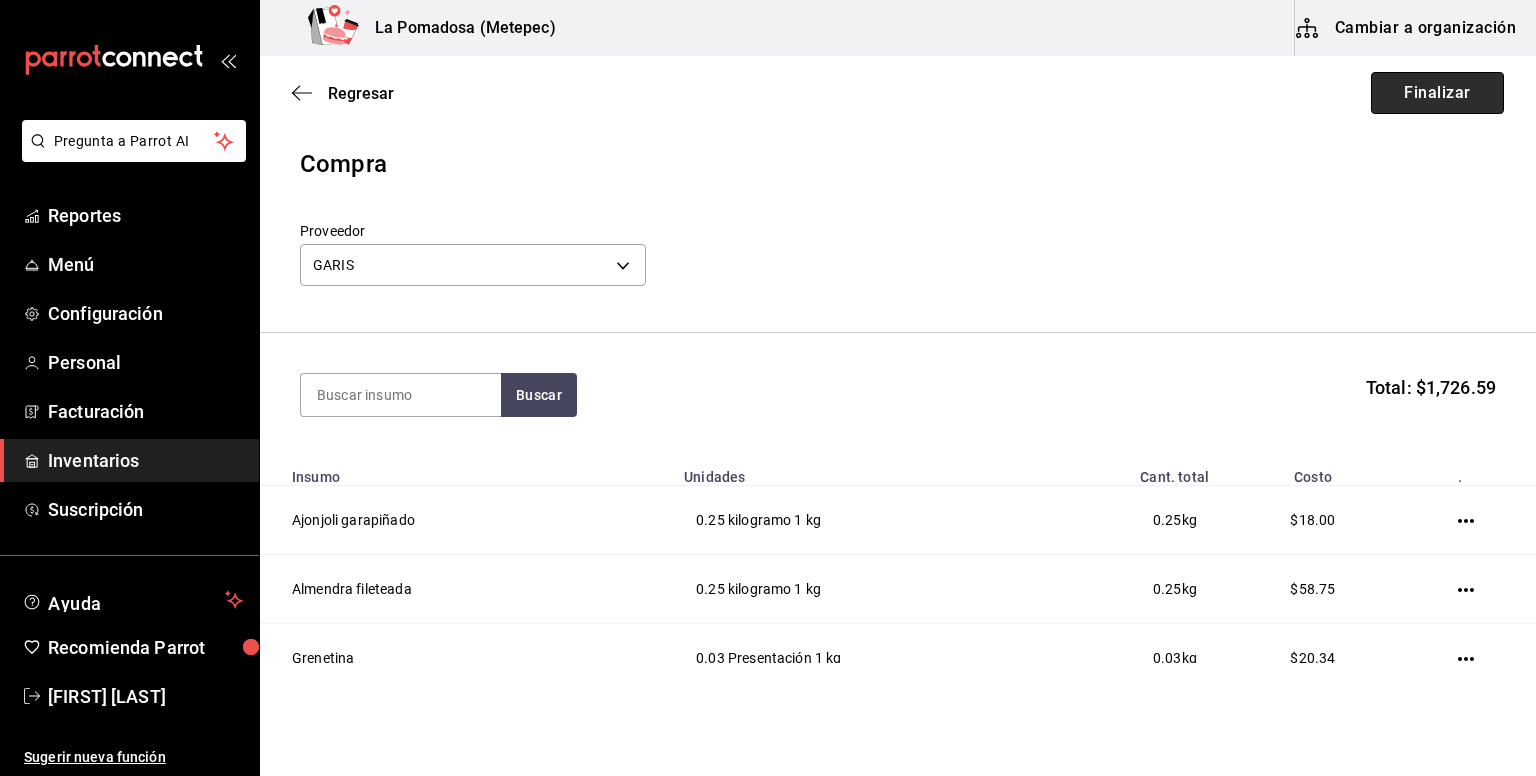 click on "Finalizar" at bounding box center [1437, 93] 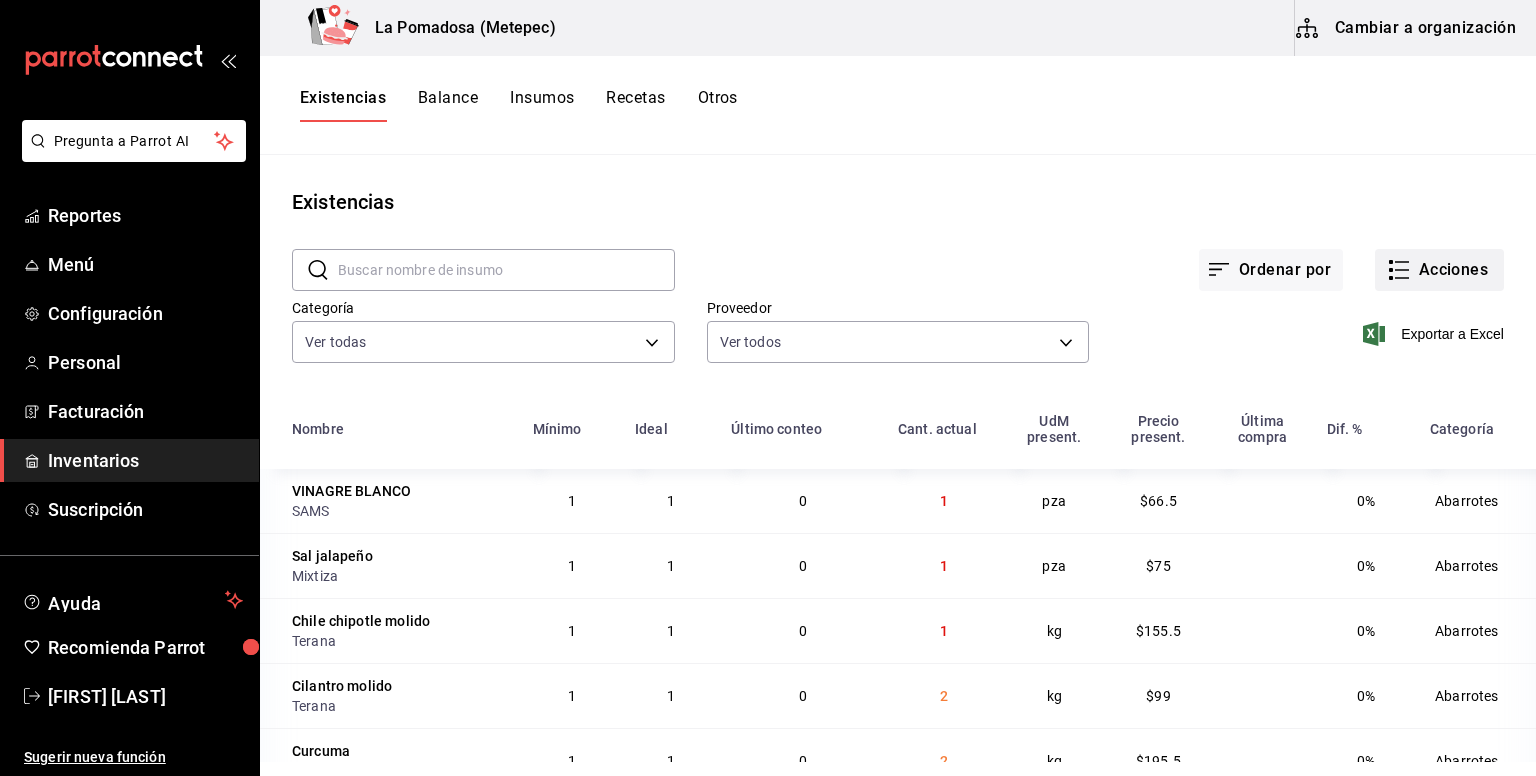click 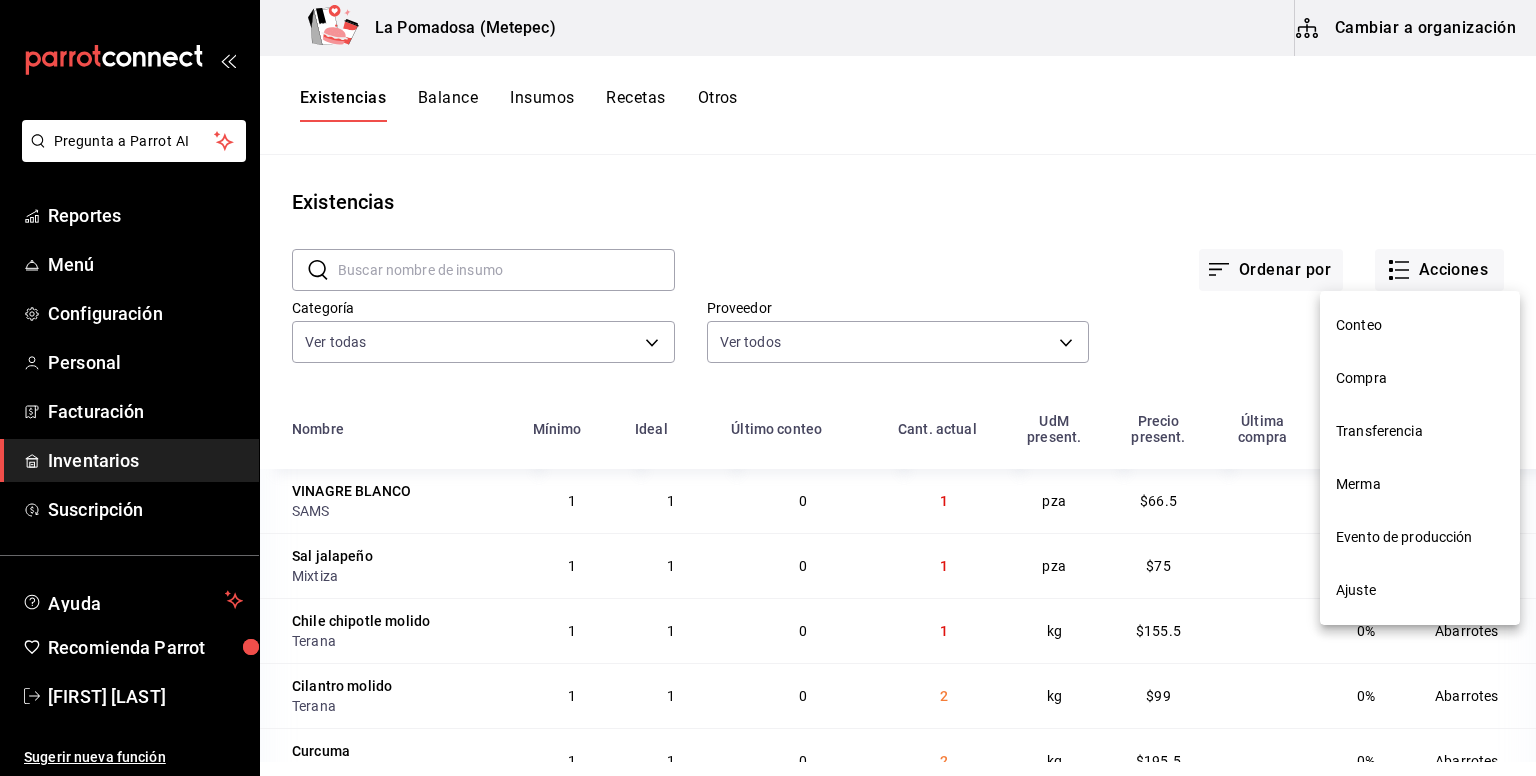 click on "Compra" at bounding box center [1420, 378] 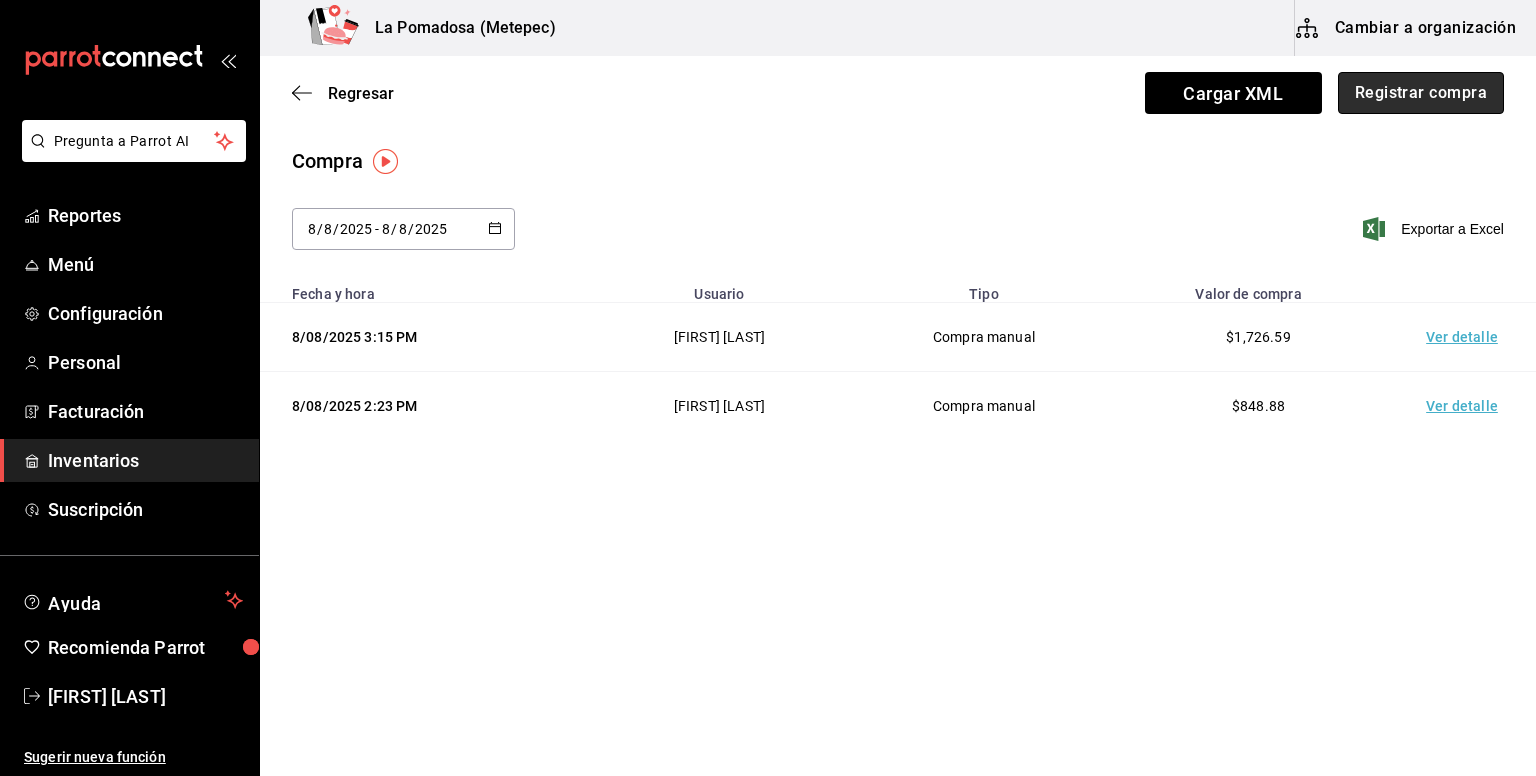 click on "Registrar compra" at bounding box center (1421, 93) 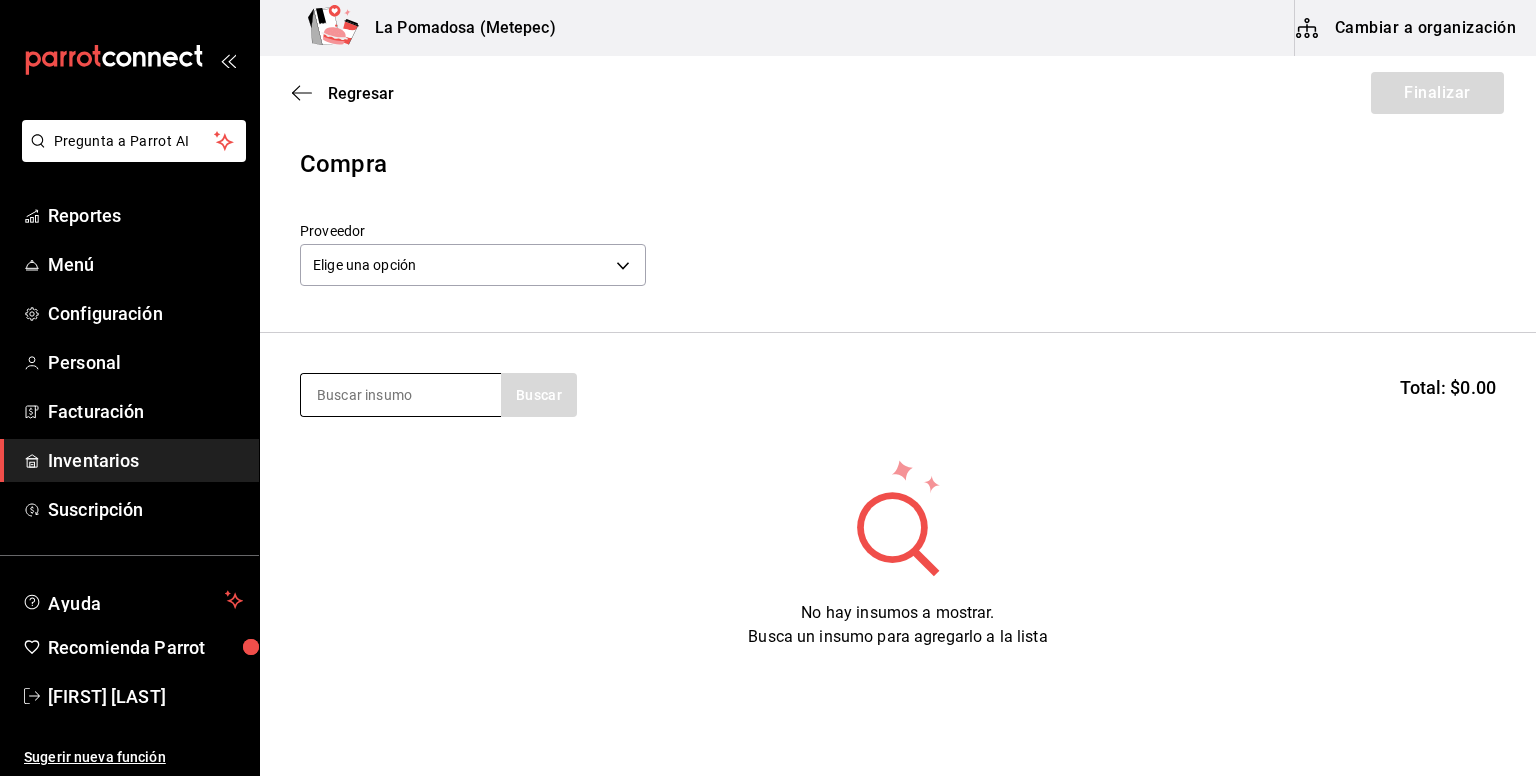 click at bounding box center [401, 395] 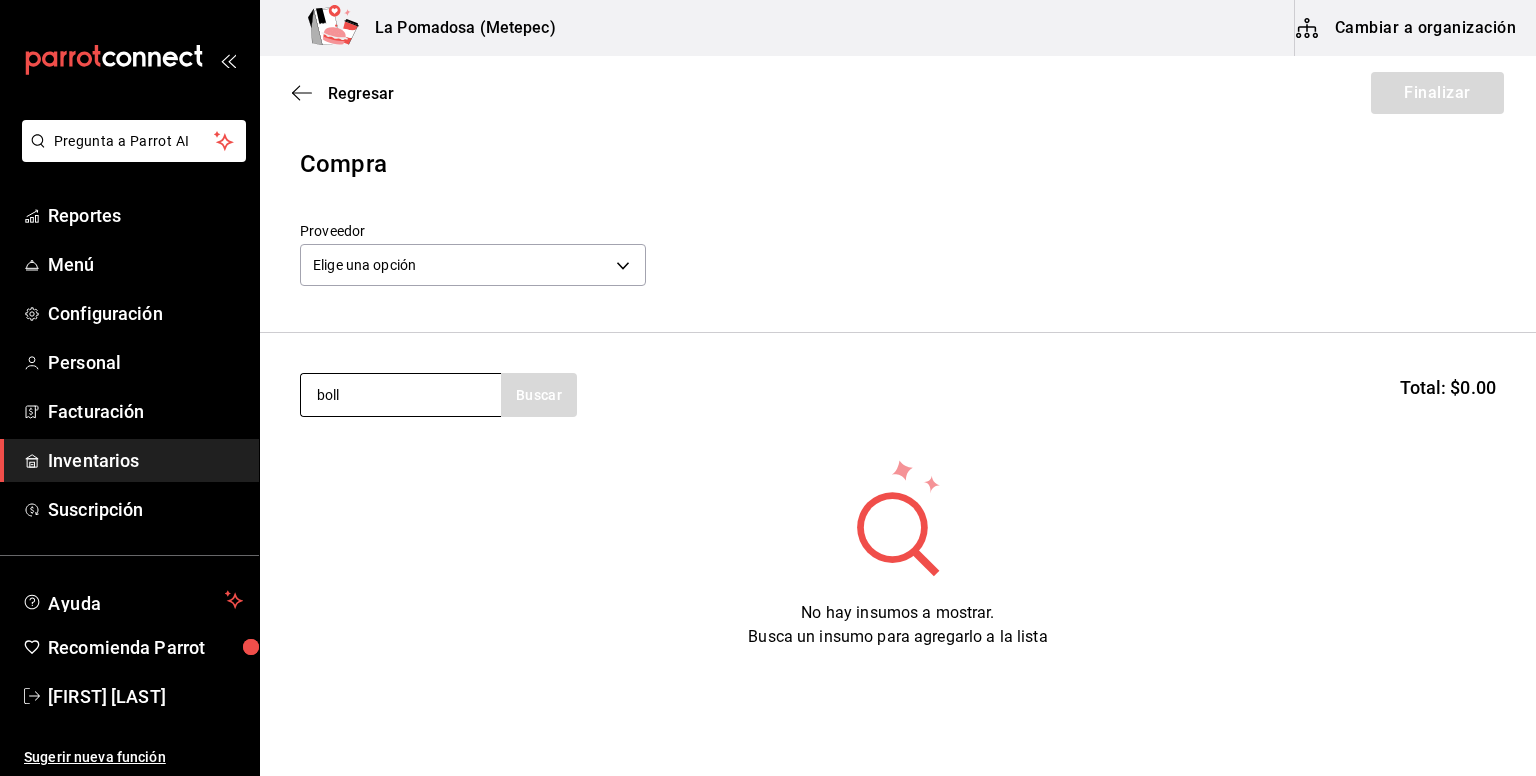 type on "boll" 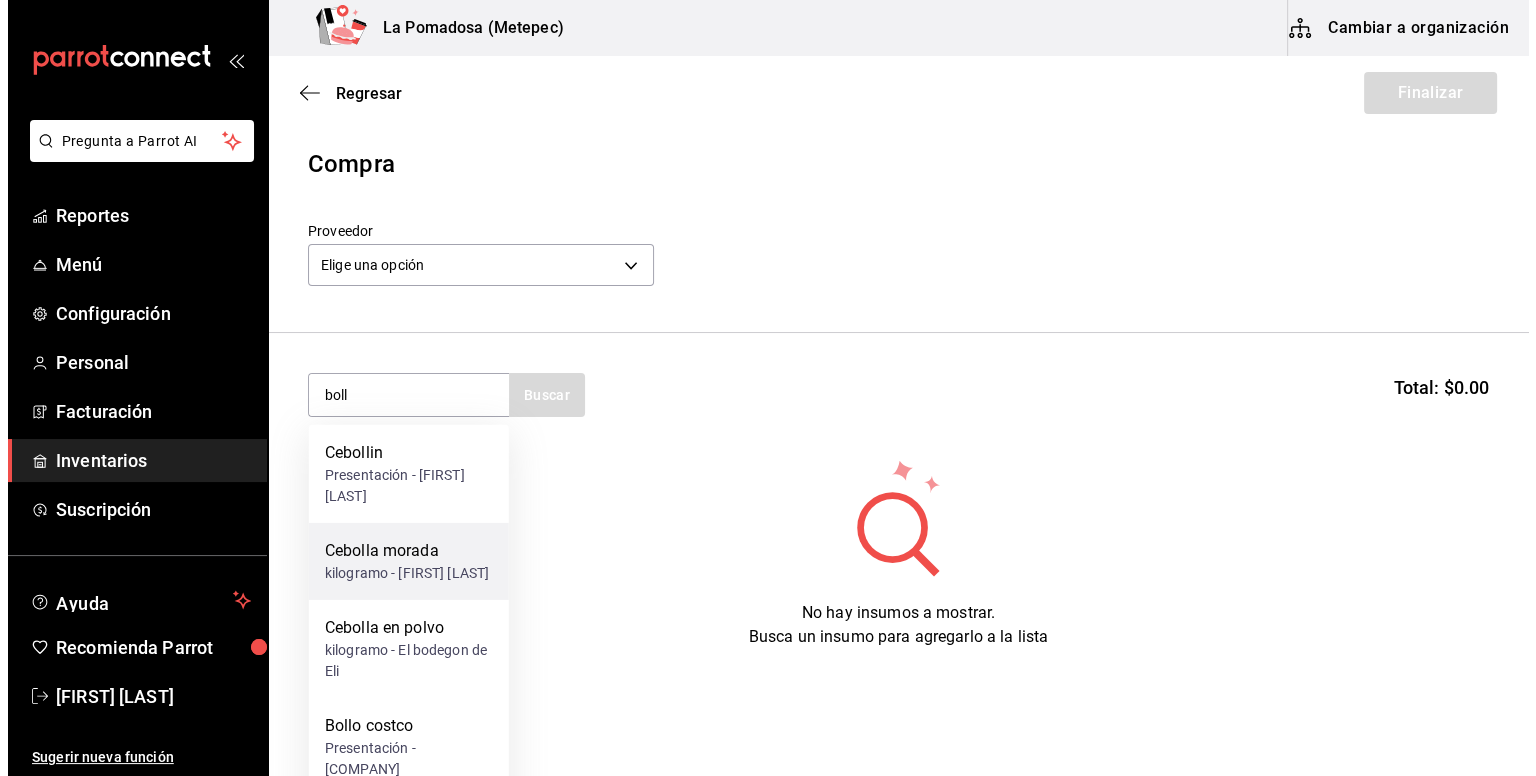 scroll, scrollTop: 49, scrollLeft: 0, axis: vertical 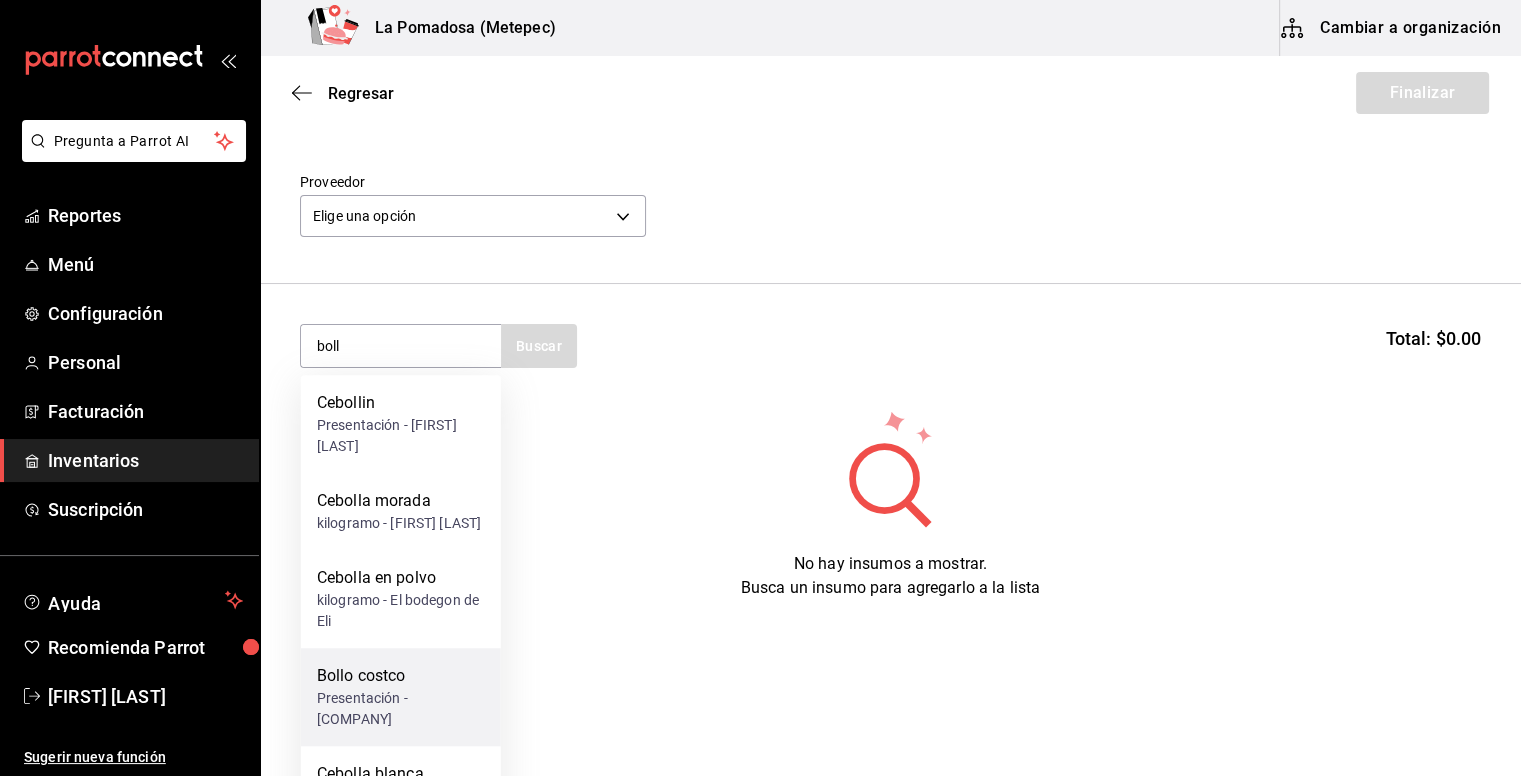 click on "Bollo costco" at bounding box center (401, 676) 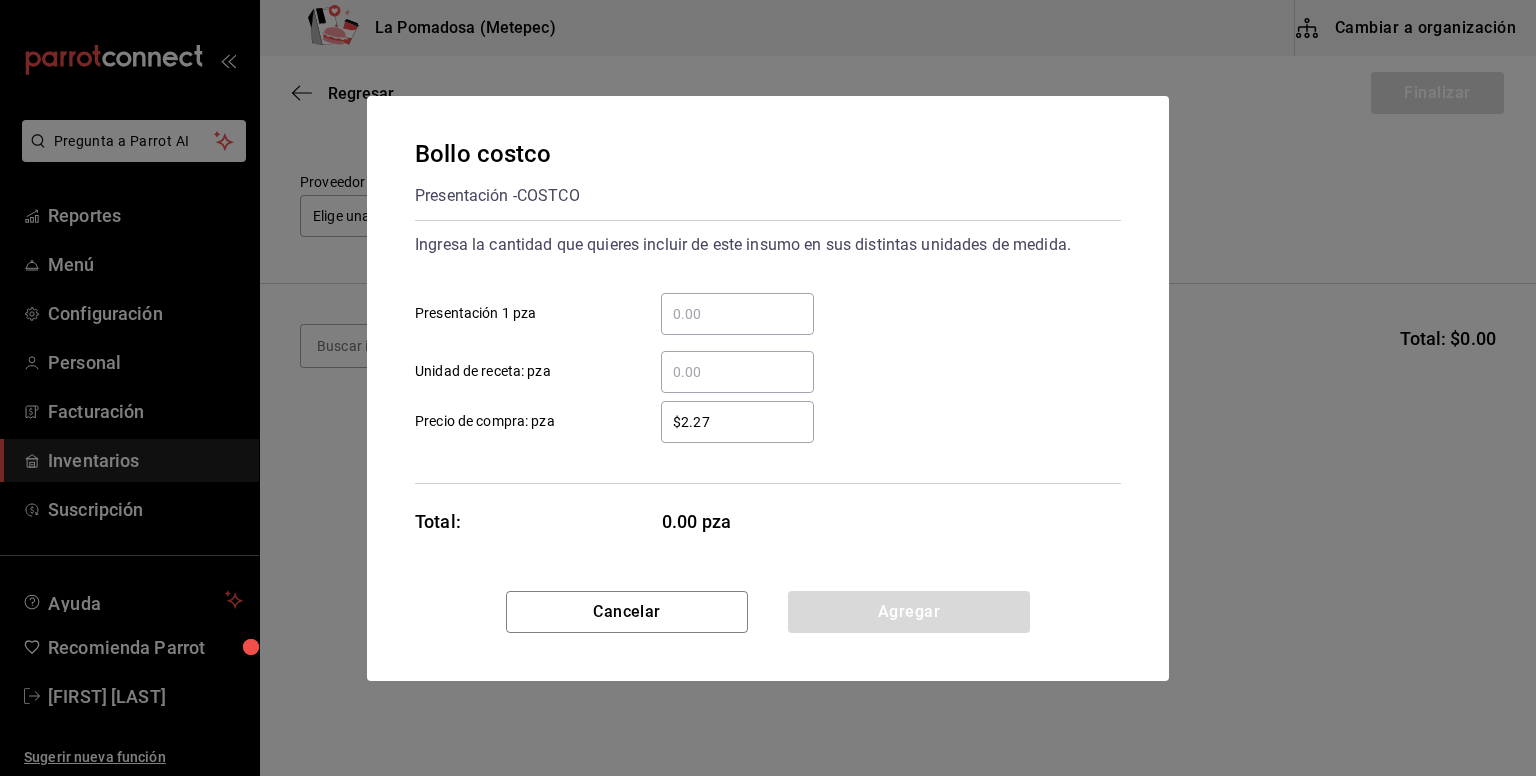 click on "​ Presentación 1 pza" at bounding box center (737, 314) 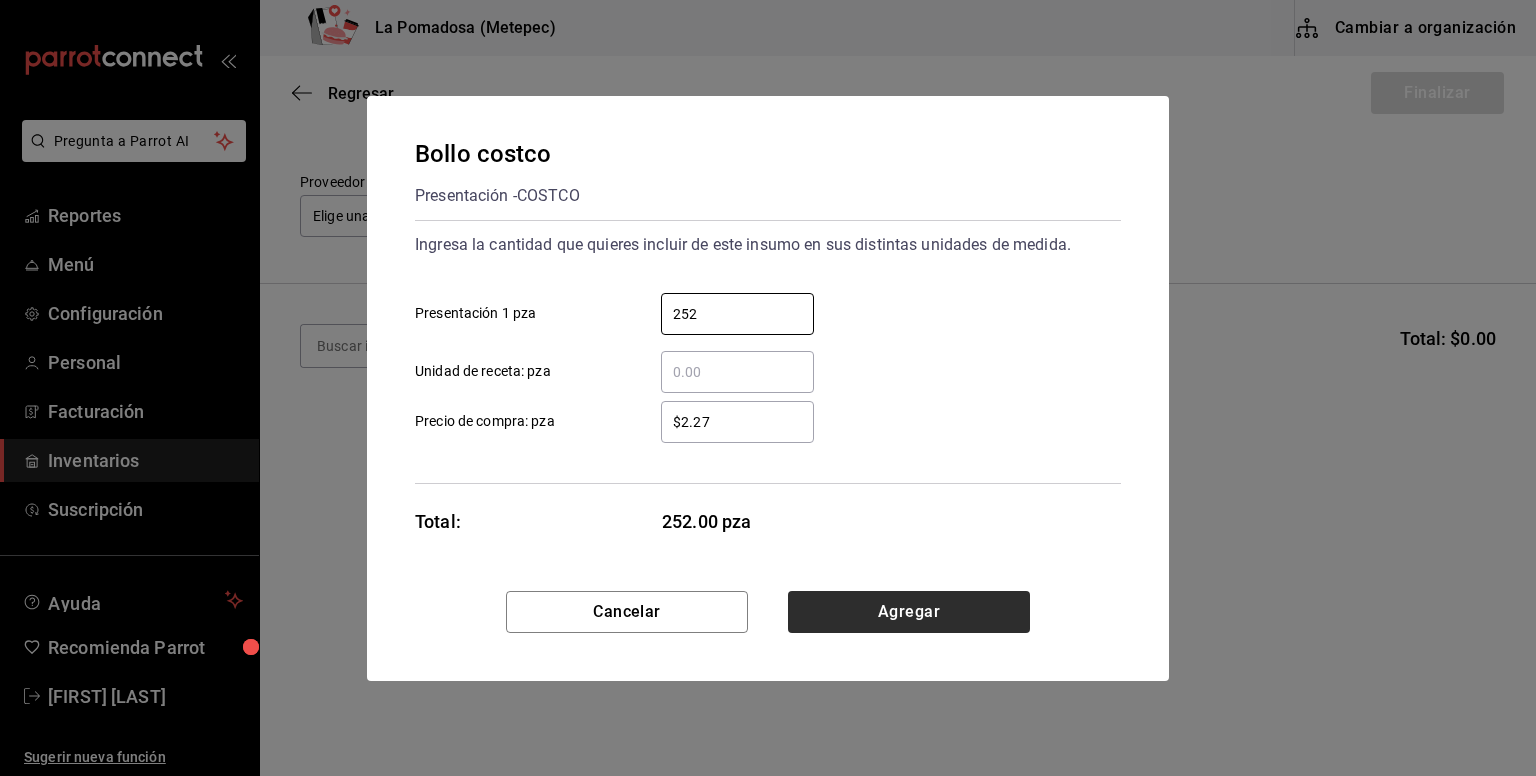 type on "252" 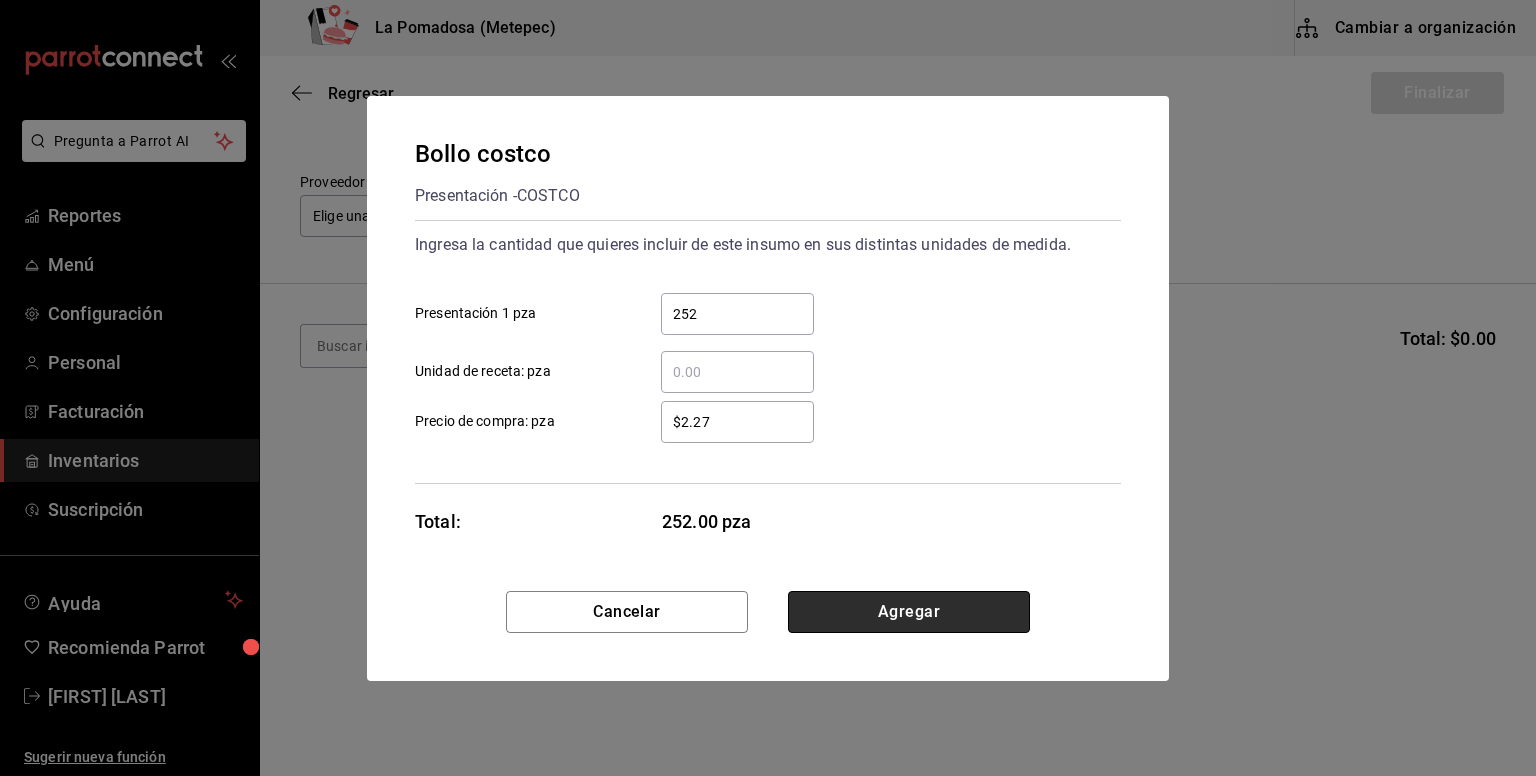click on "Agregar" at bounding box center (909, 612) 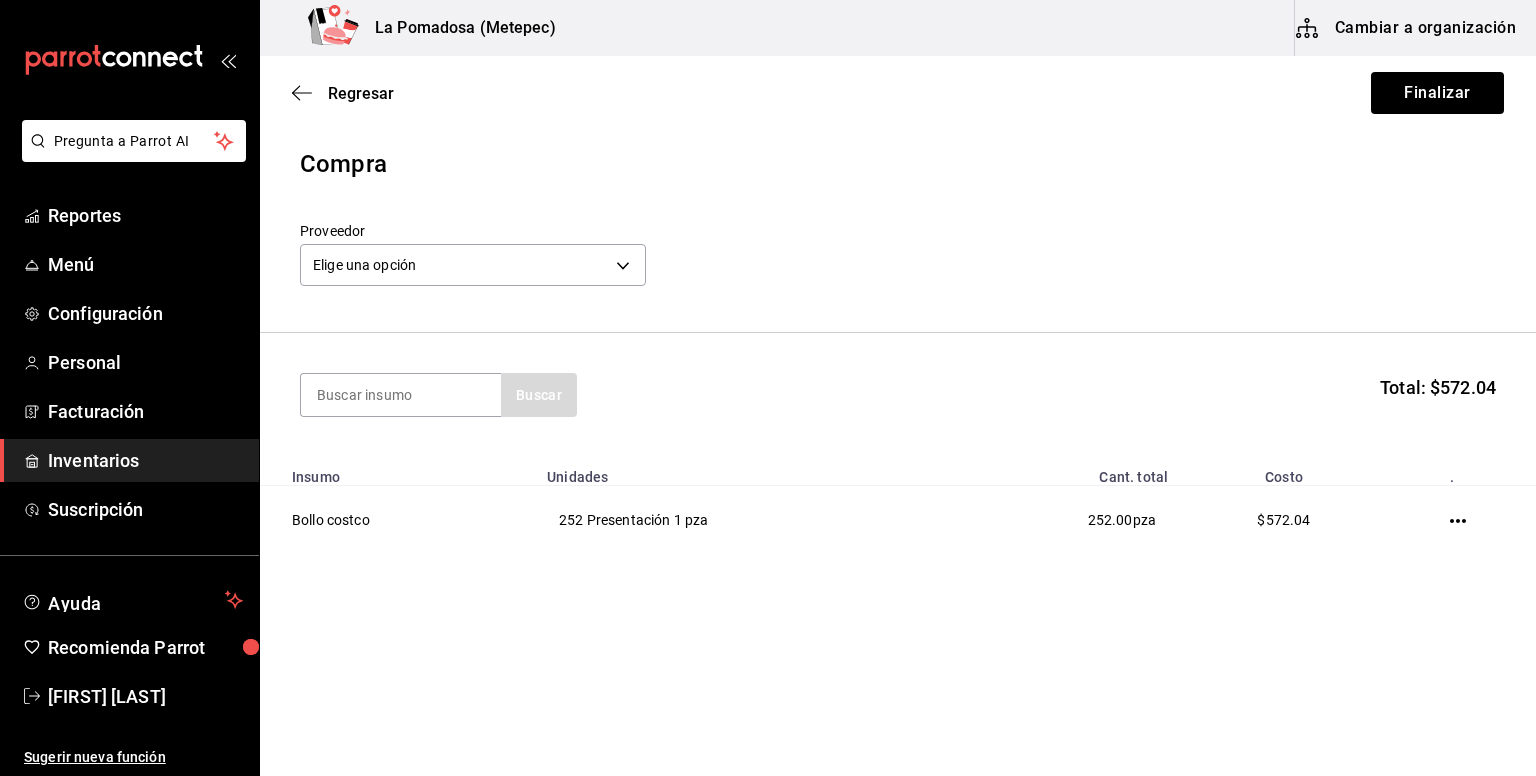 scroll, scrollTop: 0, scrollLeft: 0, axis: both 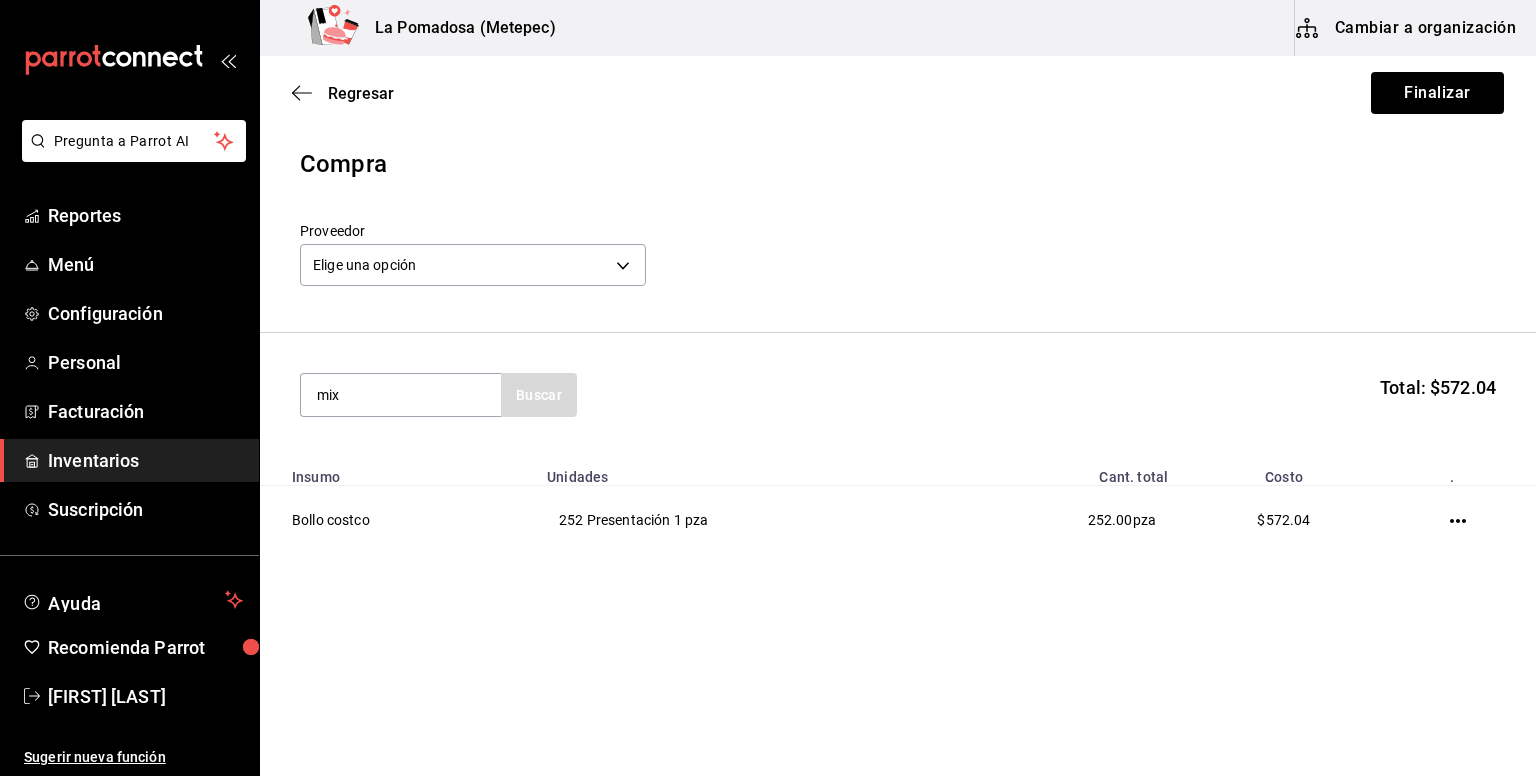 type on "mix" 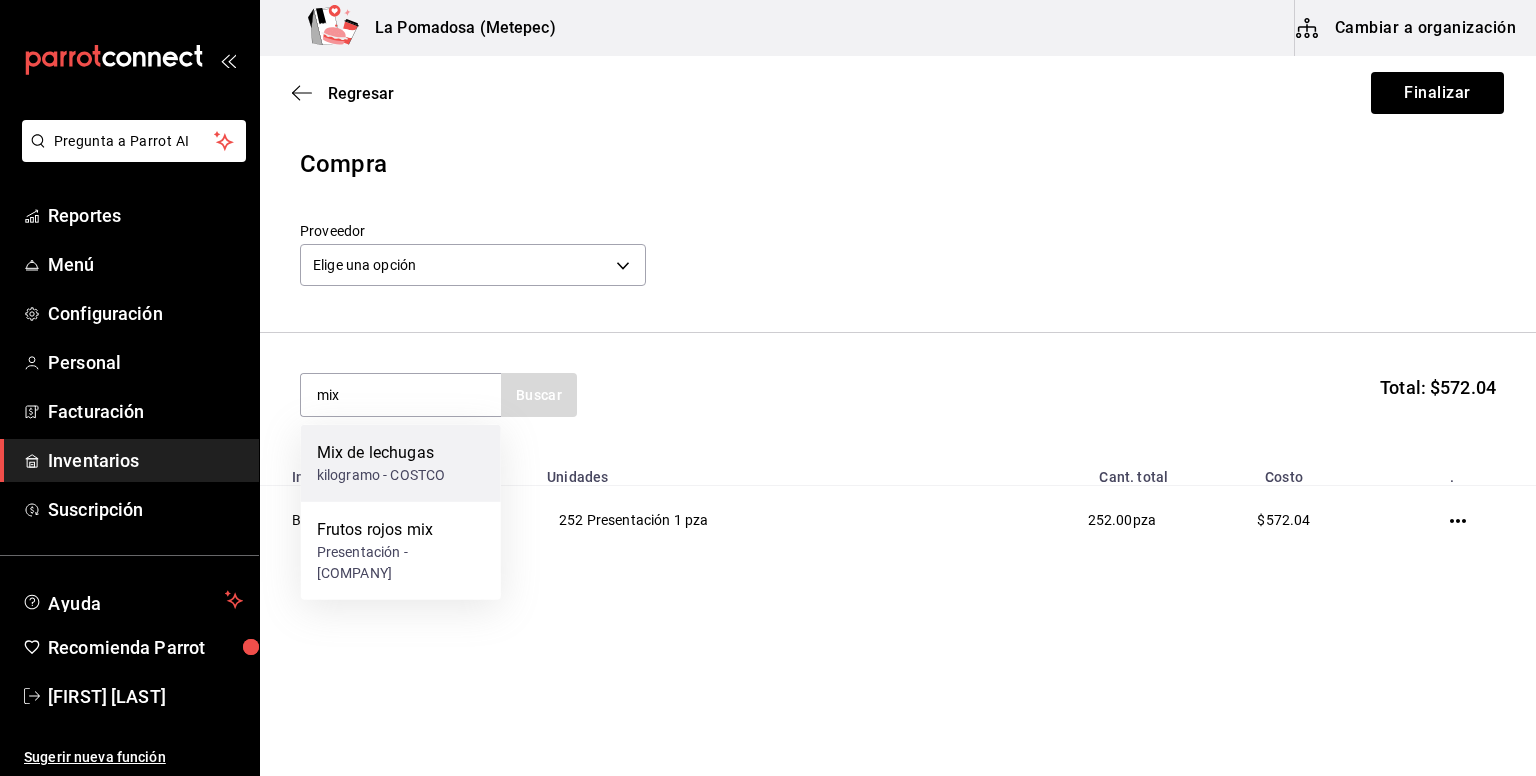 click on "Mix de lechugas" at bounding box center [381, 453] 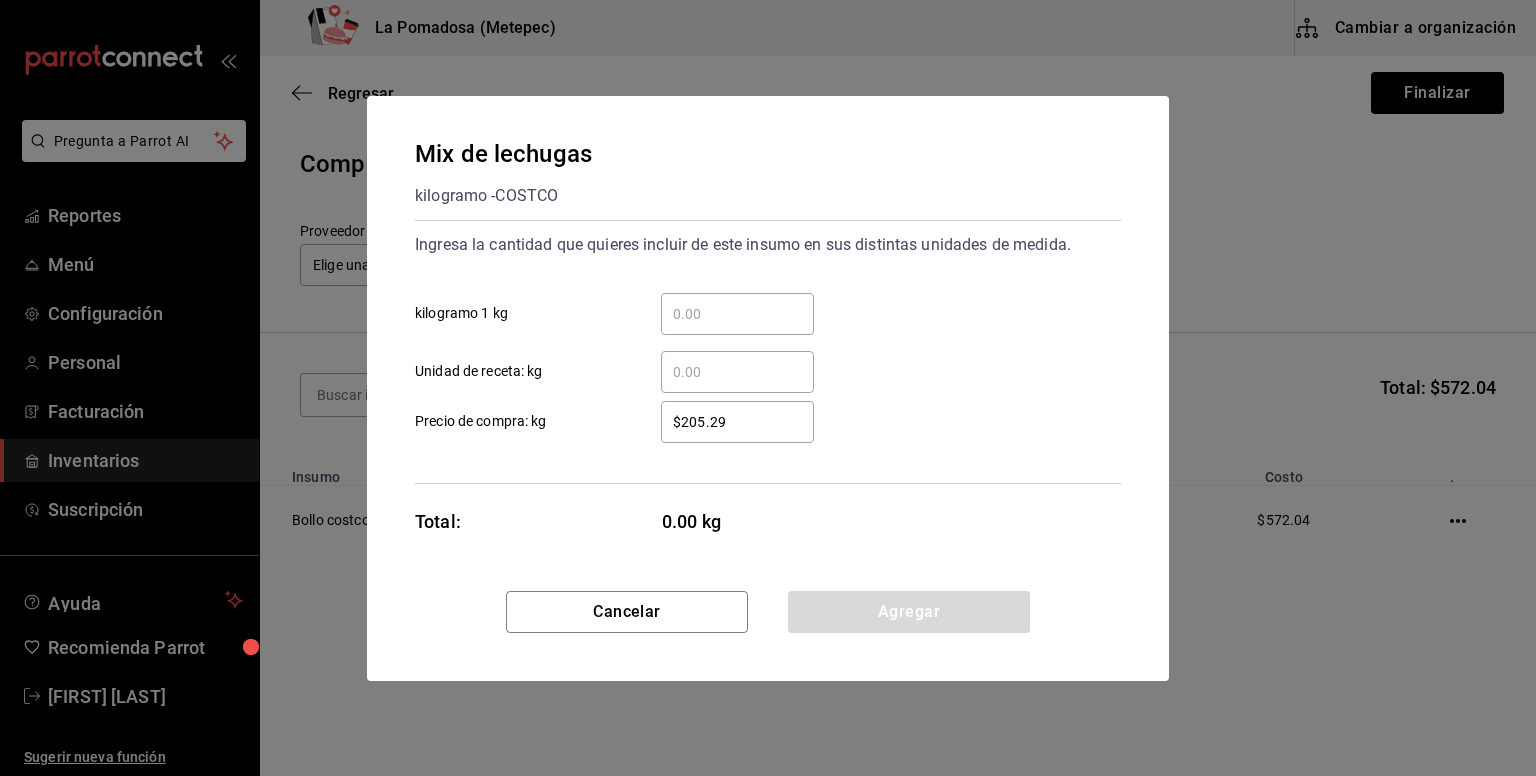 click on "​" at bounding box center [737, 314] 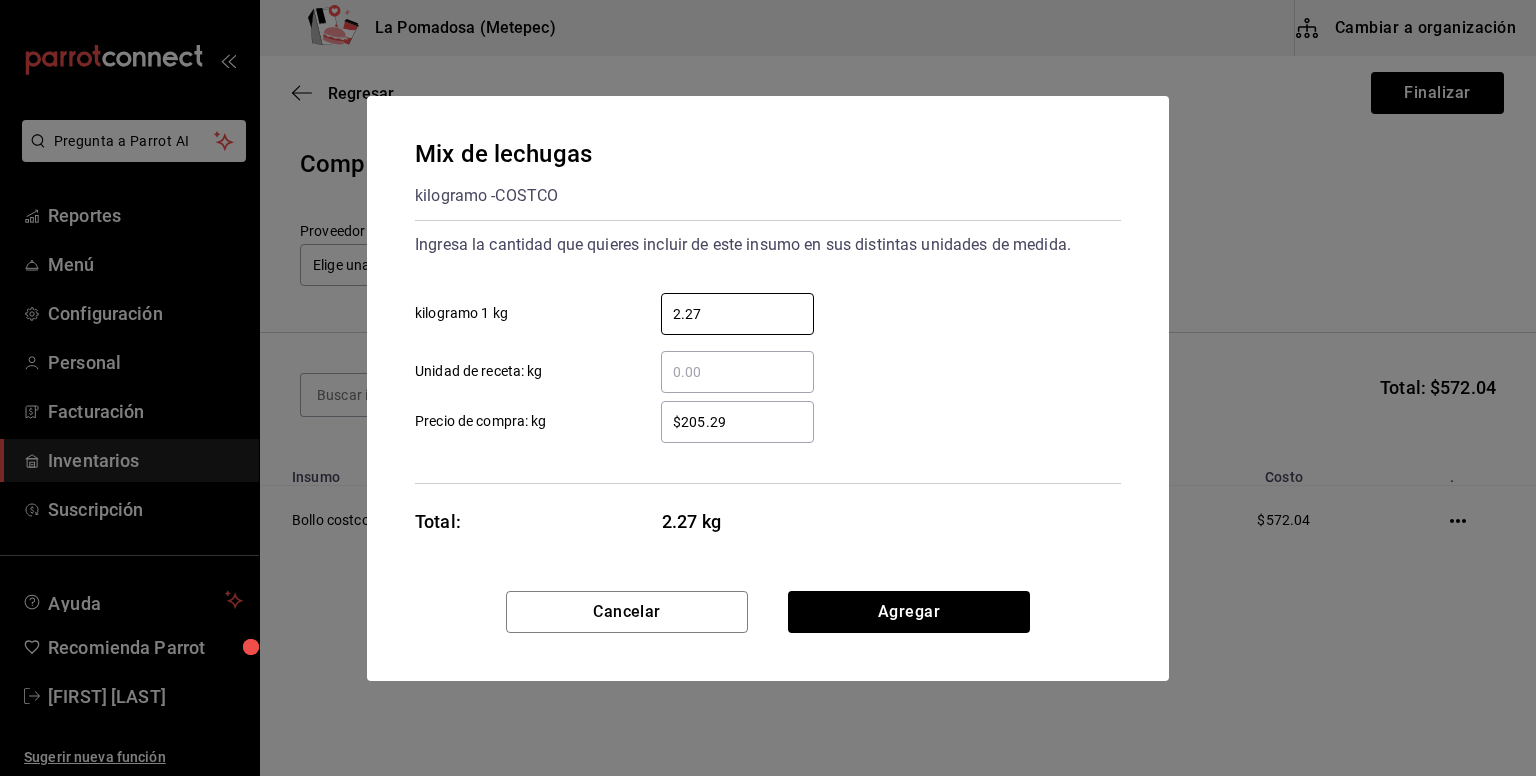 type on "2.27" 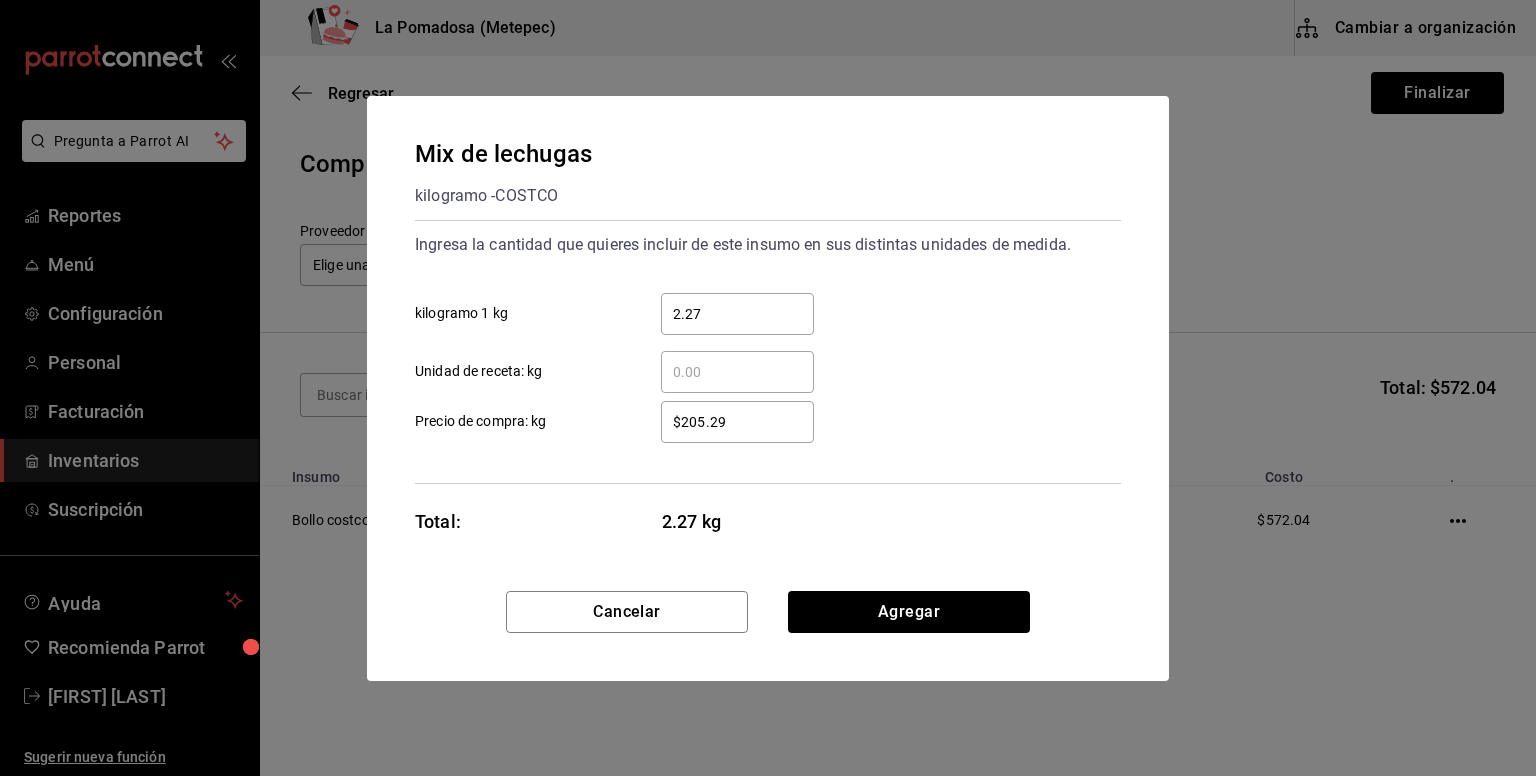 click on "$205.29" at bounding box center (737, 422) 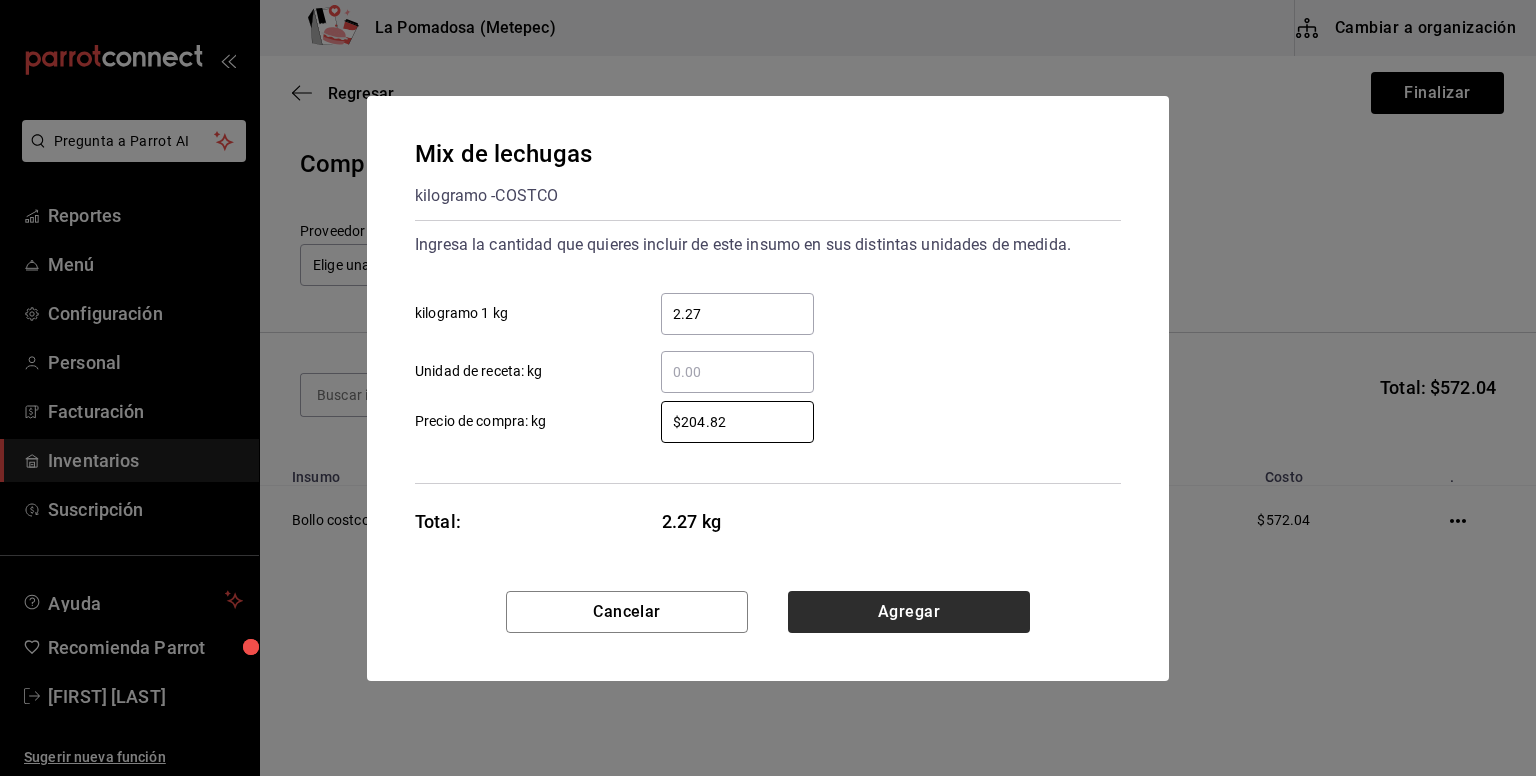 type on "$204.82" 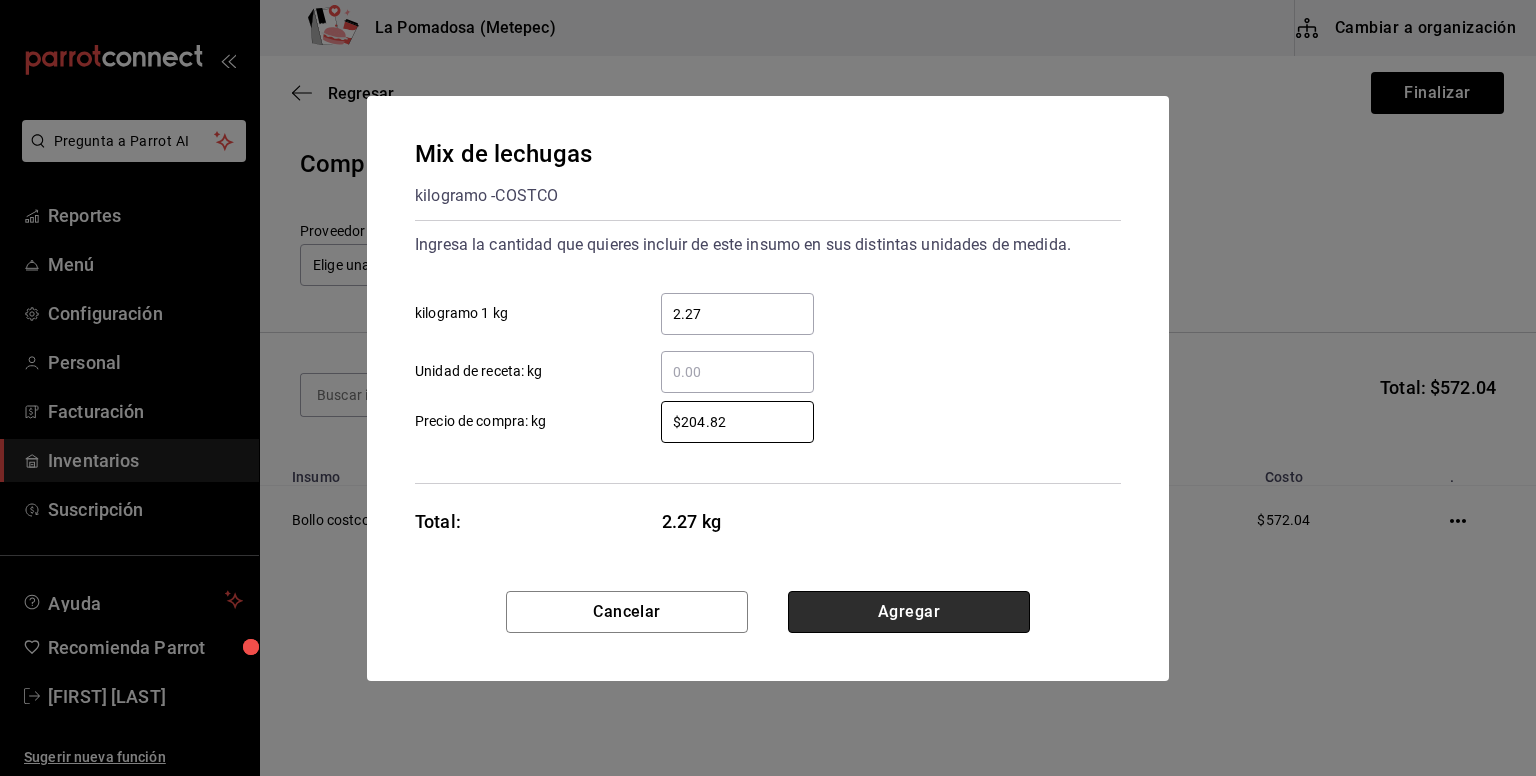 click on "Agregar" at bounding box center [909, 612] 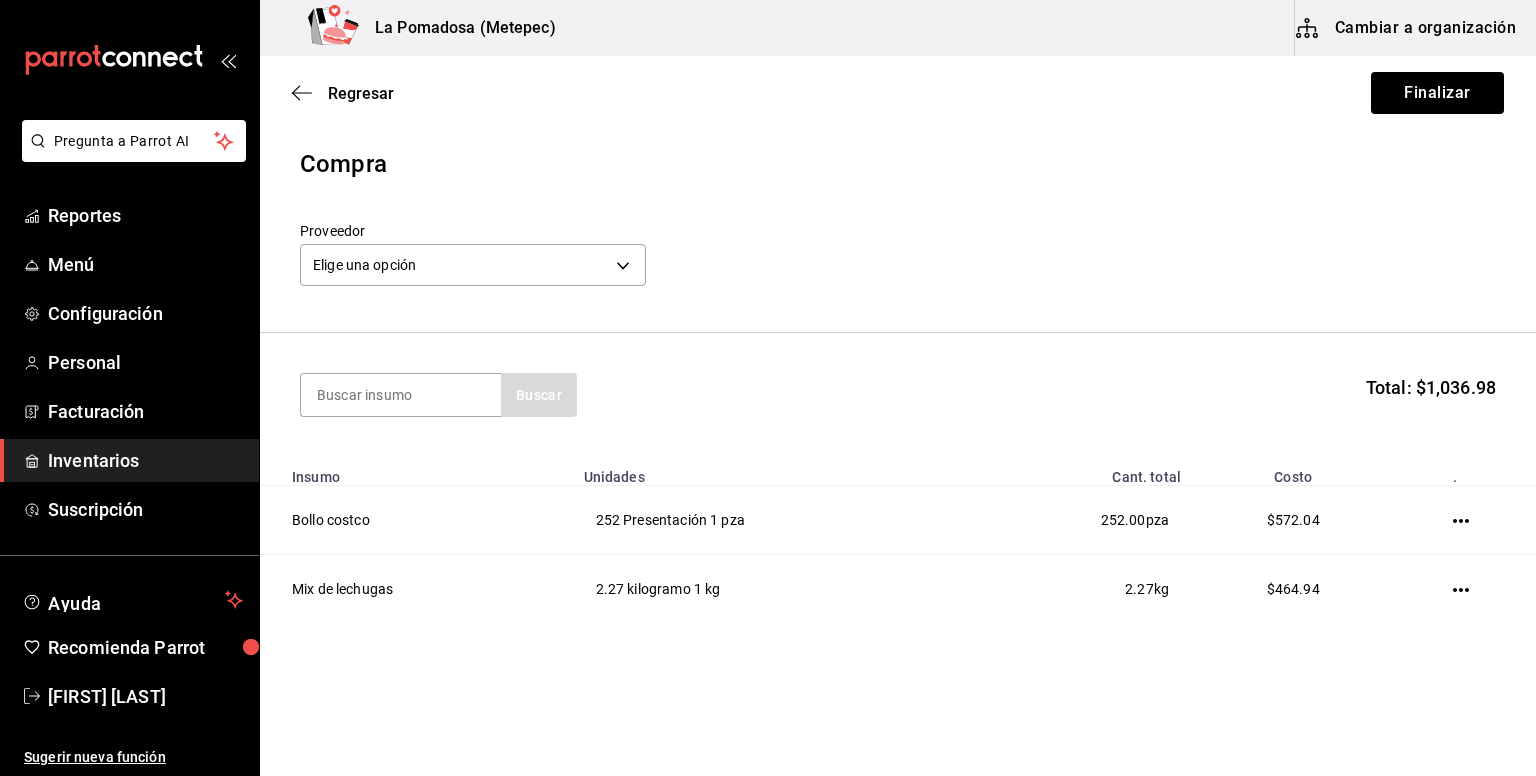 scroll, scrollTop: 24, scrollLeft: 0, axis: vertical 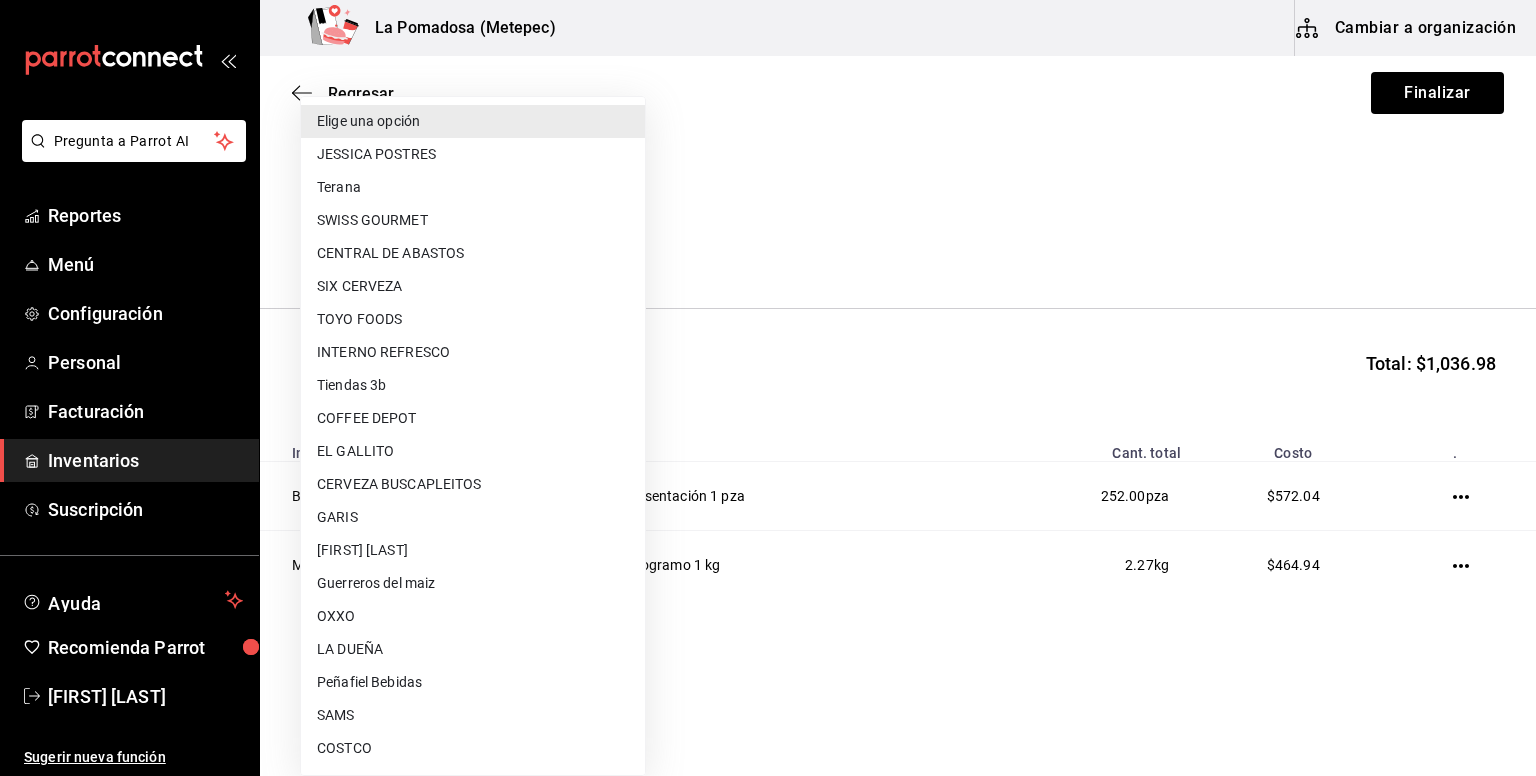 click on "Pregunta a Parrot AI Reportes   Menú   Configuración   Personal   Facturación   Inventarios   Suscripción   Ayuda Recomienda Parrot   [FIRST] [LAST]   Sugerir nueva función   La Pomadosa (Metepec) Cambiar a organización Regresar Finalizar Compra Proveedor Elige una opción default Buscar Total: $1,036.98 Insumo Unidades Cant. total Costo  .  Bollo costco 252 Presentación 1 pza 252.00  pza $572.04 Mix de lechugas  2.27 kilogramo  1 kg 2.27  kg $464.94 GANA 1 MES GRATIS EN TU SUSCRIPCIÓN AQUÍ ¿Recuerdas cómo empezó tu restaurante?
Hoy puedes ayudar a un colega a tener el mismo cambio que tú viviste.
Recomienda Parrot directamente desde tu Portal Administrador.
Es fácil y rápido.
🎁 Por cada restaurante que se una, ganas 1 mes gratis. Ver video tutorial Ir a video Pregunta a Parrot AI Reportes   Menú   Configuración   Personal   Facturación   Inventarios   Suscripción   Ayuda Recomienda Parrot   [FIRST] [LAST]   Sugerir nueva función   Editar Eliminar Terana" at bounding box center [768, 331] 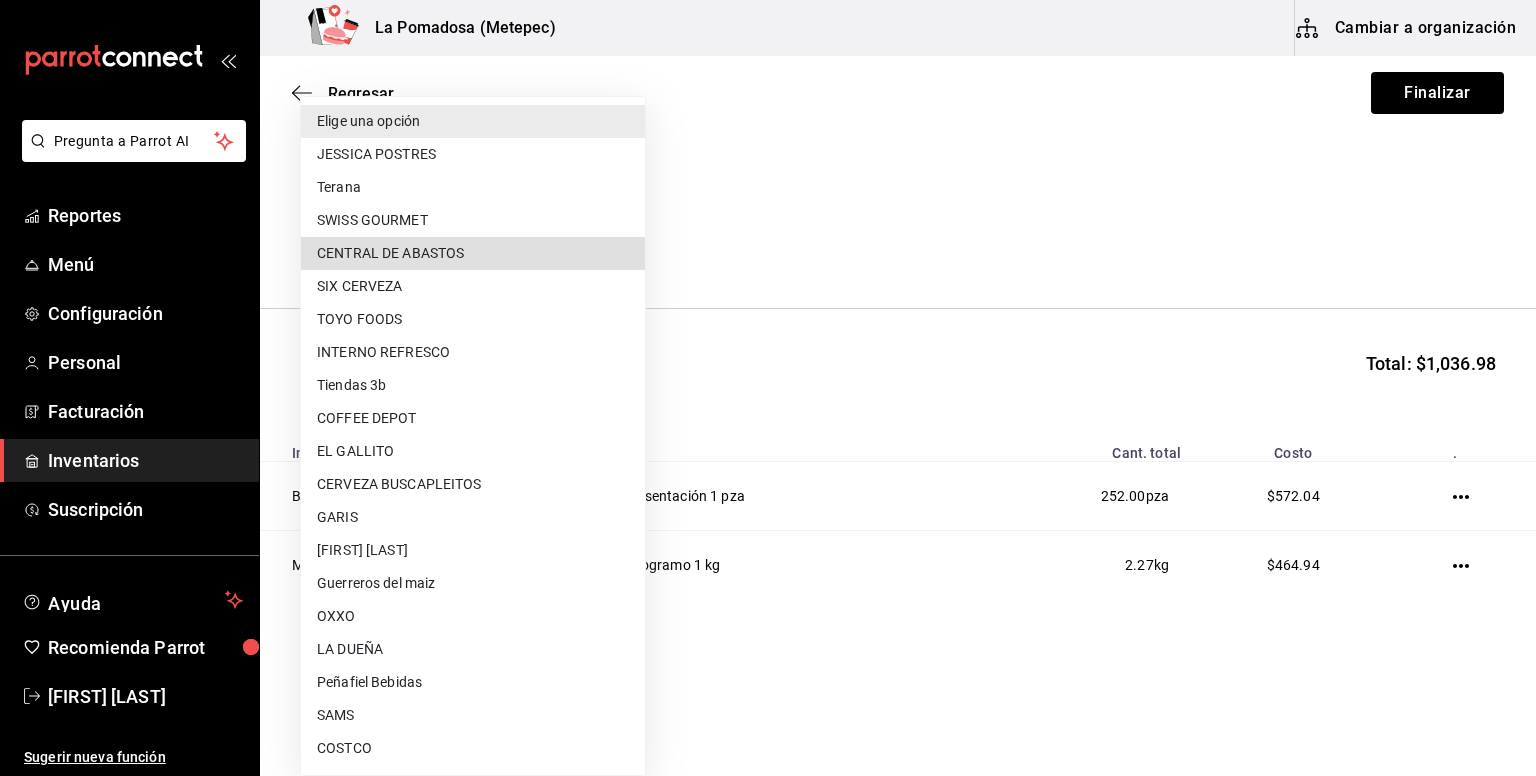 type 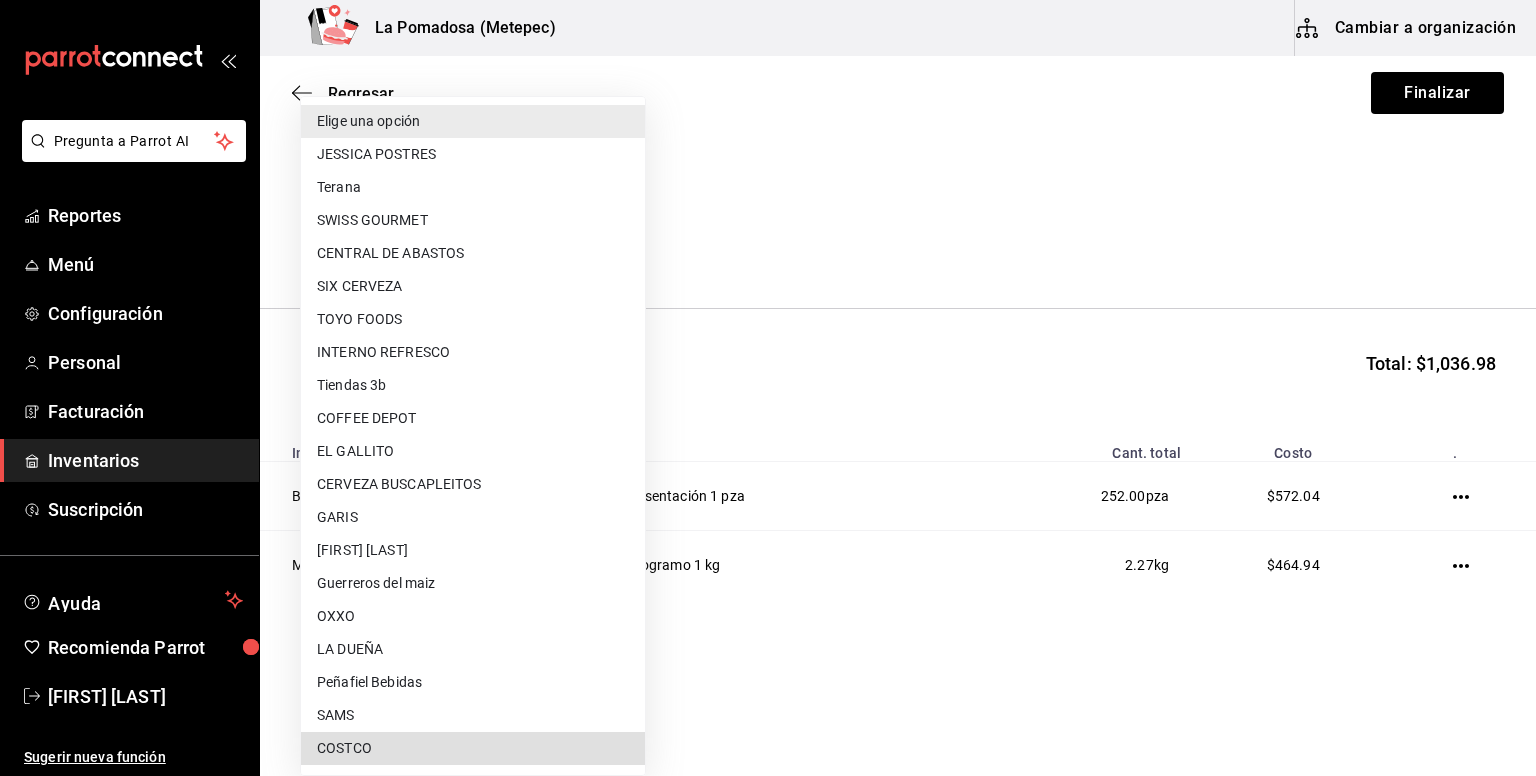 type on "b1d370a3-562e-4a8b-9086-c31b12c54b4c" 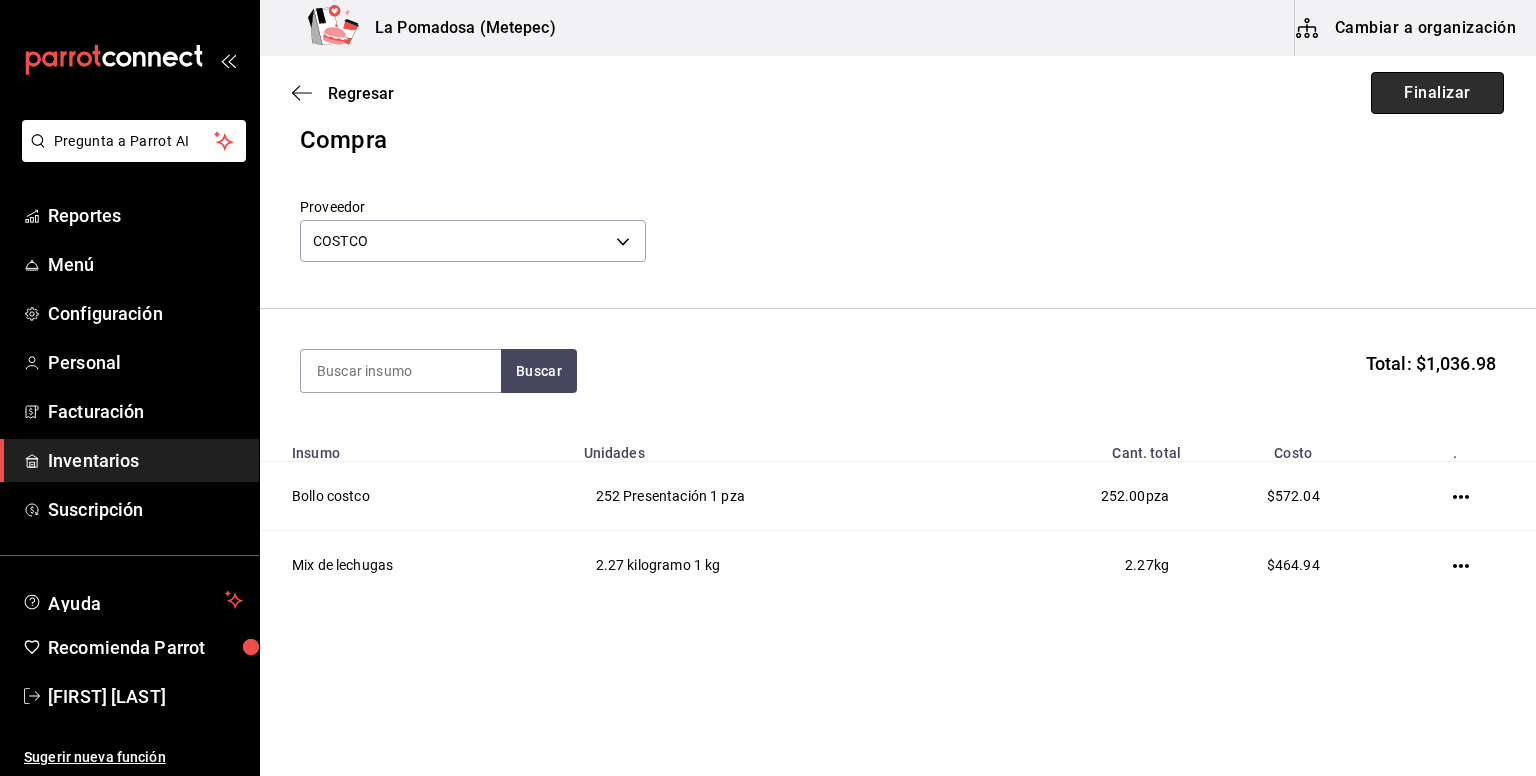 click on "Finalizar" at bounding box center [1437, 93] 